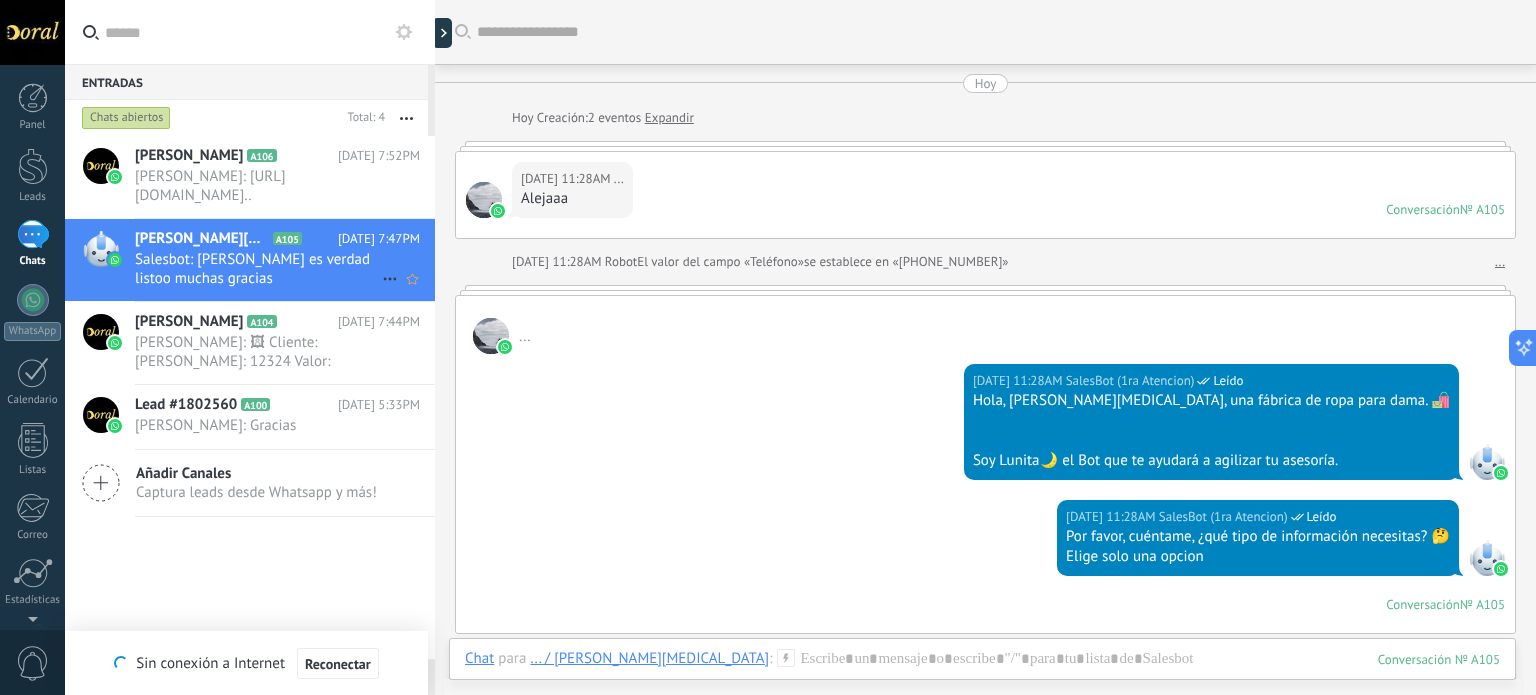 drag, startPoint x: 0, startPoint y: 0, endPoint x: 248, endPoint y: 260, distance: 359.31046 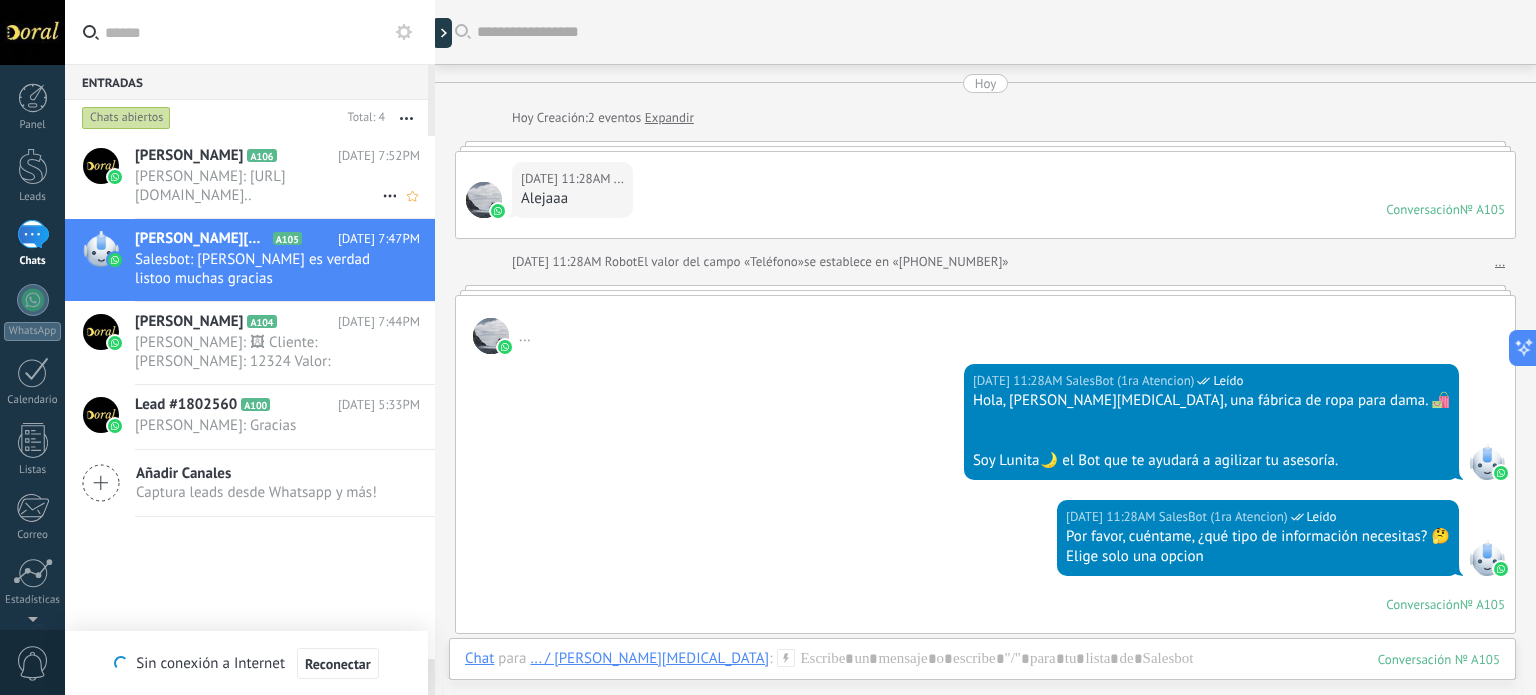 scroll, scrollTop: 0, scrollLeft: 0, axis: both 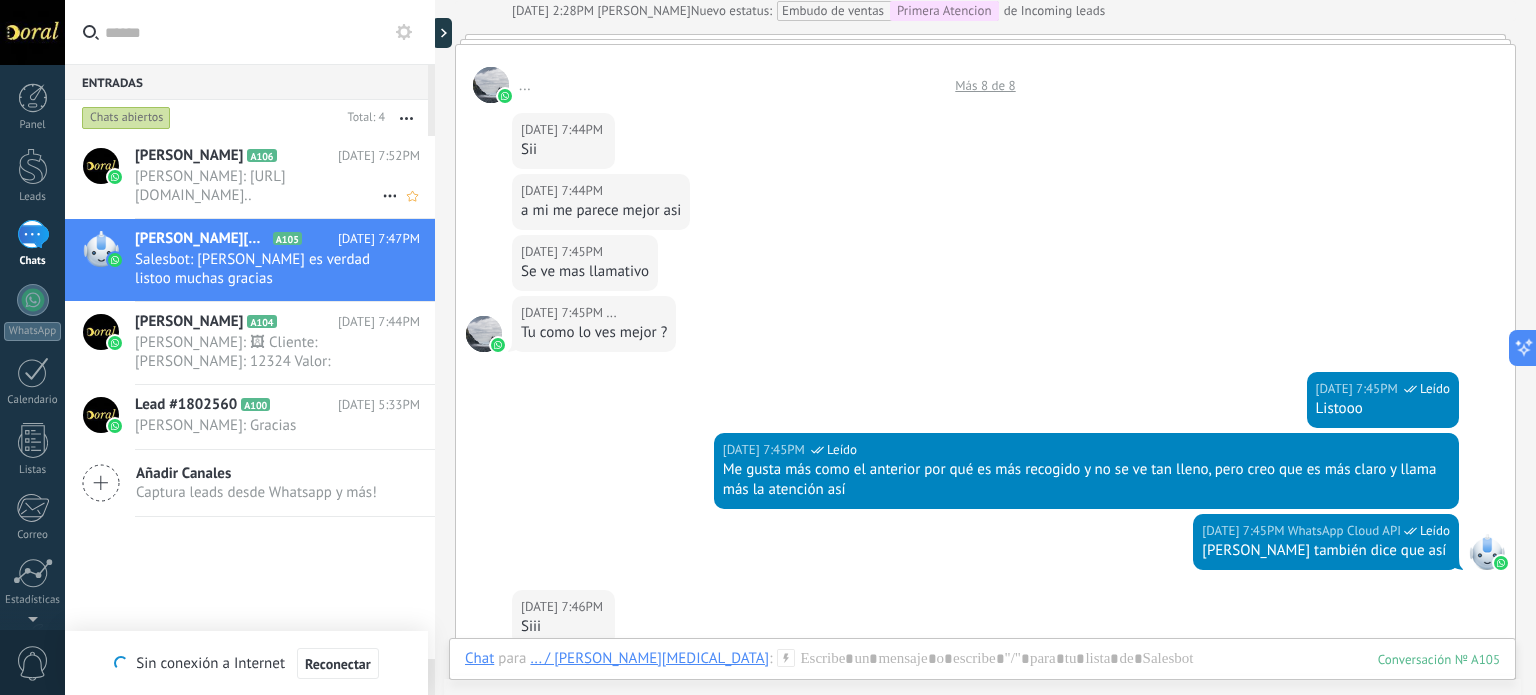 click on "[PERSON_NAME]: [URL][DOMAIN_NAME].." at bounding box center [258, 186] 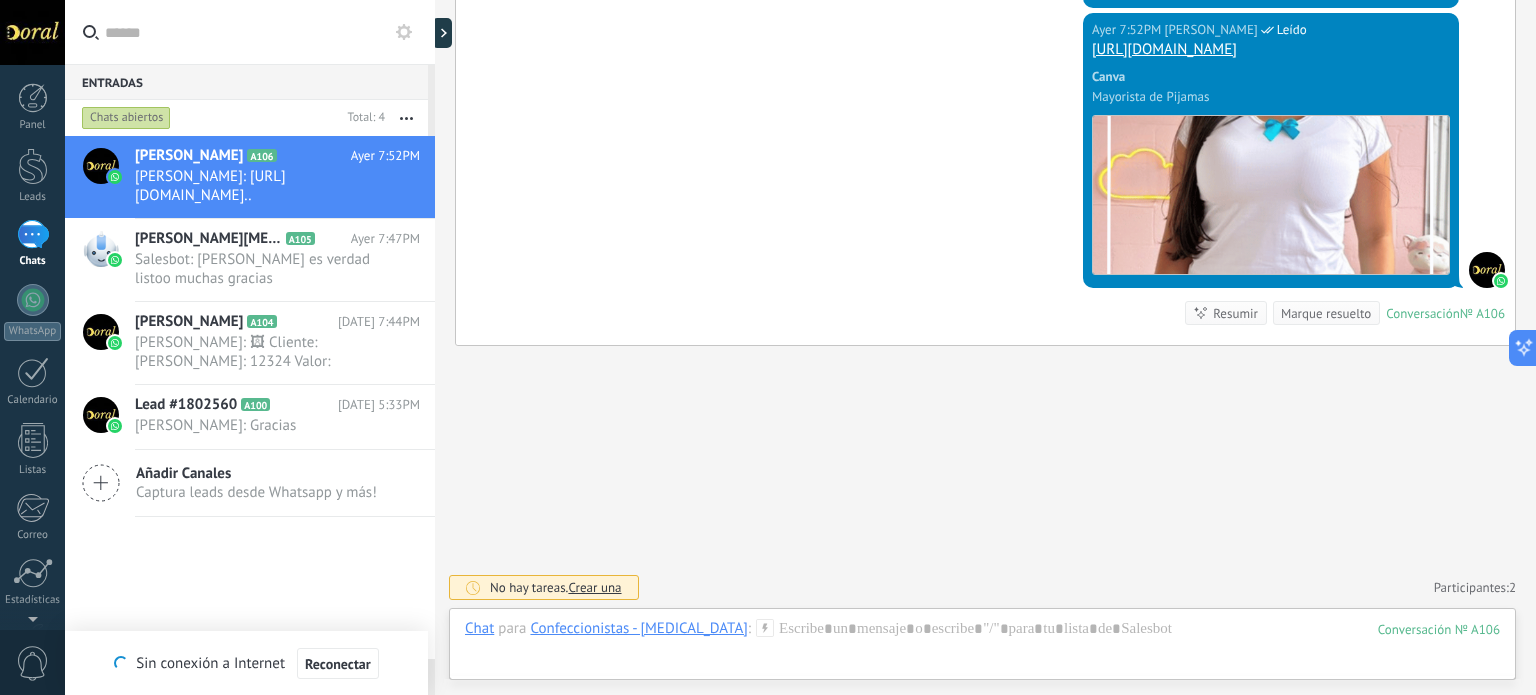 scroll, scrollTop: 7156, scrollLeft: 0, axis: vertical 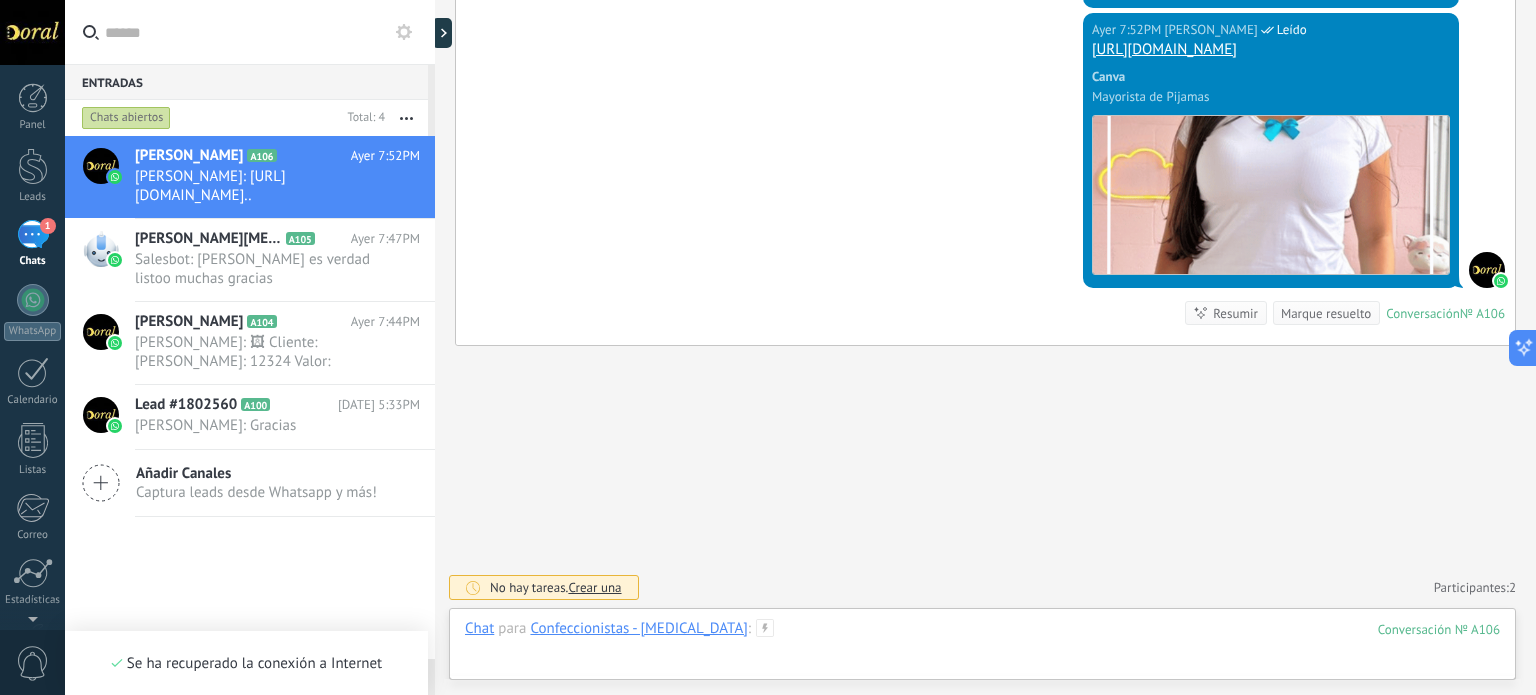 click at bounding box center (982, 649) 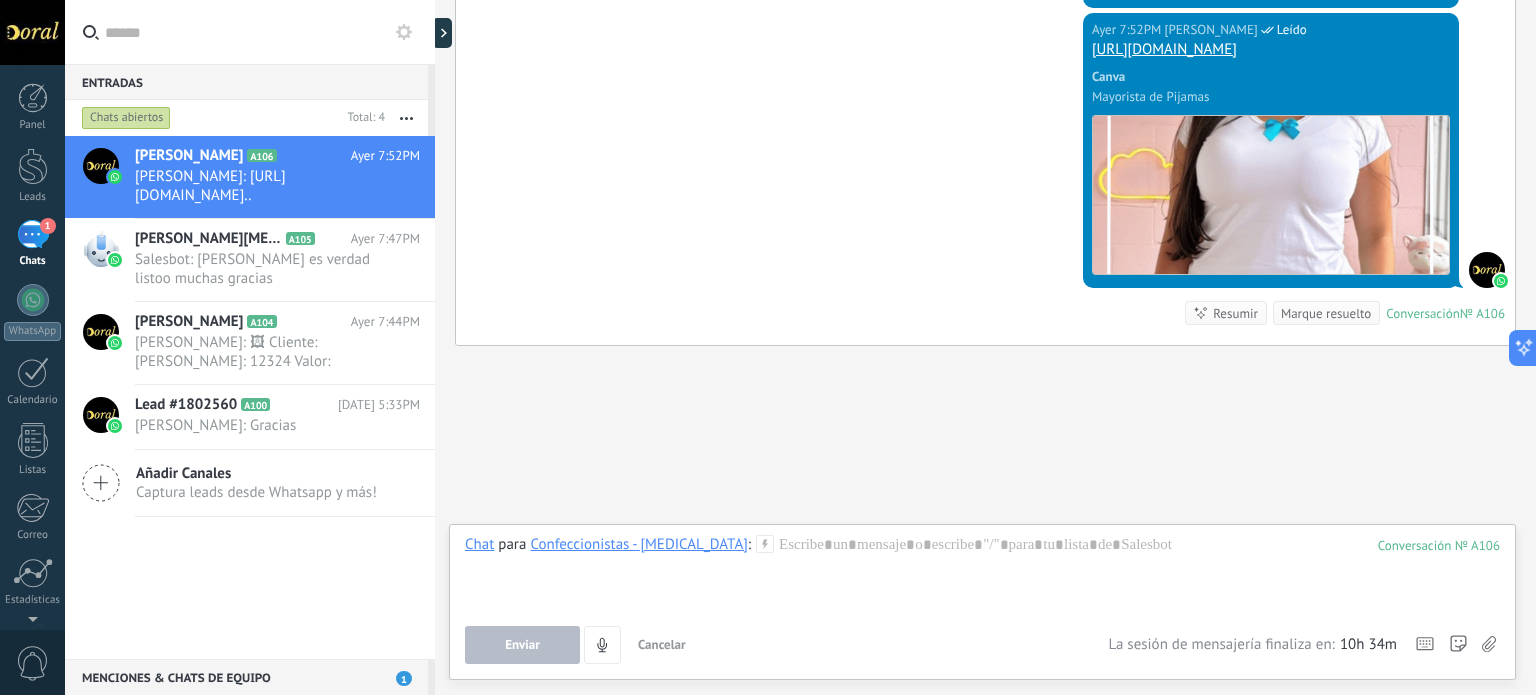 click on "[PERSON_NAME]
A106
[DATE] 7:52PM
[PERSON_NAME]: [URL][DOMAIN_NAME].." at bounding box center (250, 397) 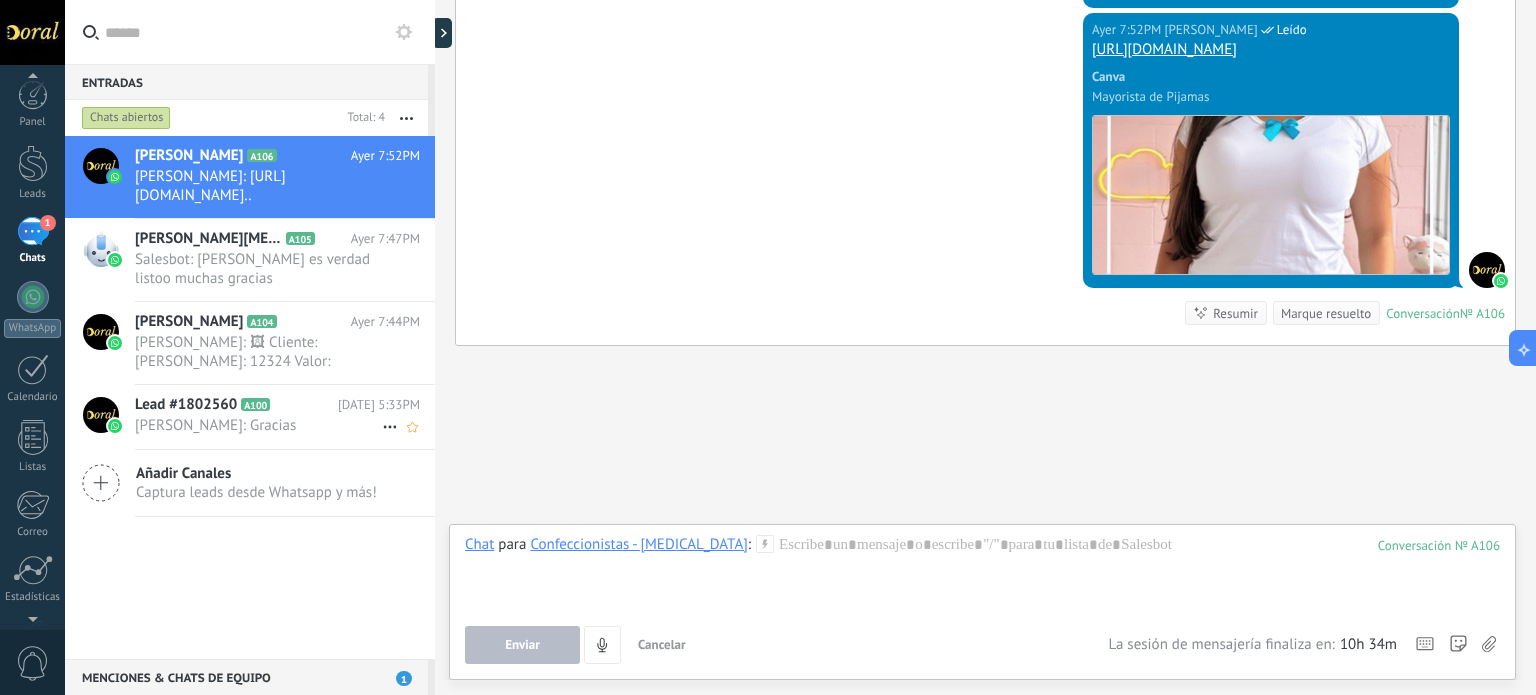 scroll, scrollTop: 0, scrollLeft: 0, axis: both 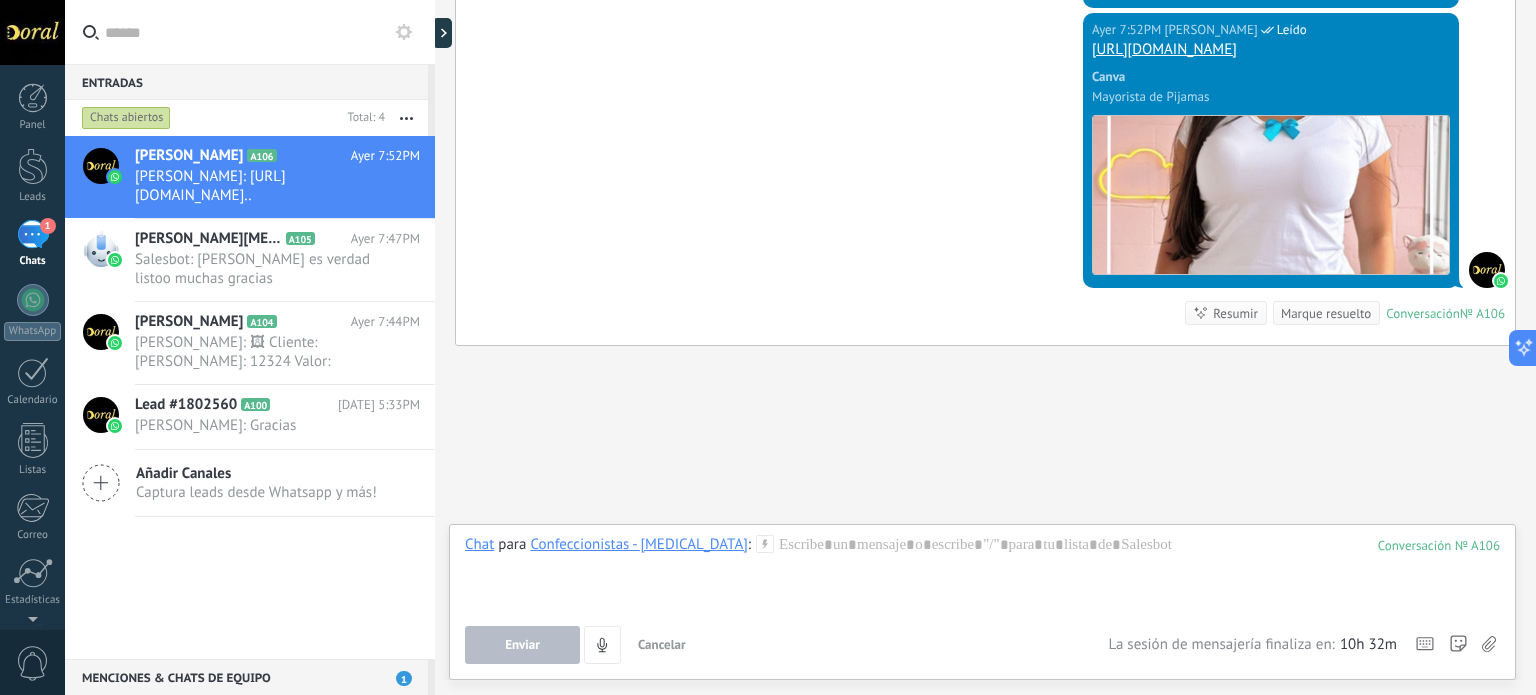 click on "Menciones & Chats de equipo 1" at bounding box center (246, 677) 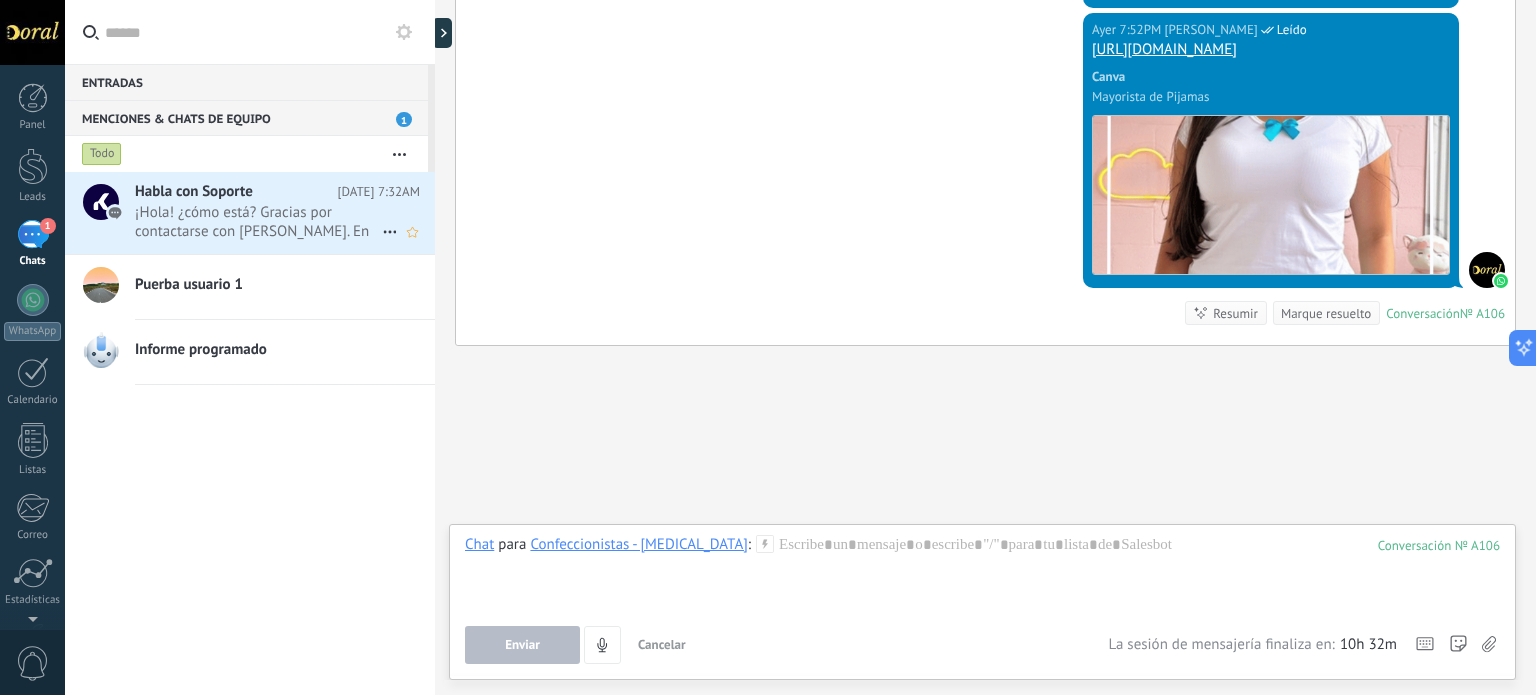 click on "¡Hola! ¿cómo está? Gracias por contactarse con [PERSON_NAME]. En este momento está hablando con el sector de soporte técnico.
No es posible reenviar mensajes de un chat a otro cliente potencial o cliente en Kommo. En su lugar, puedes enviar un mensaje interno al usuario deseado, quien recibirá una notificación en la sección "Menciones y Chats de equipo" y podrá abrir la tarjeta de cliente potencial para ver el chat." at bounding box center (258, 222) 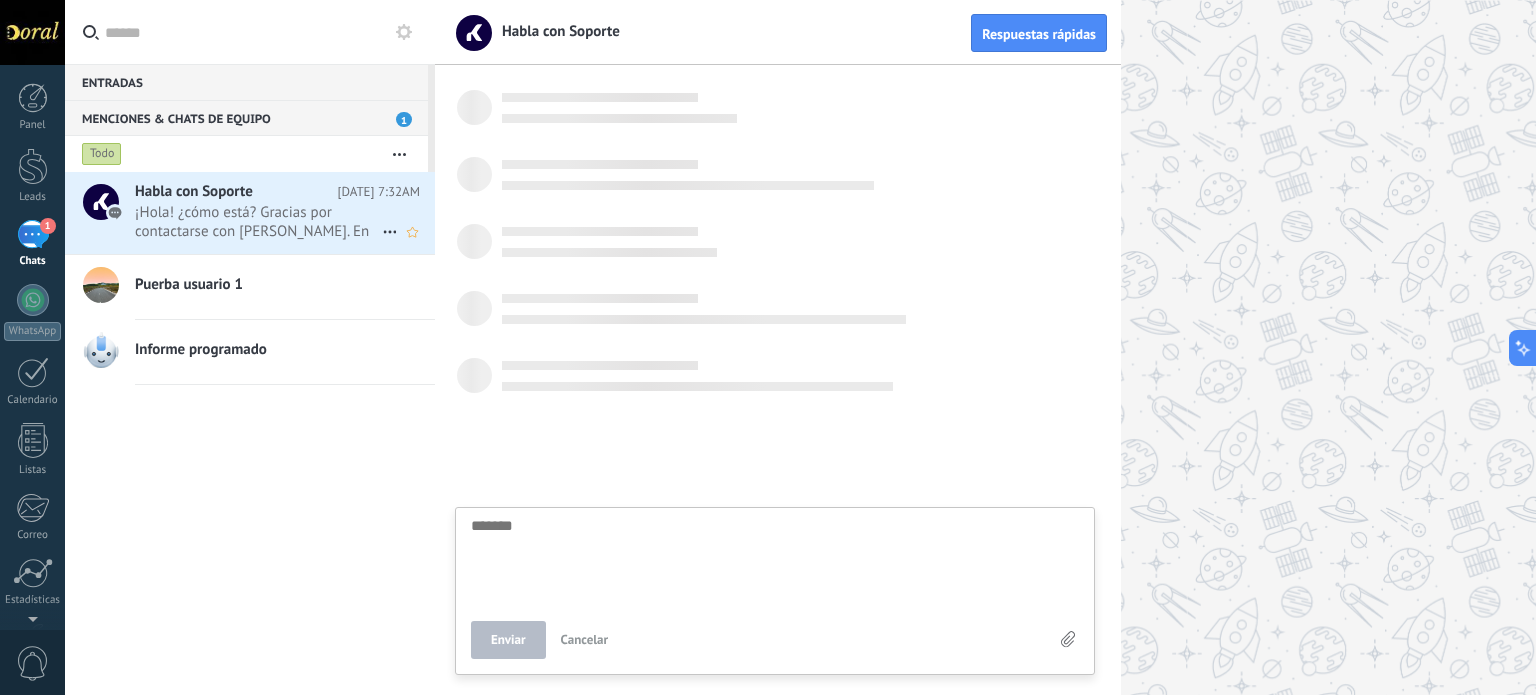 scroll, scrollTop: 19, scrollLeft: 0, axis: vertical 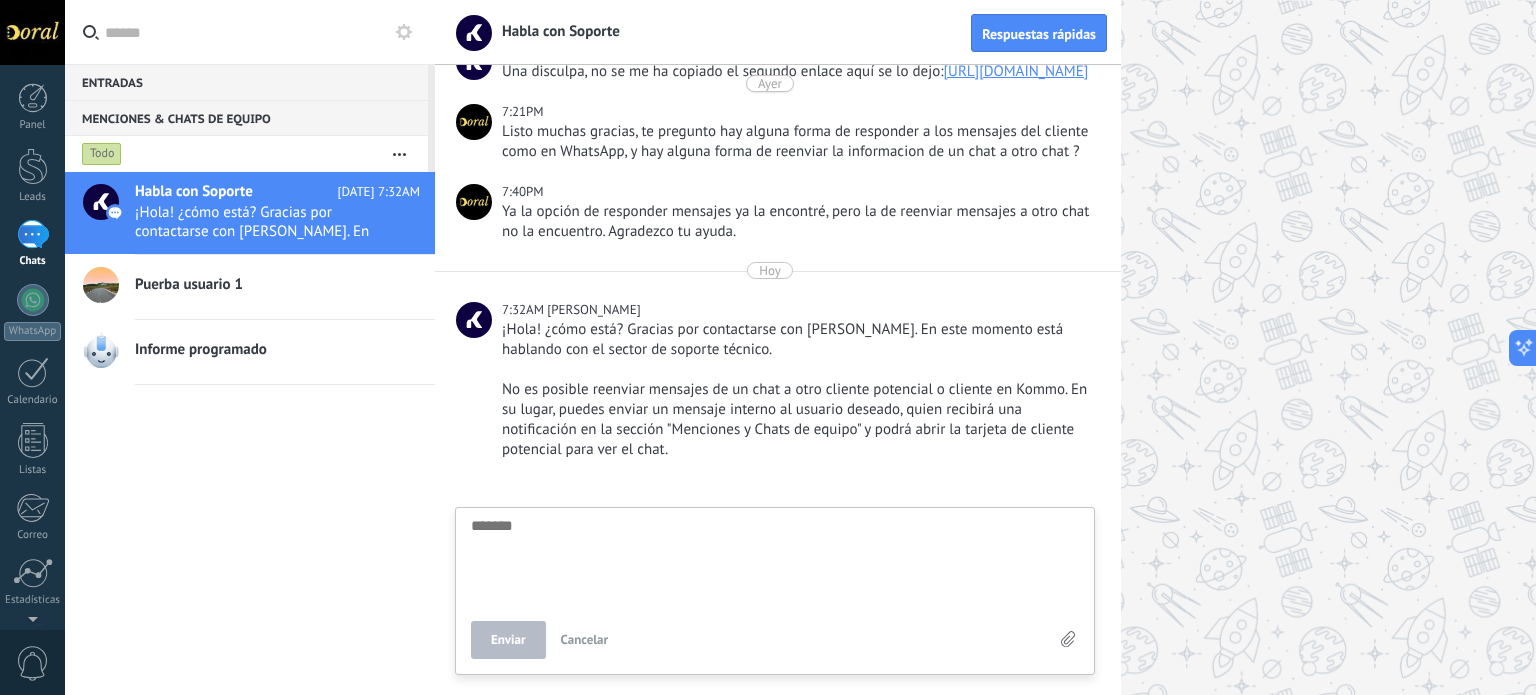 type on "*" 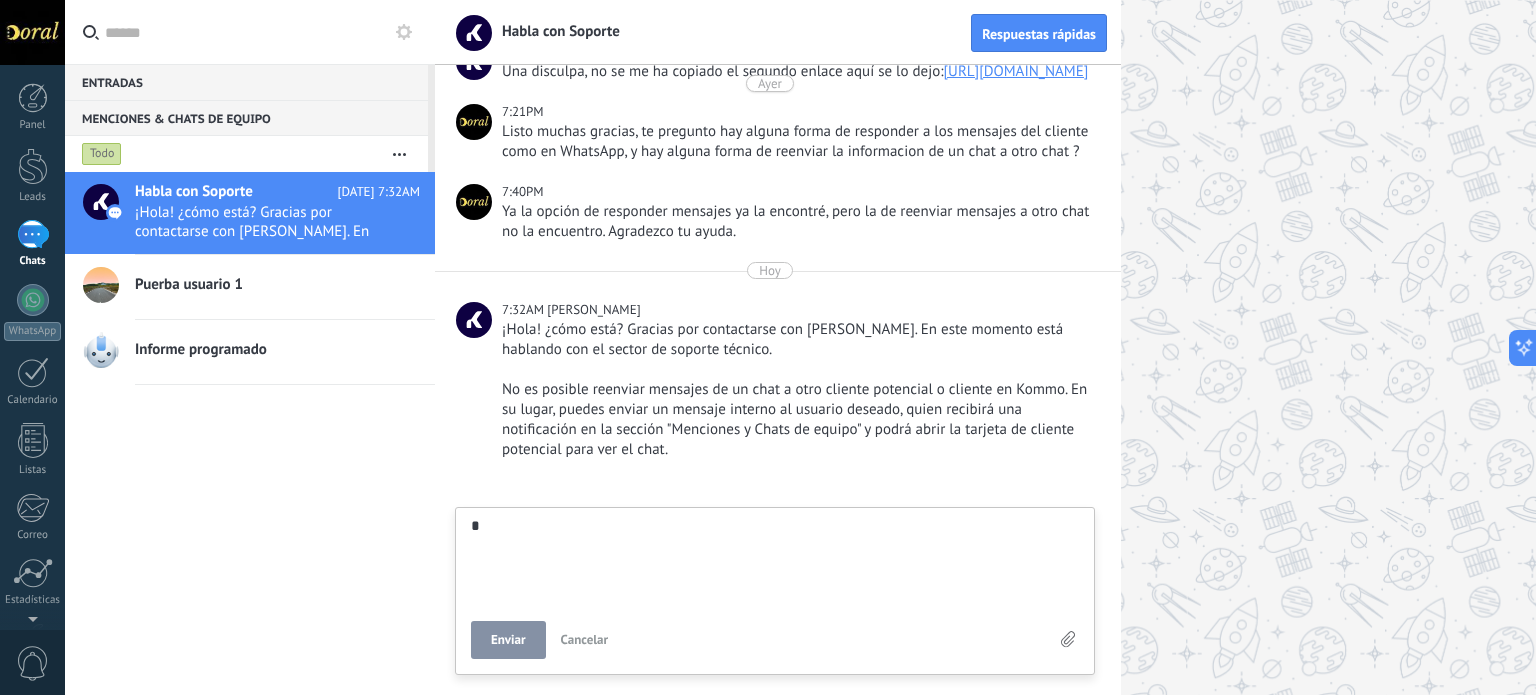 type on "**" 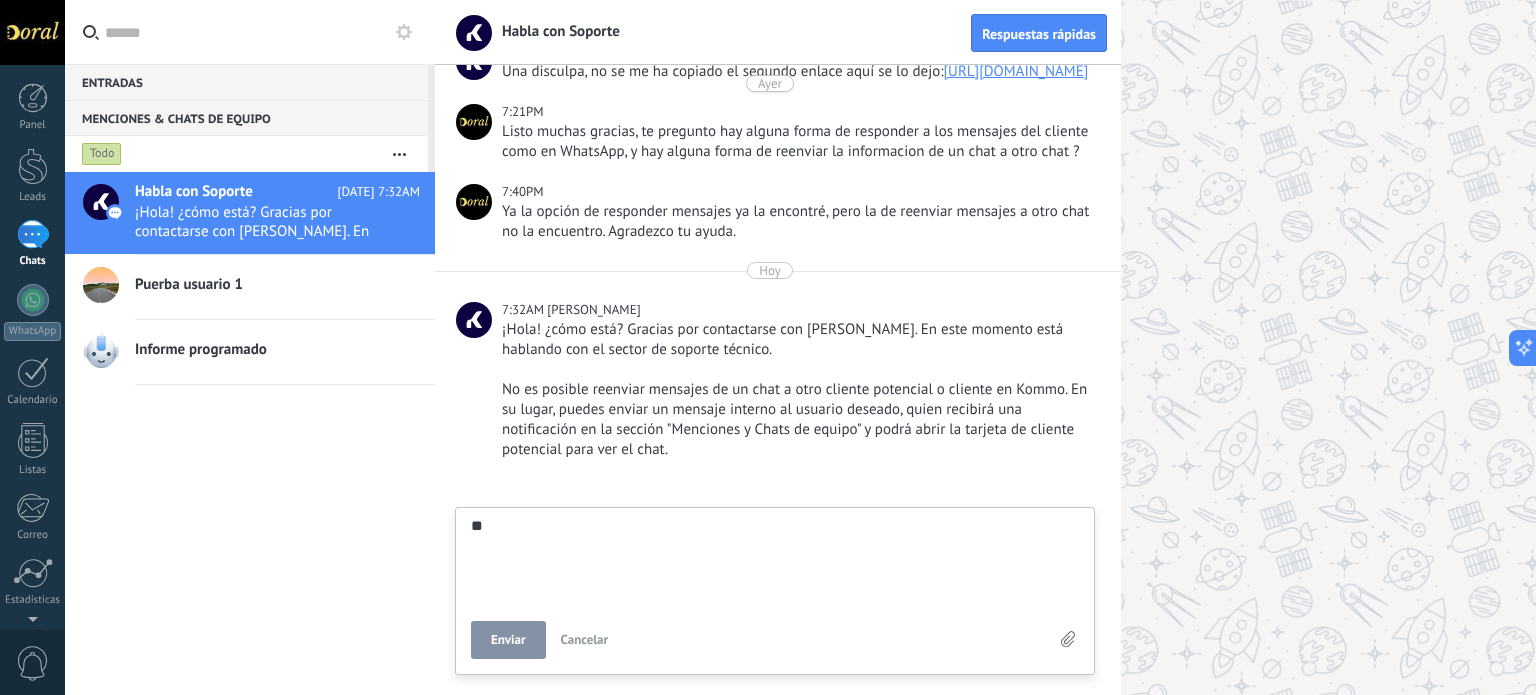 type on "*" 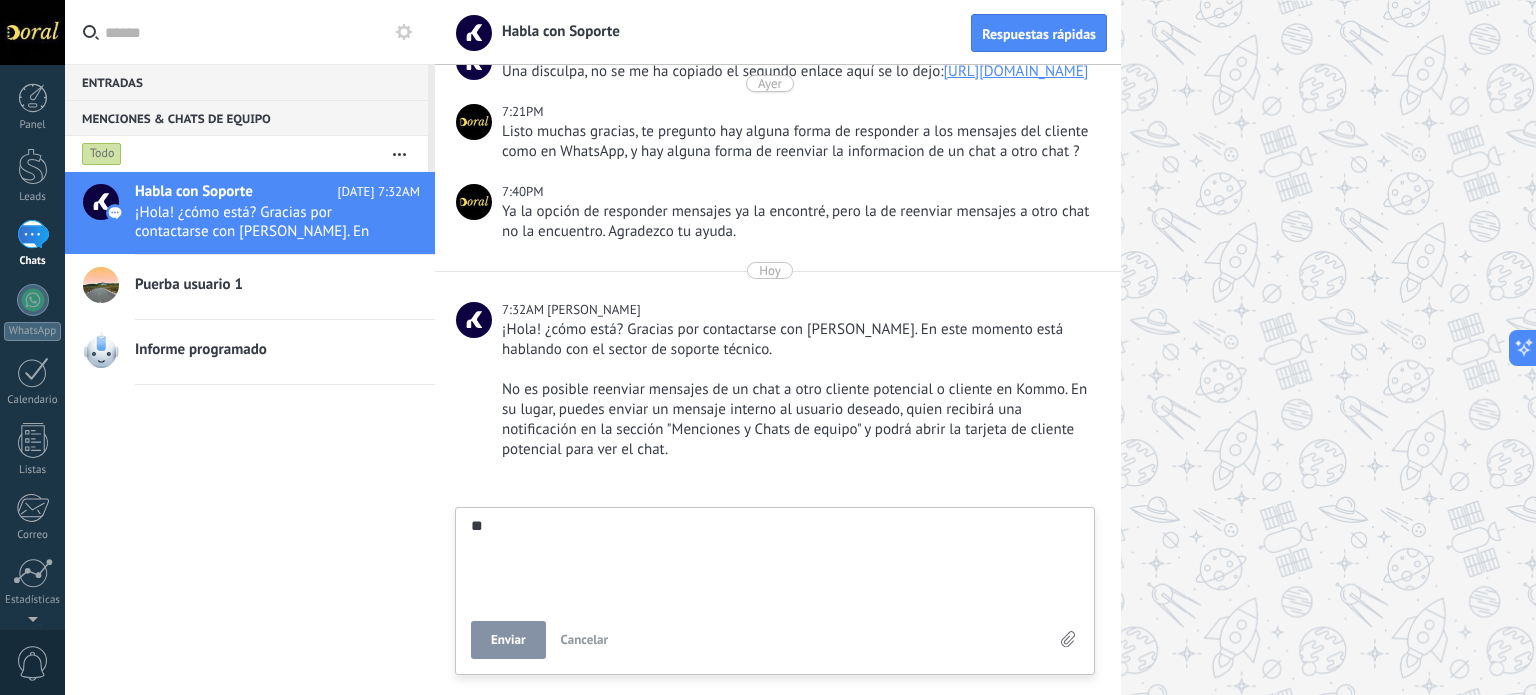 type on "*" 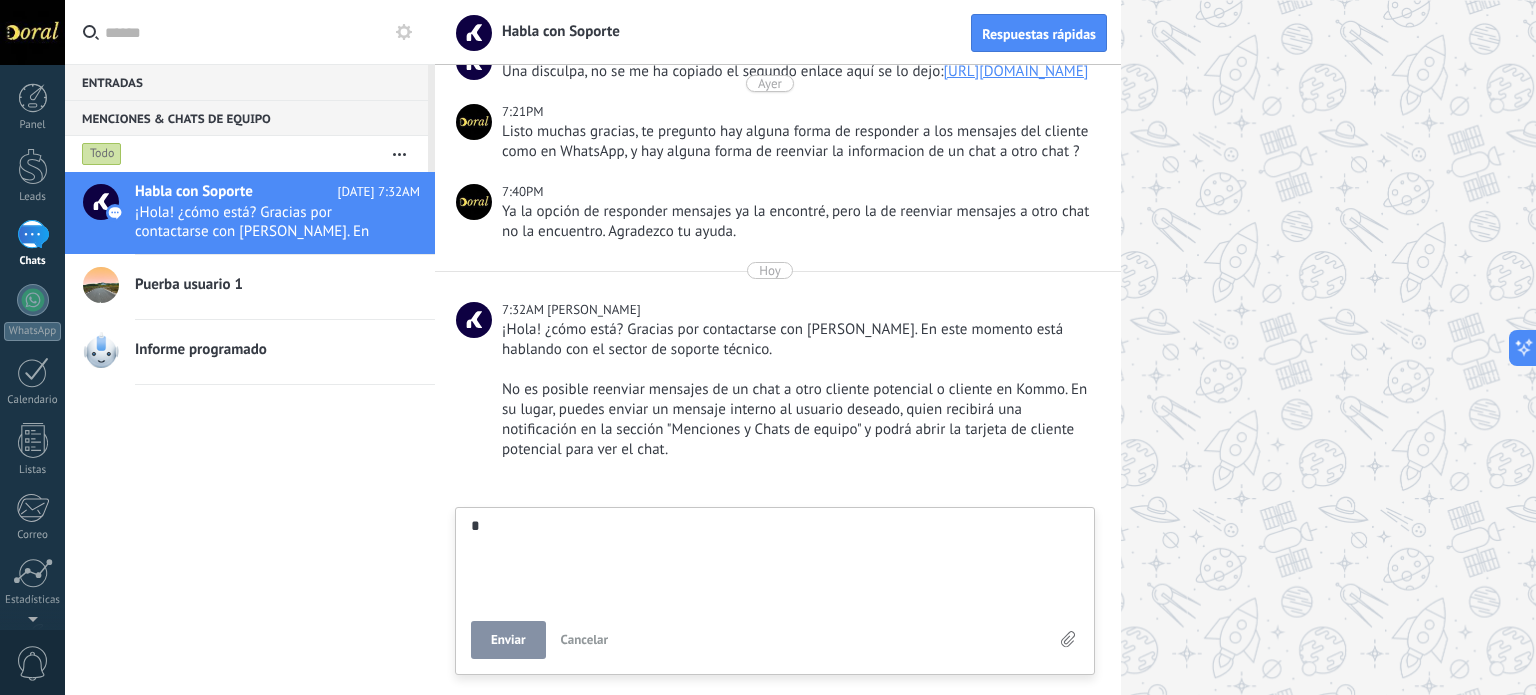 type on "*******" 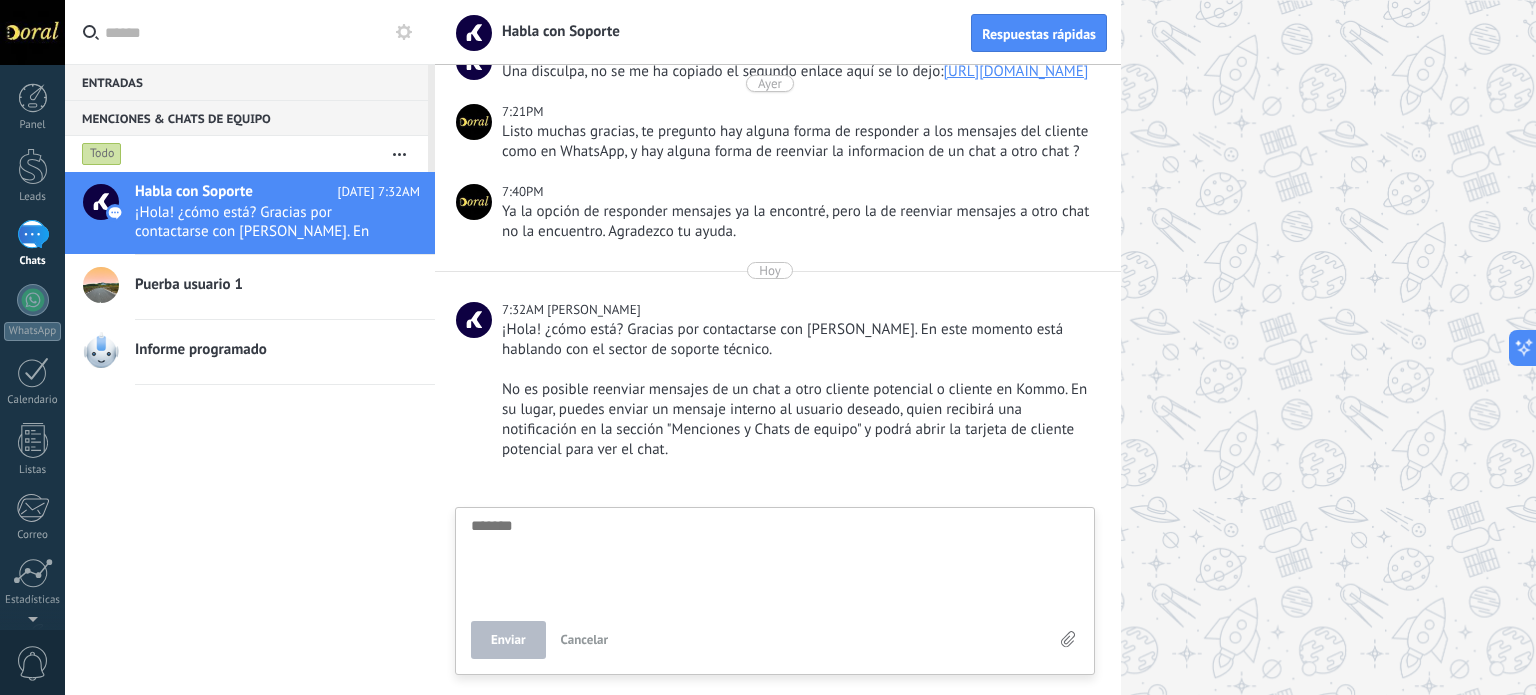 type on "*" 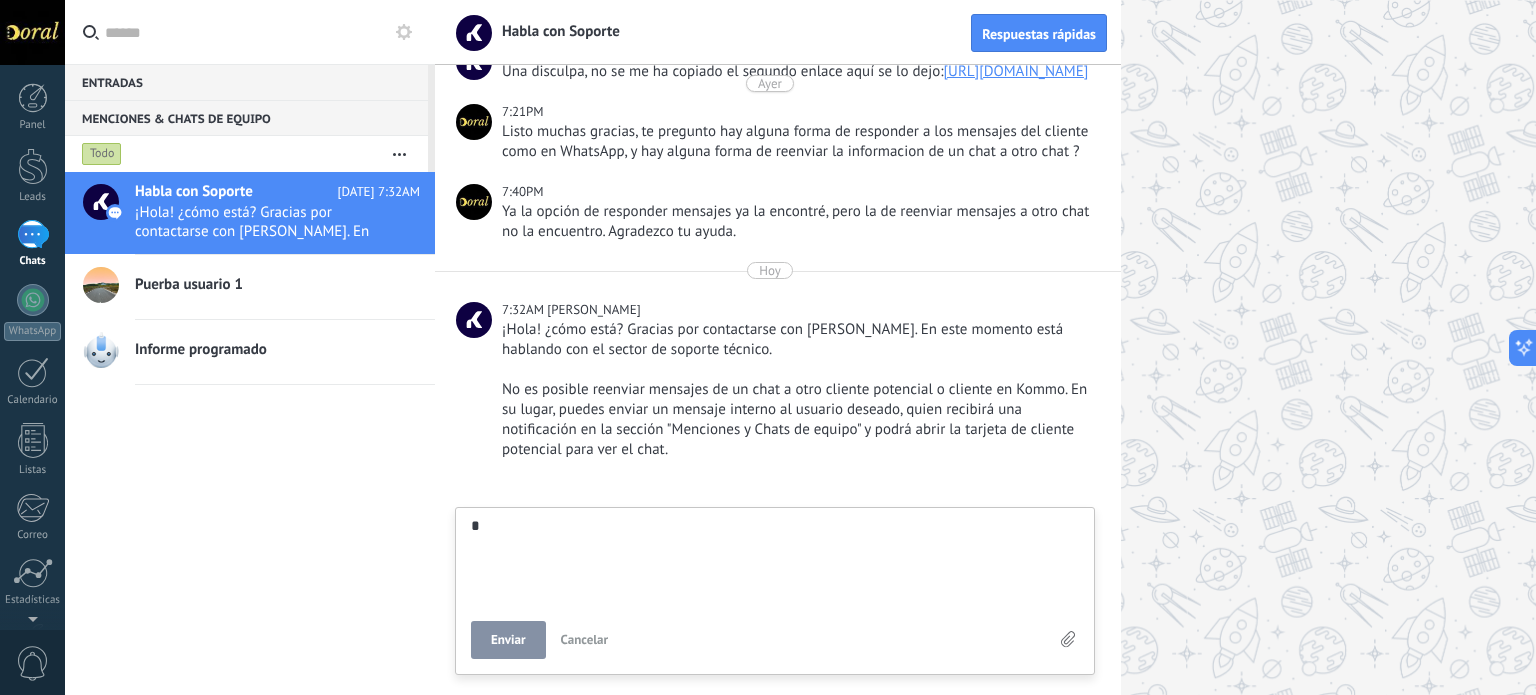 type on "**" 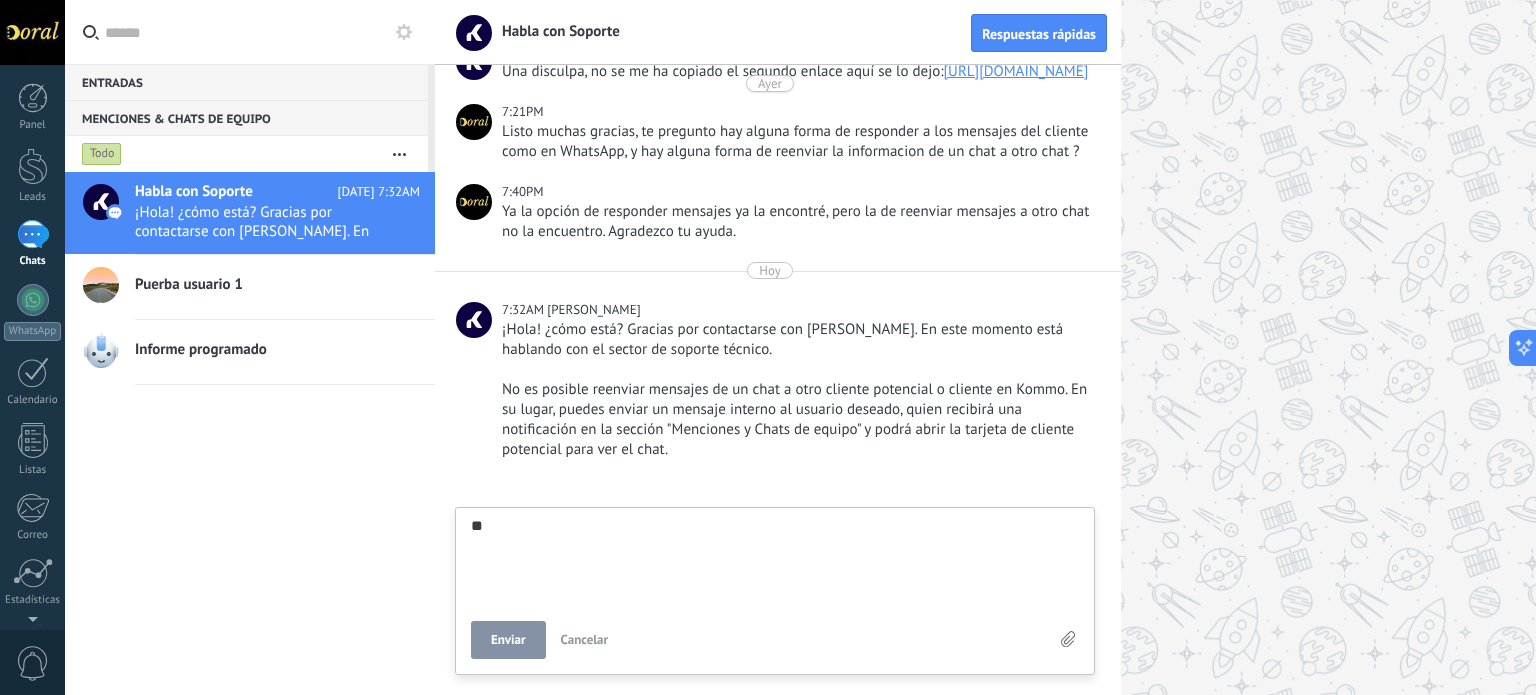 type on "***" 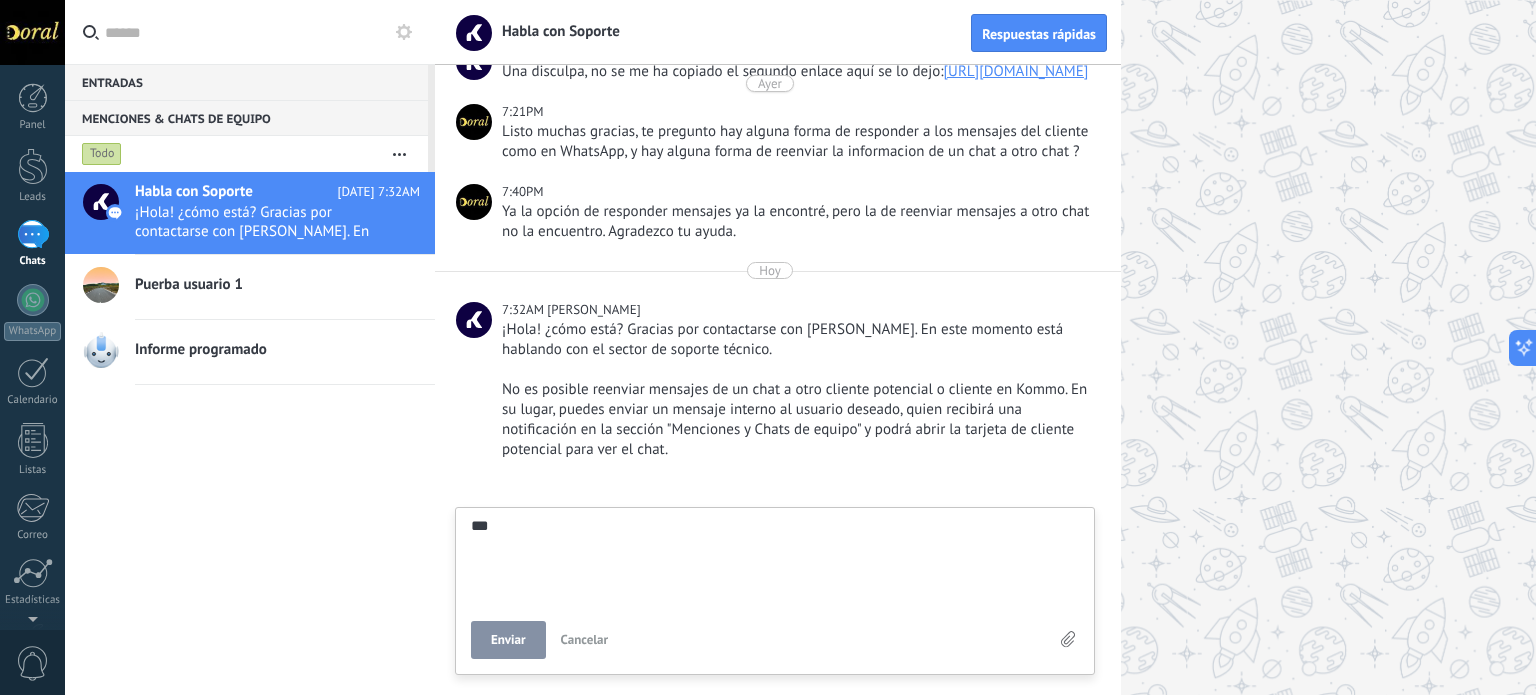 type on "****" 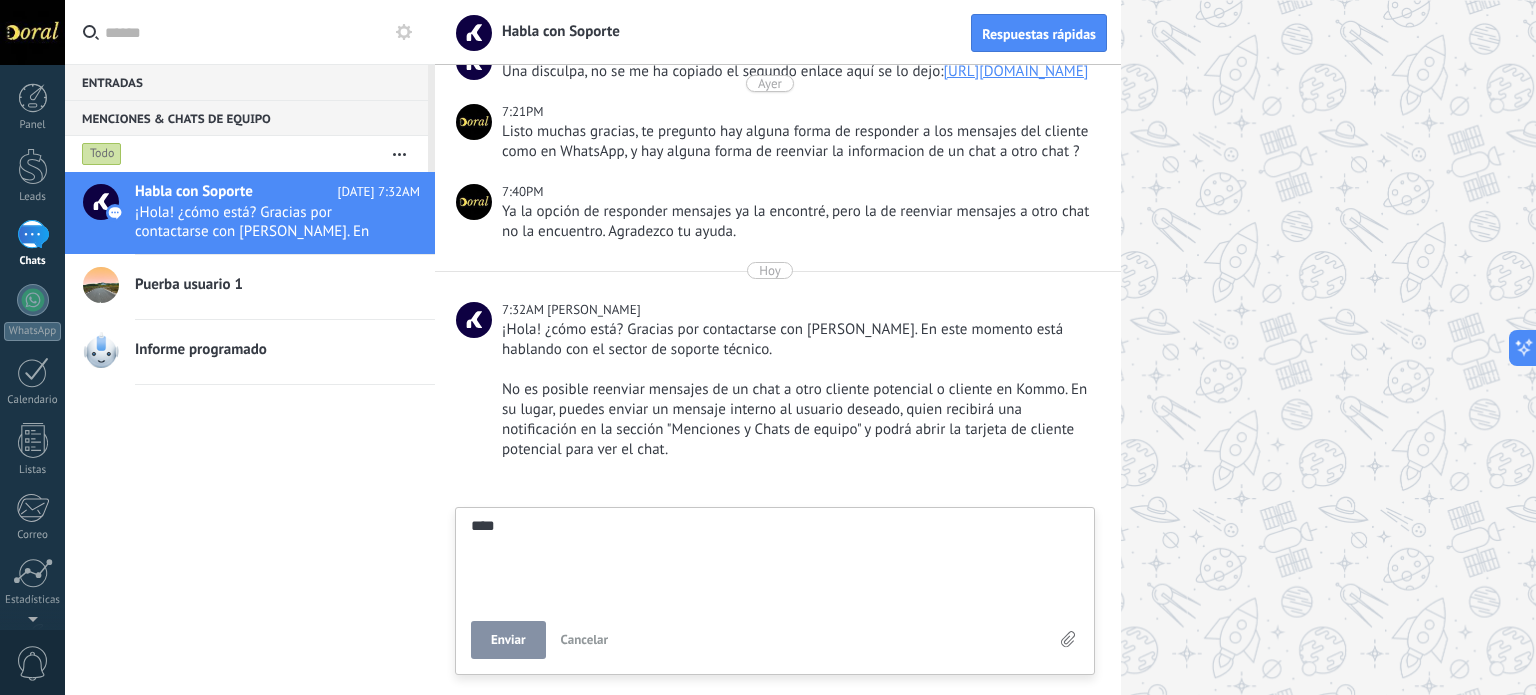 type on "*****" 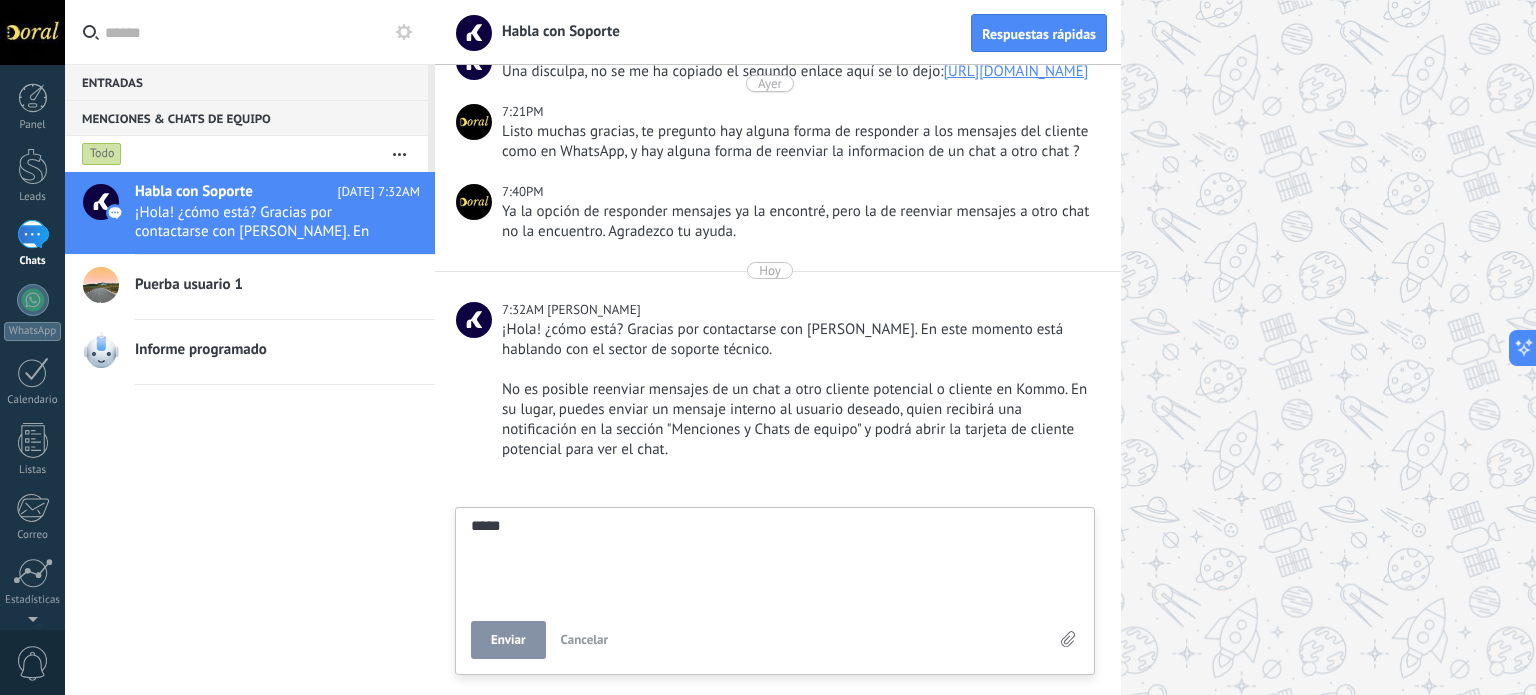 type on "******" 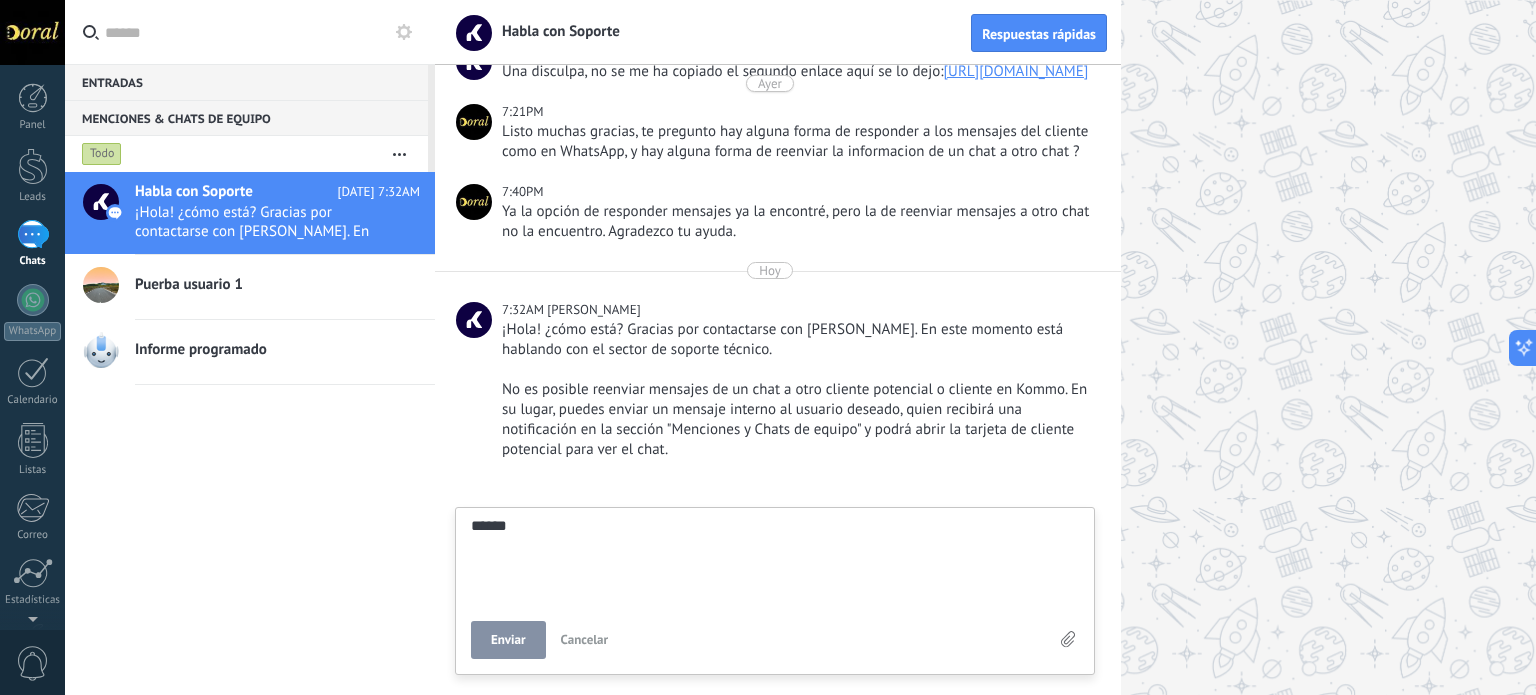 type on "*******" 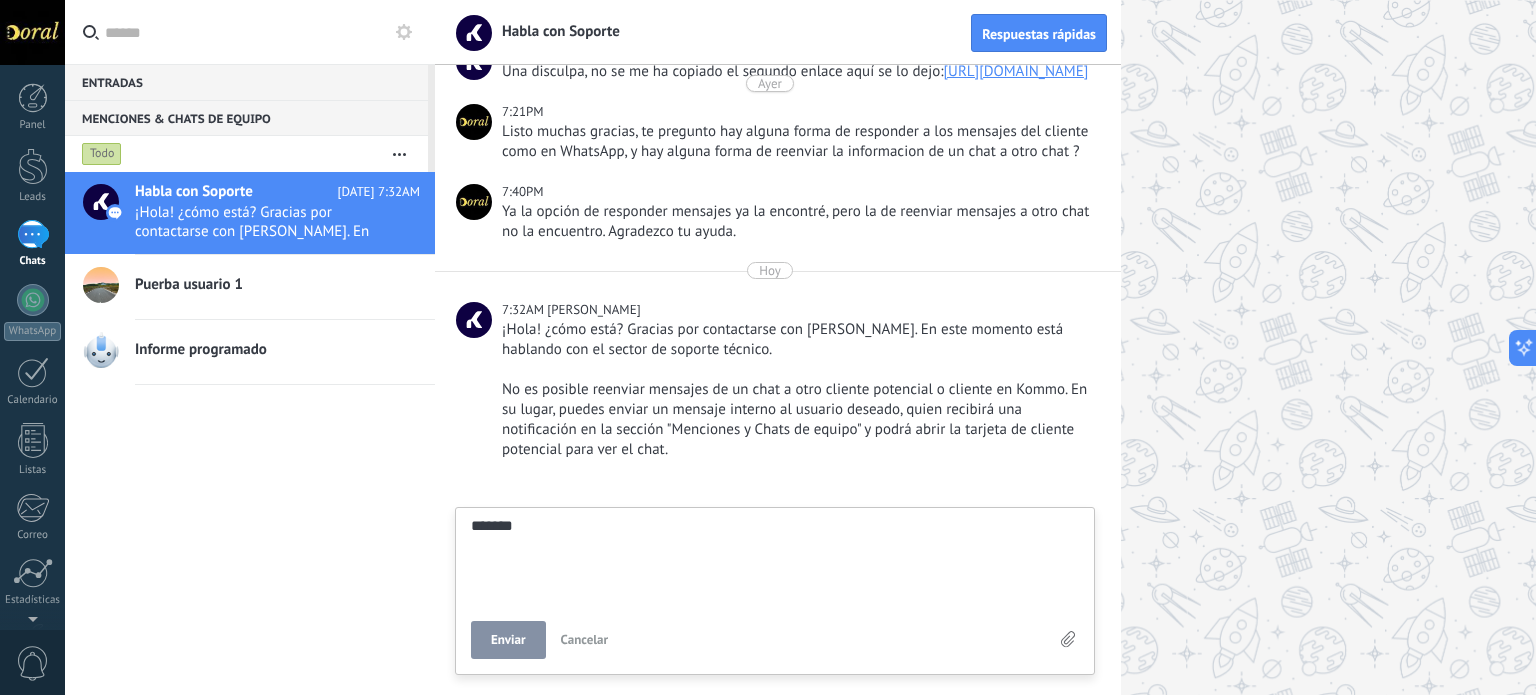 type on "********" 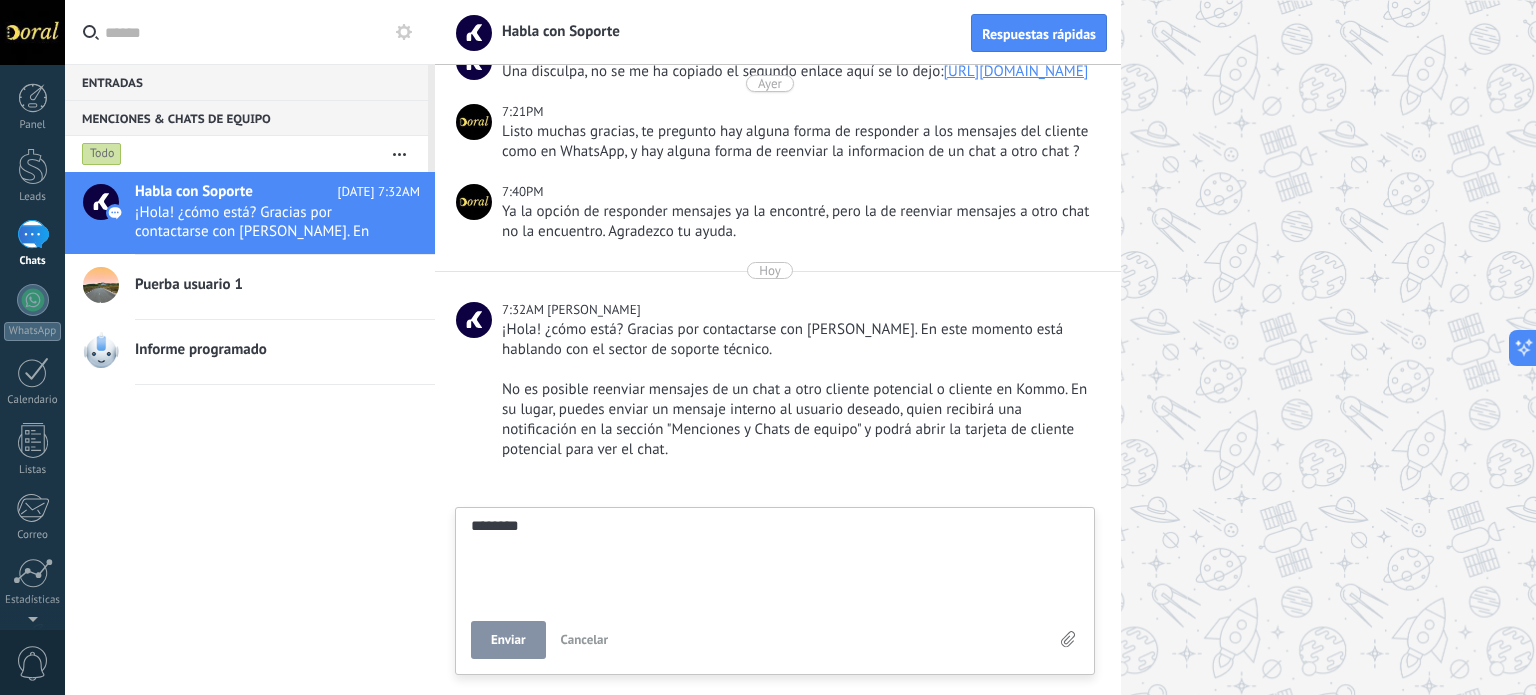 type on "********" 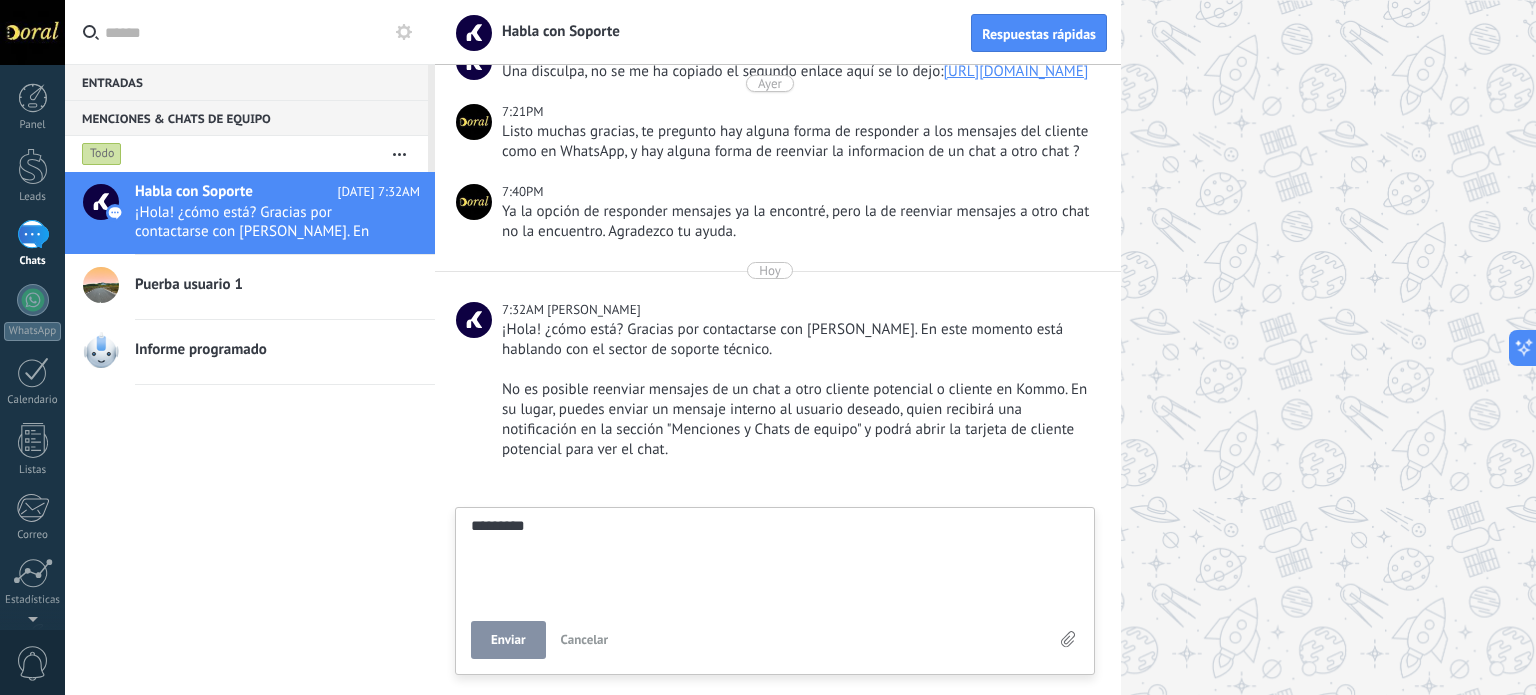 type on "**********" 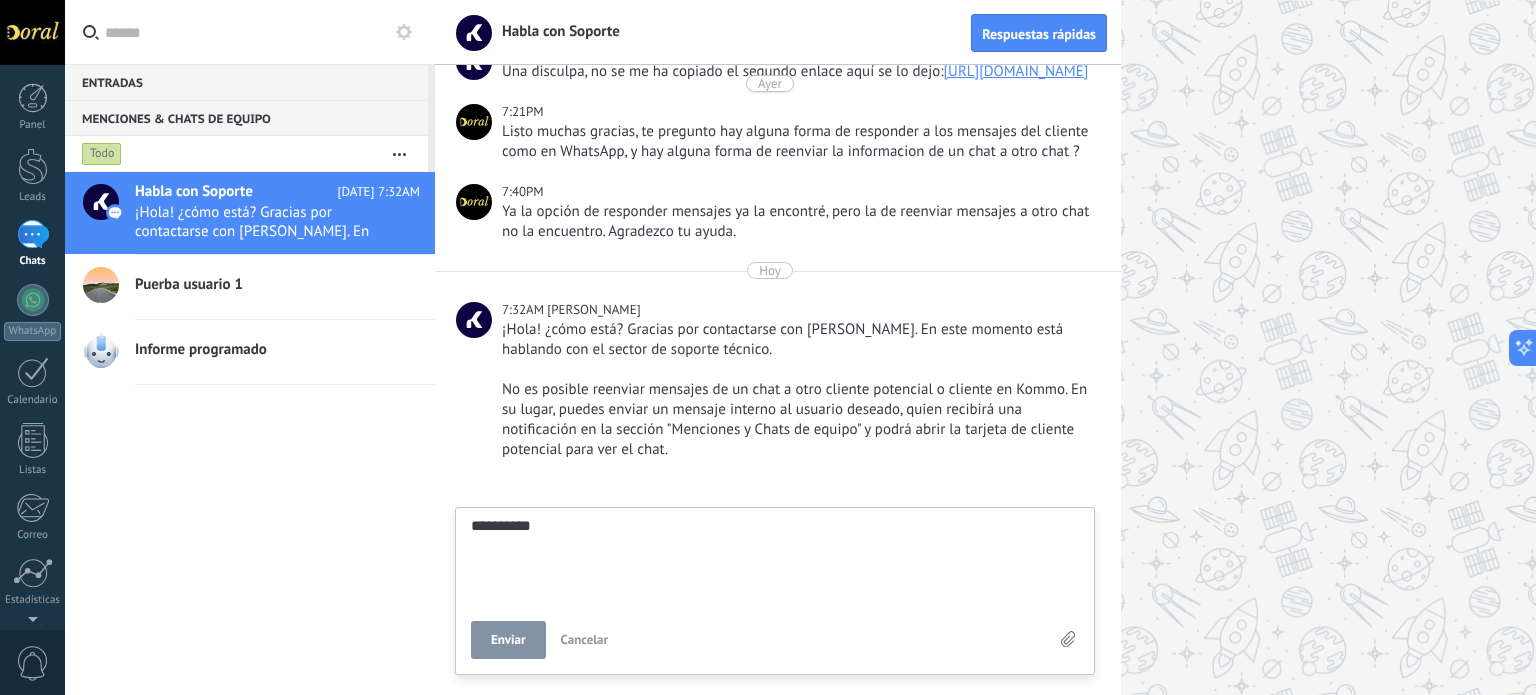 type on "**********" 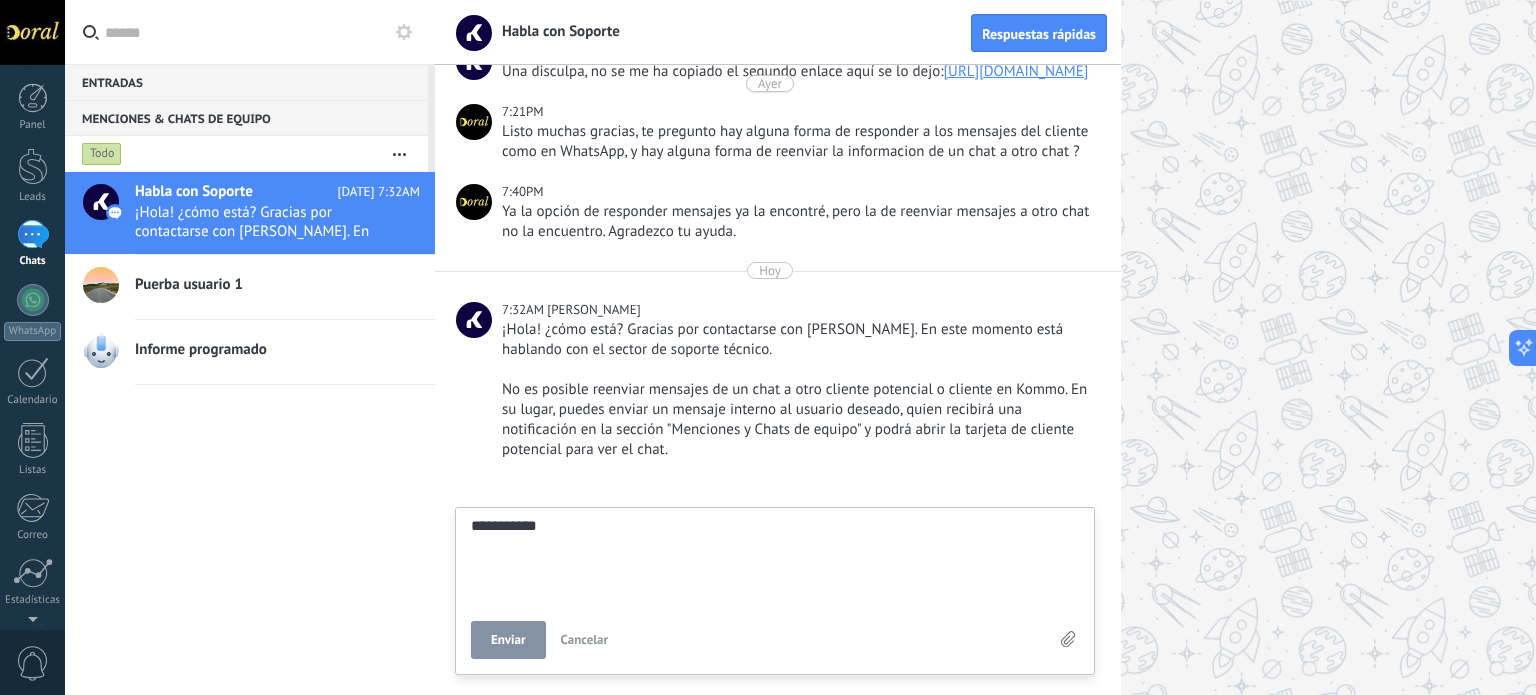 type on "**********" 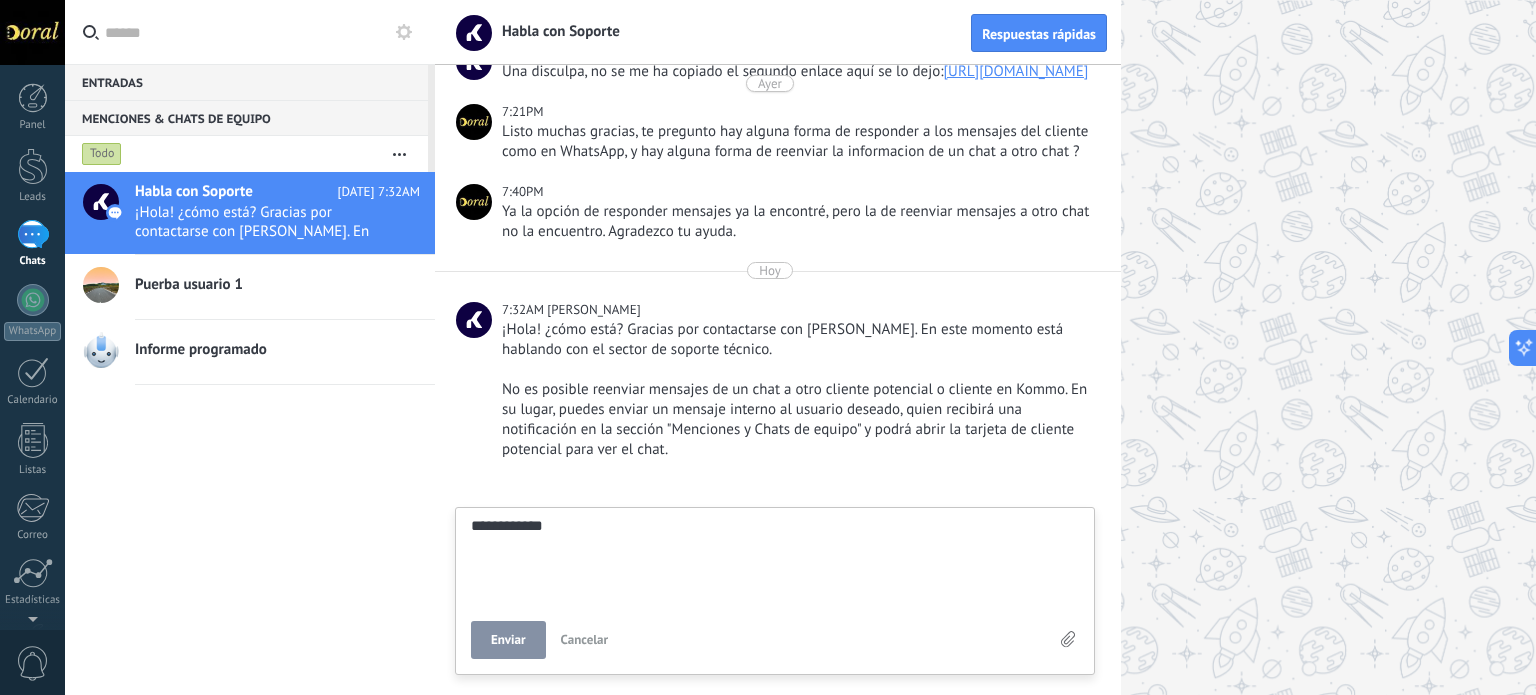 type on "**********" 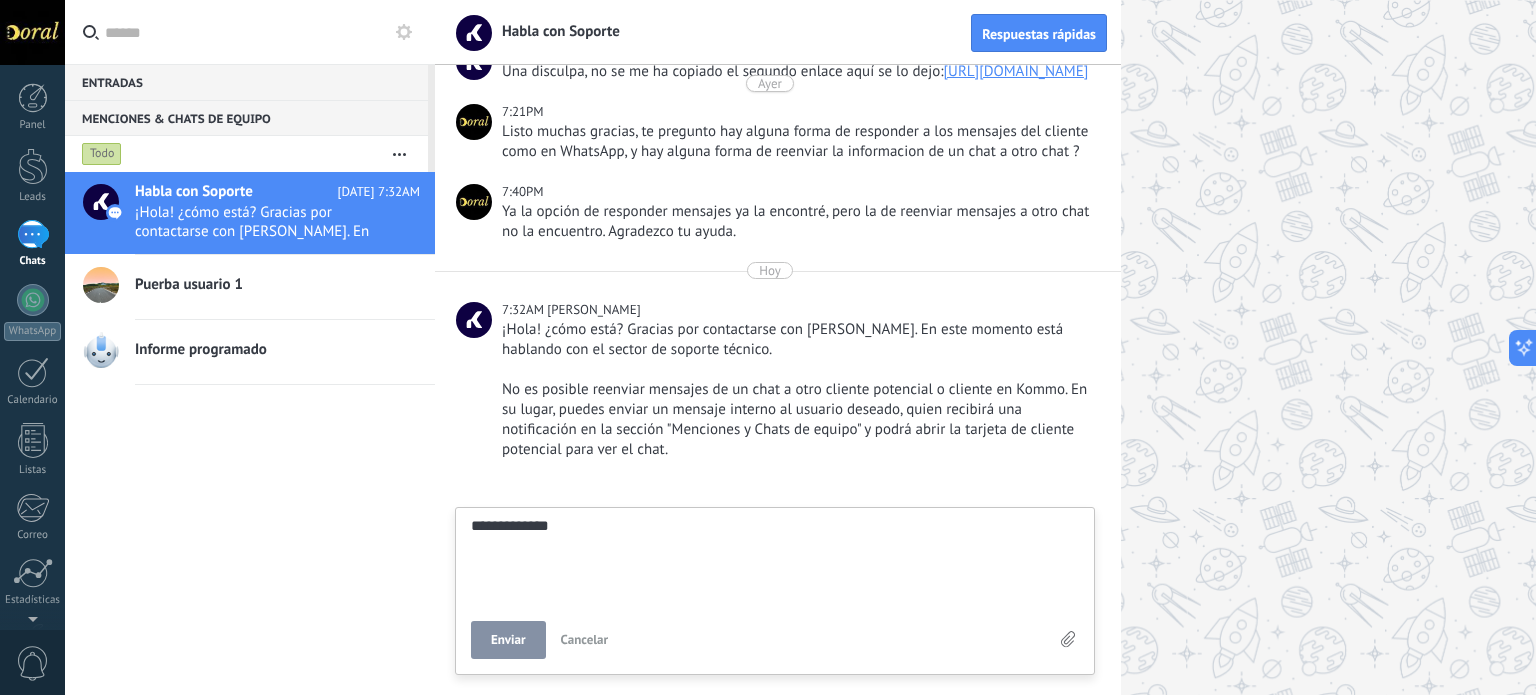 type on "**********" 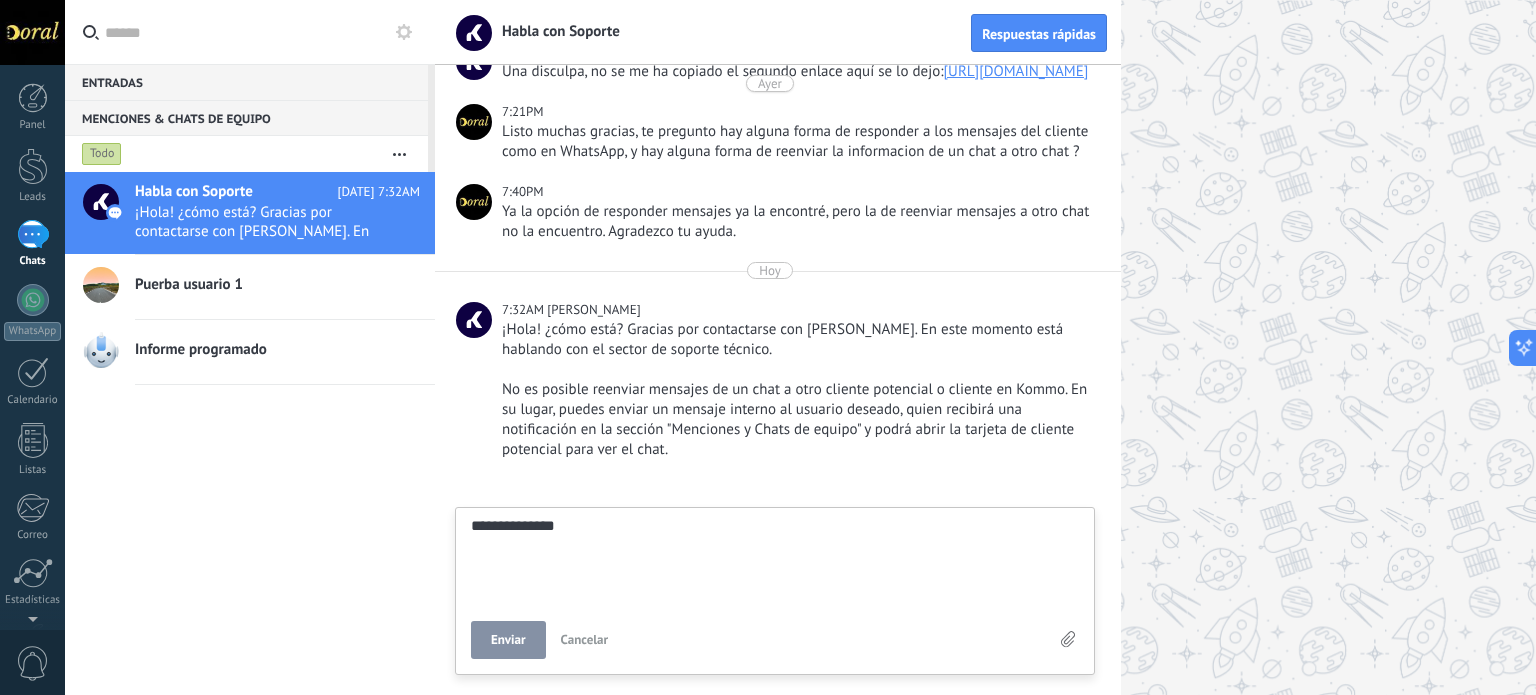 type on "**********" 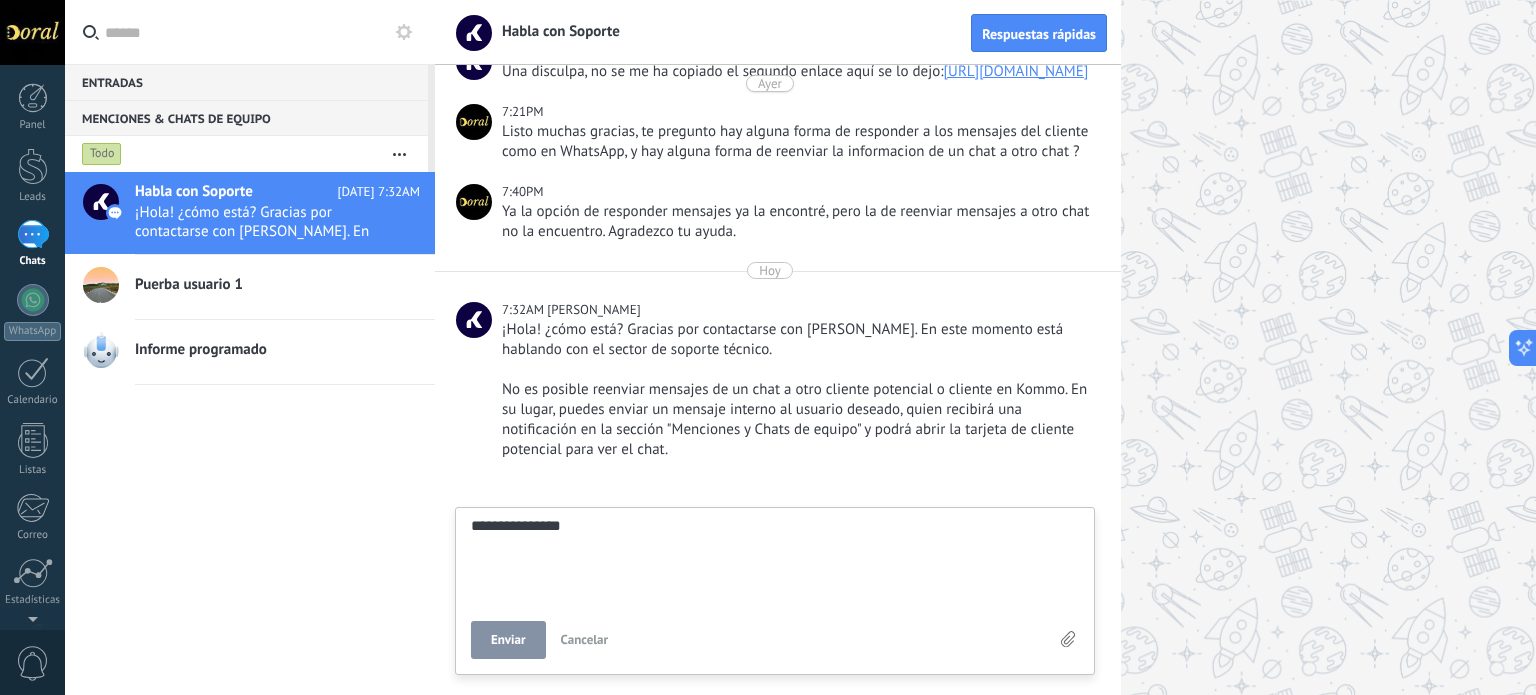 type on "**********" 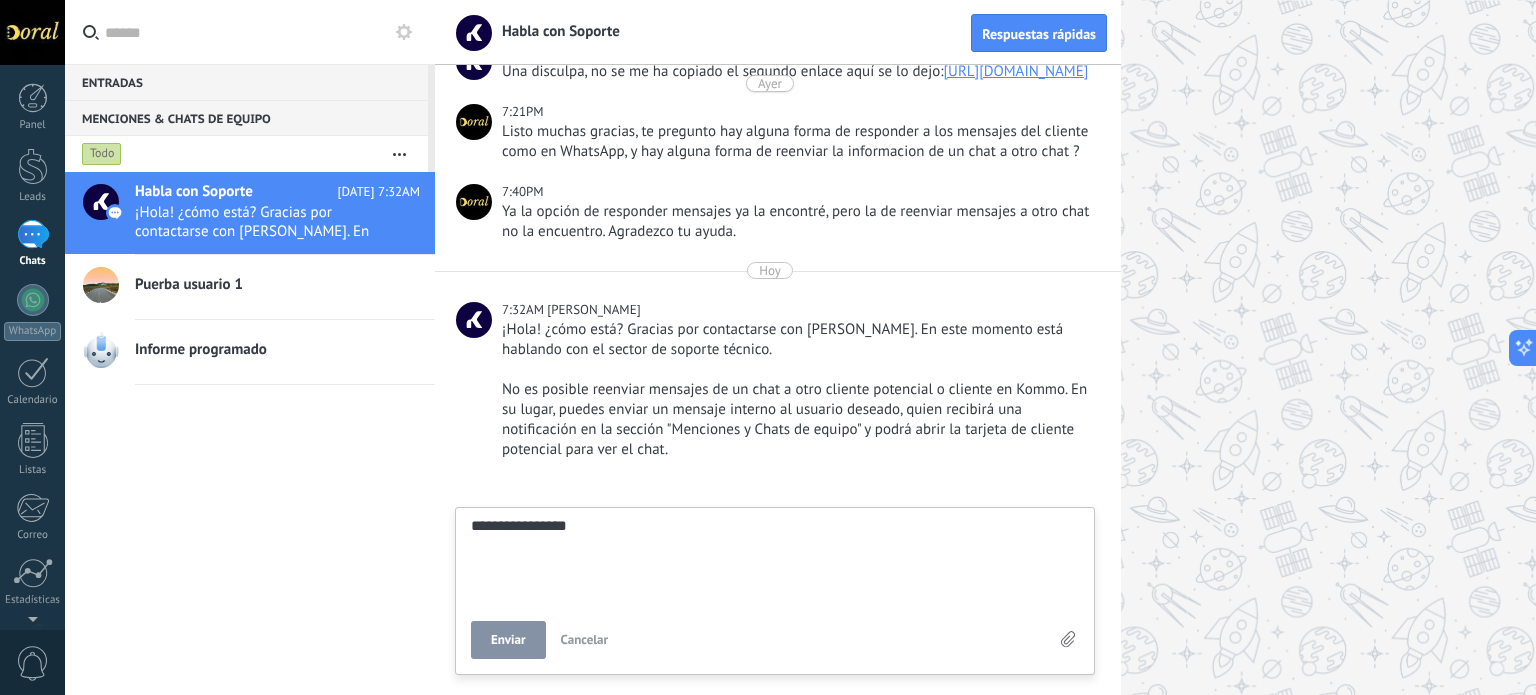 type on "**********" 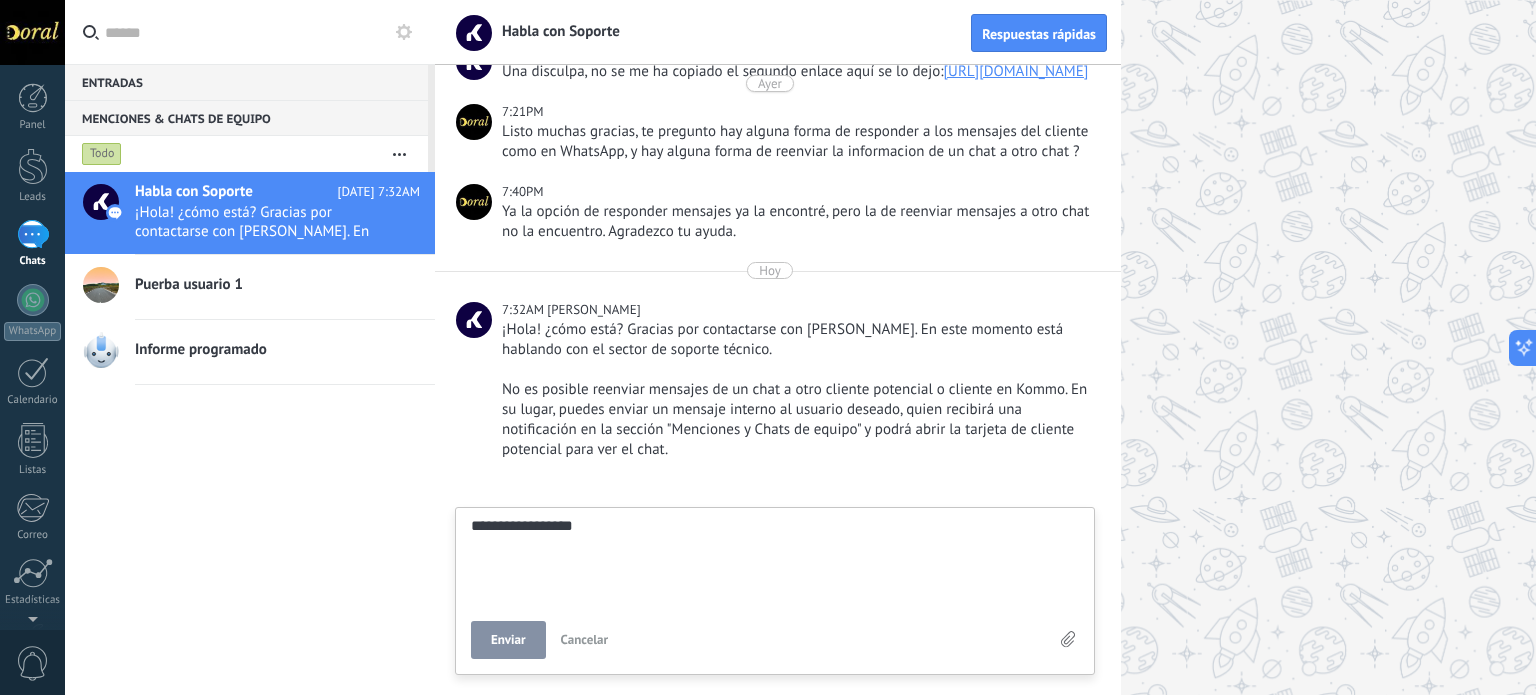 type on "**********" 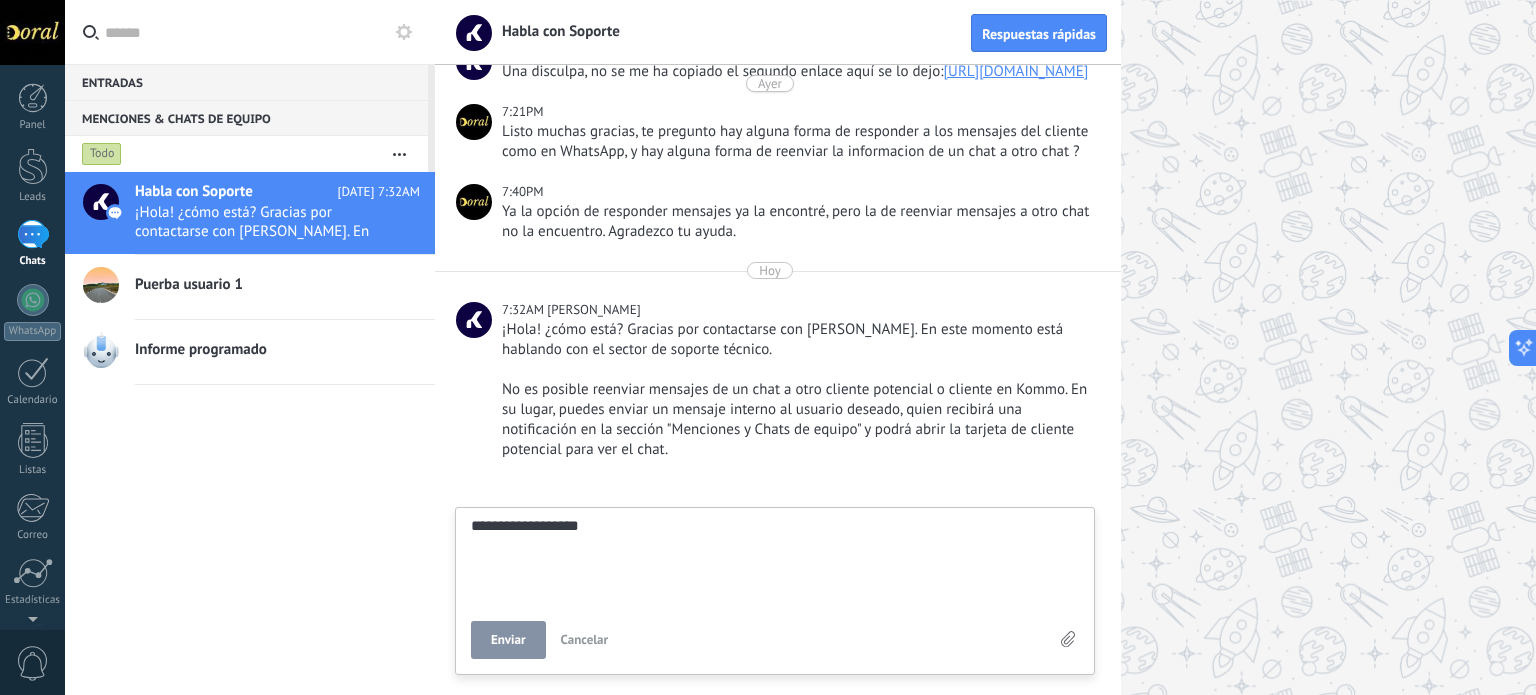 type on "**********" 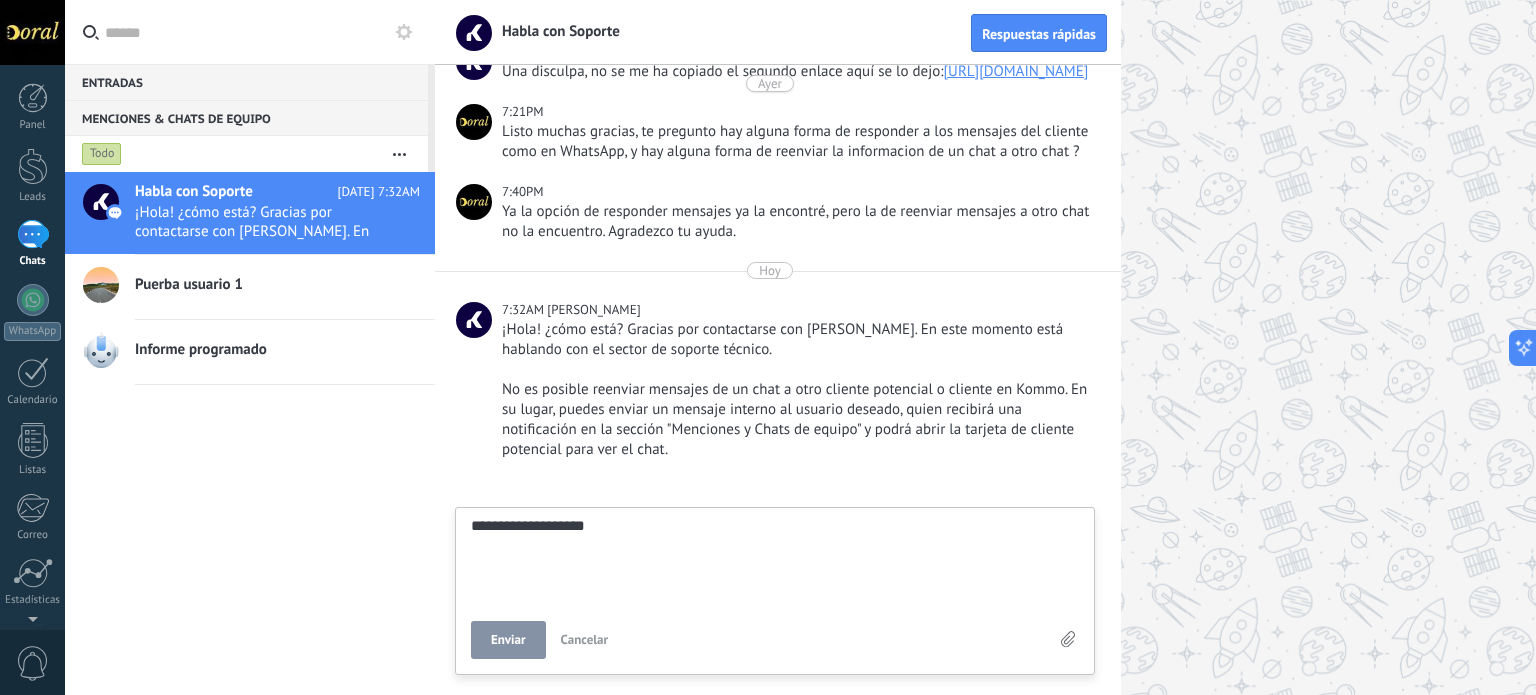 type on "**********" 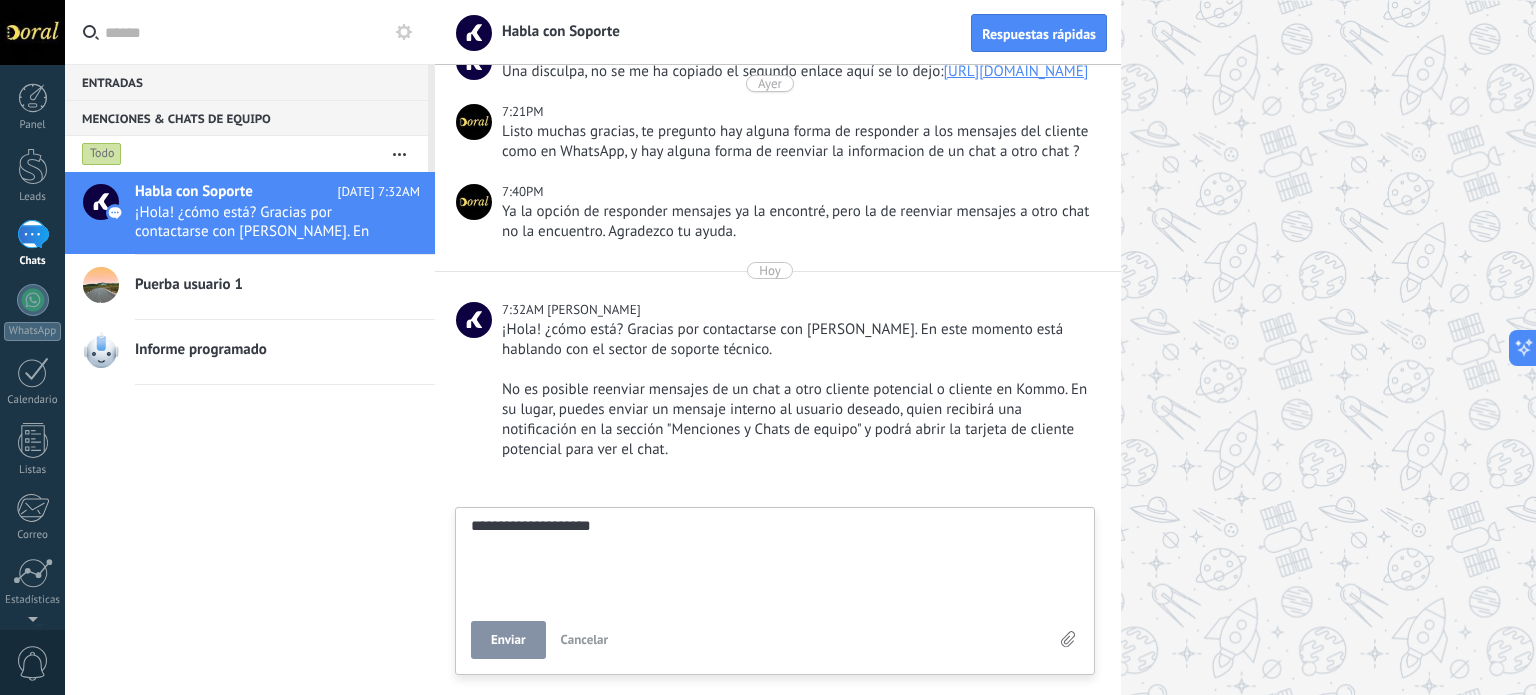 type on "**********" 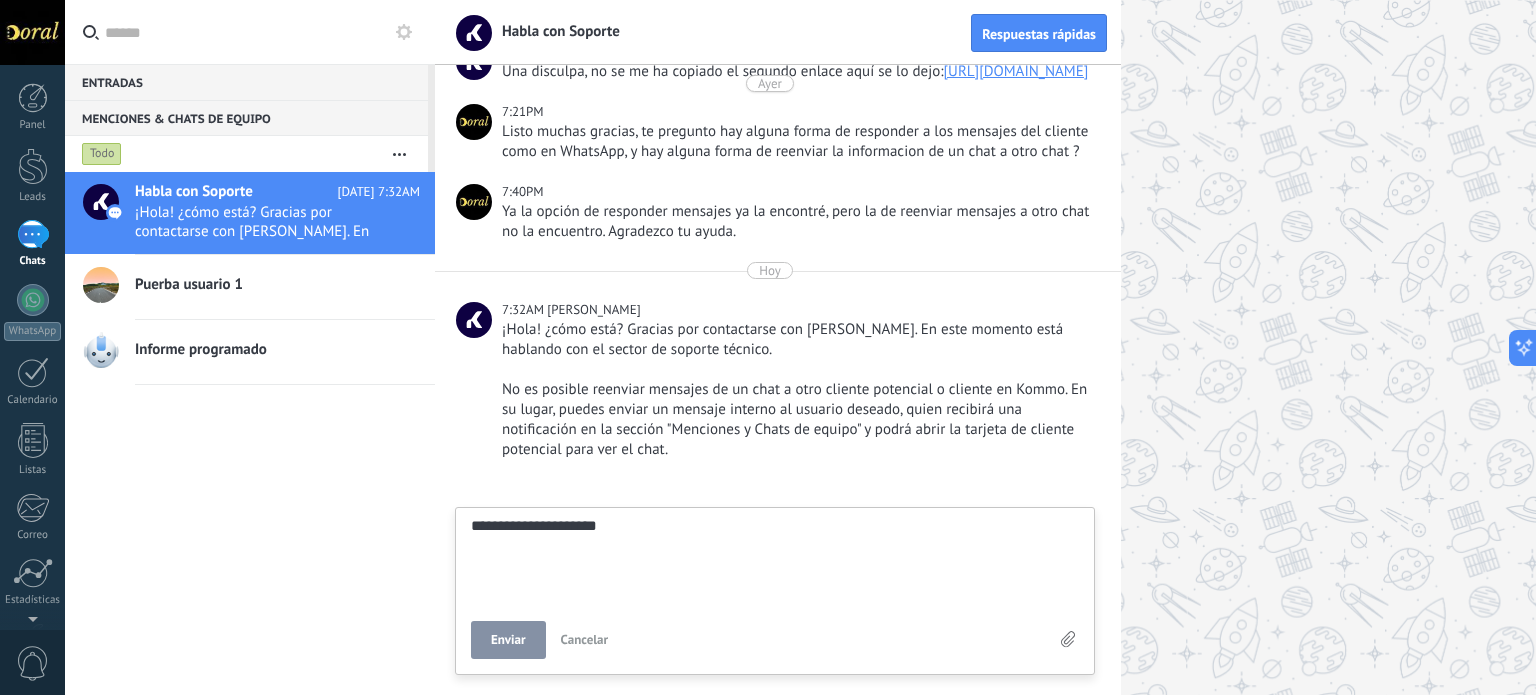 type on "**********" 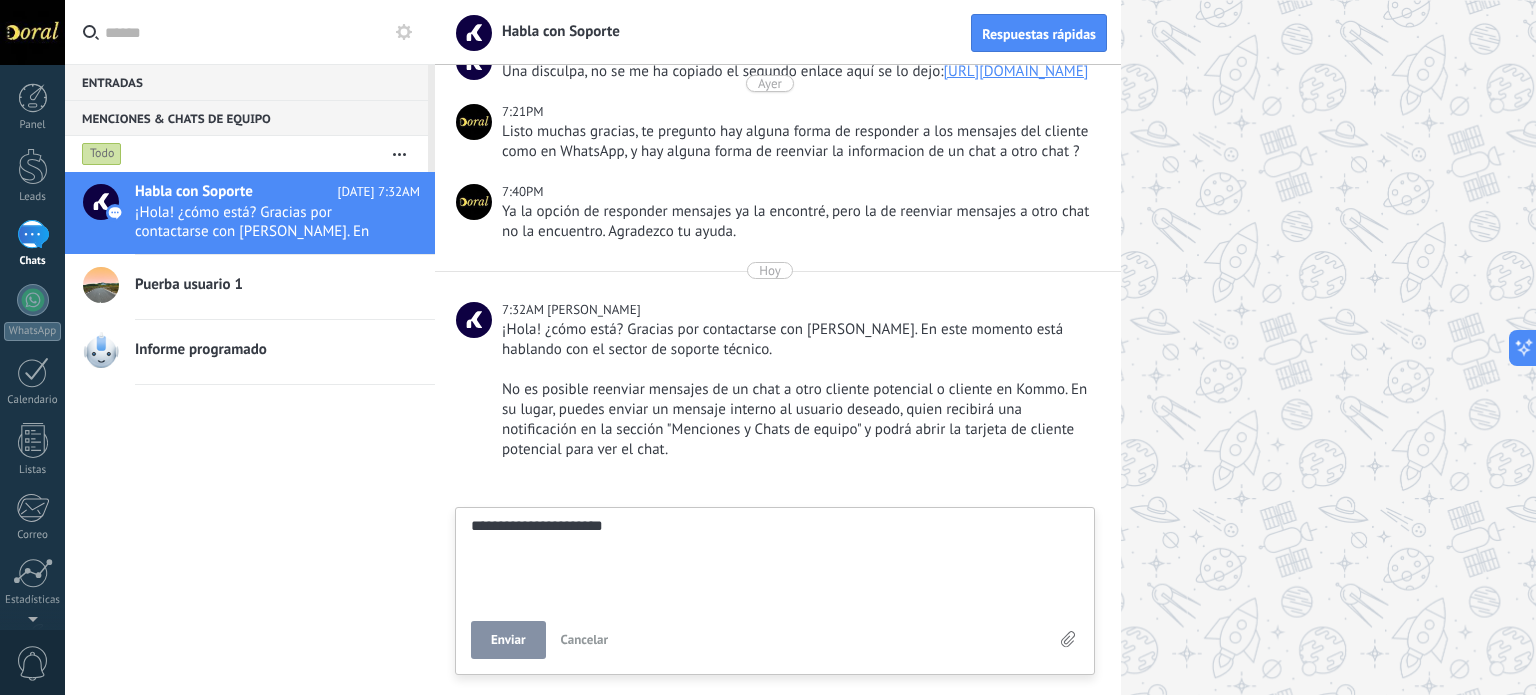 type on "**********" 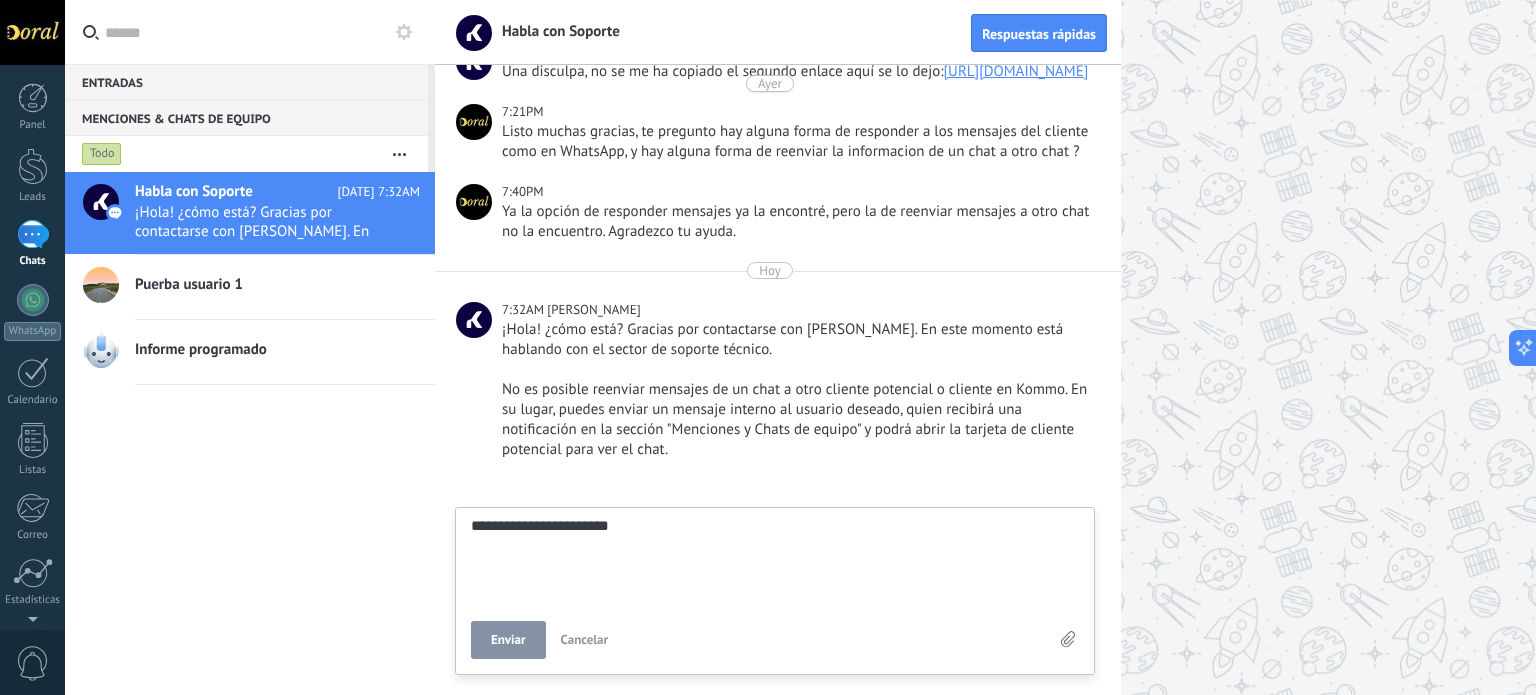 type on "**********" 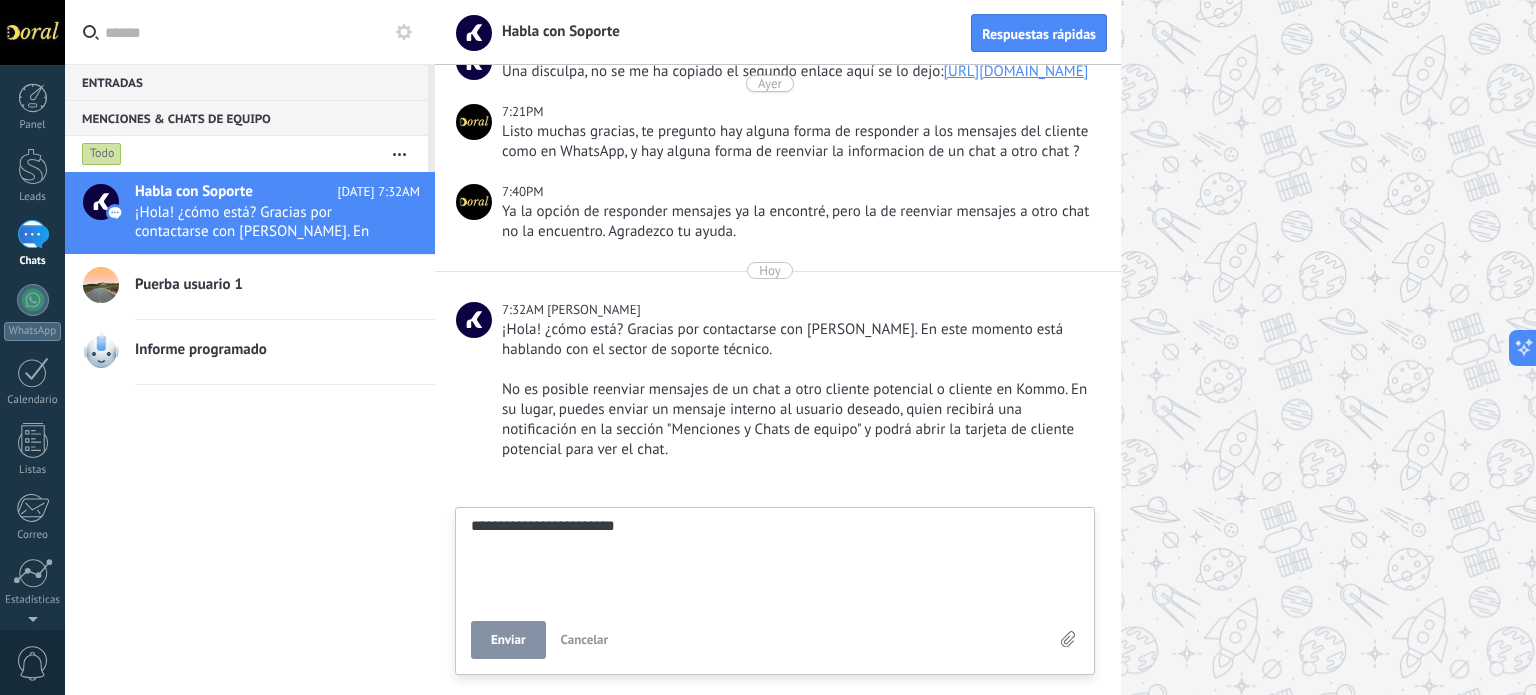 type on "**********" 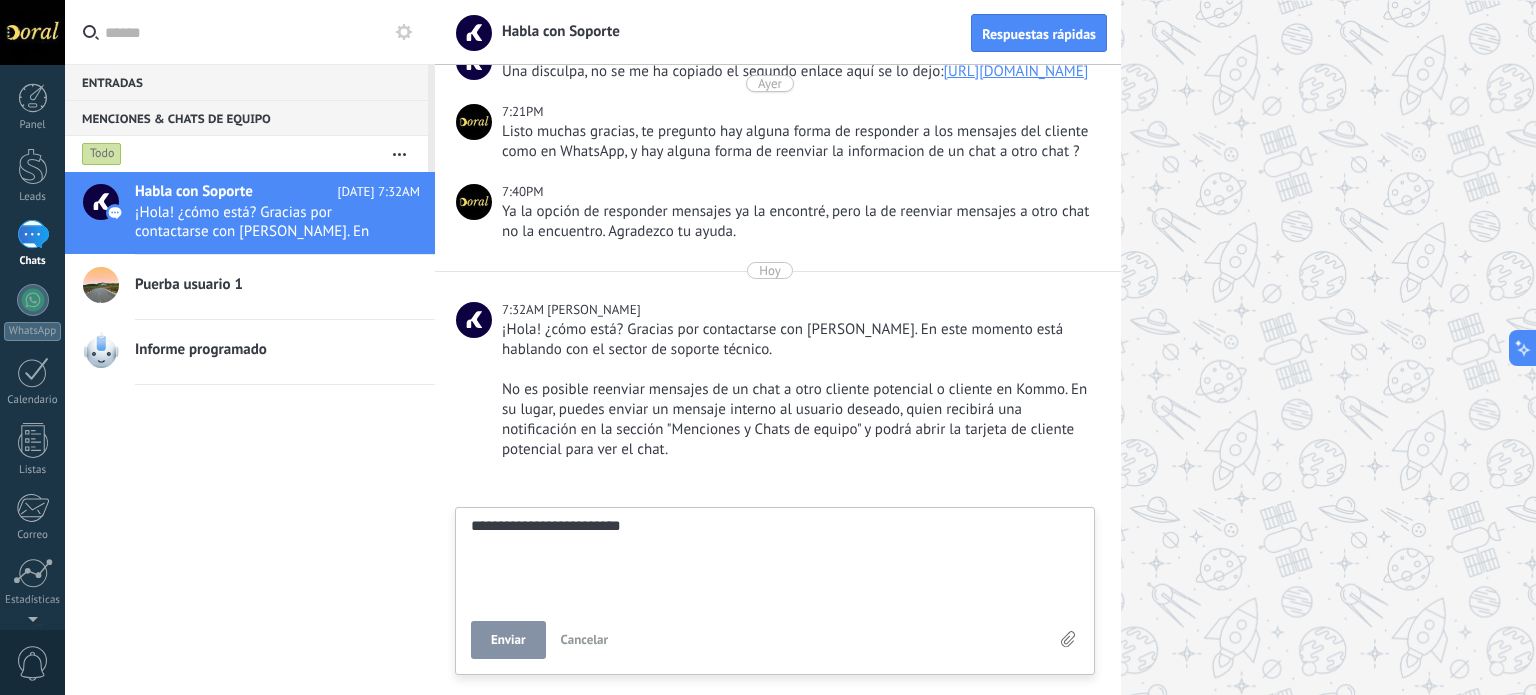 type on "**********" 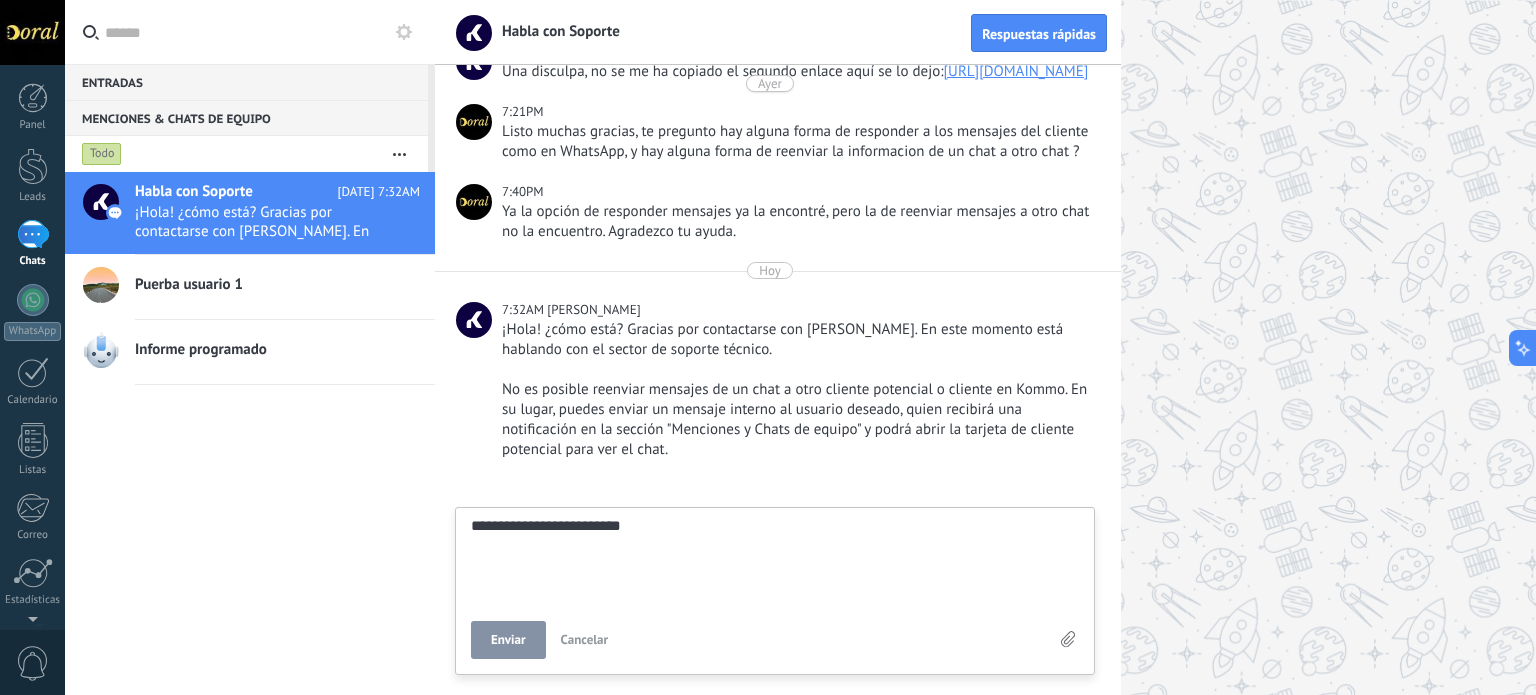 type on "**********" 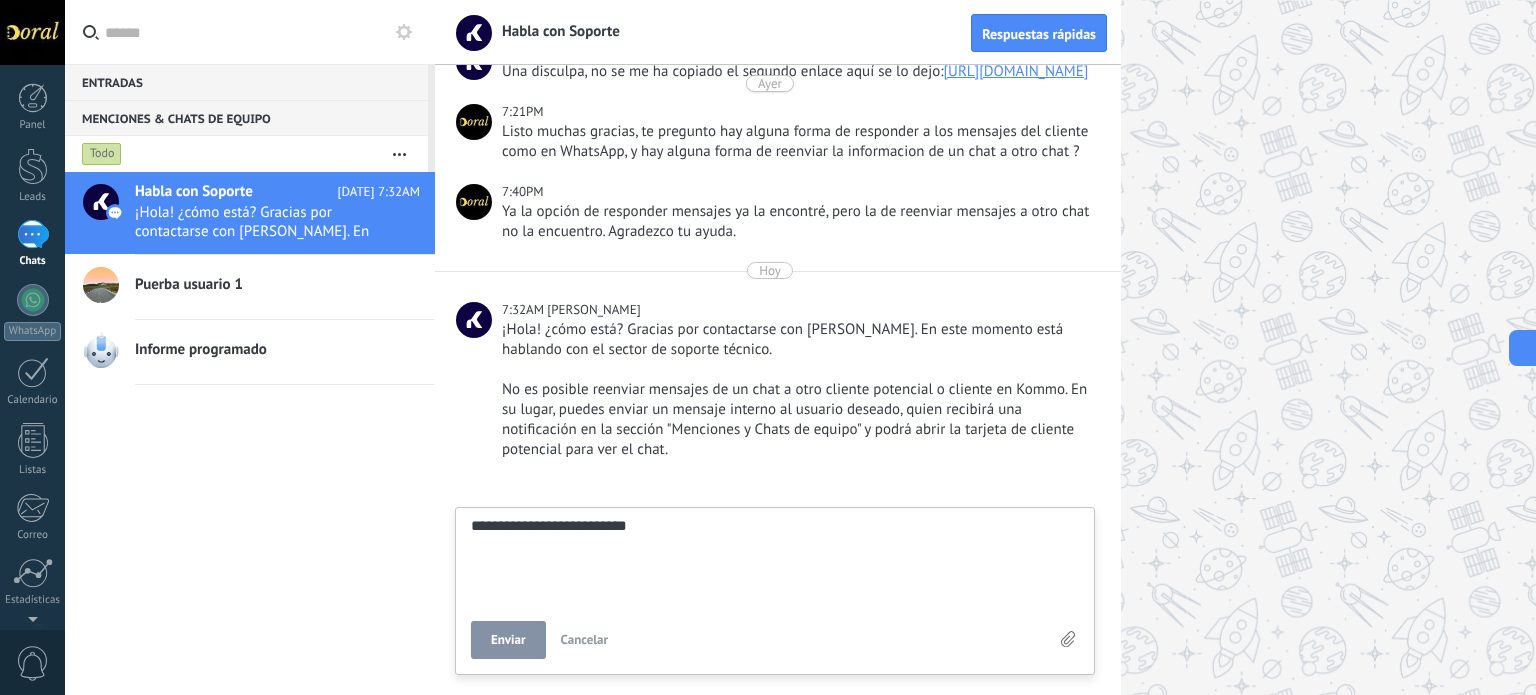 type on "**********" 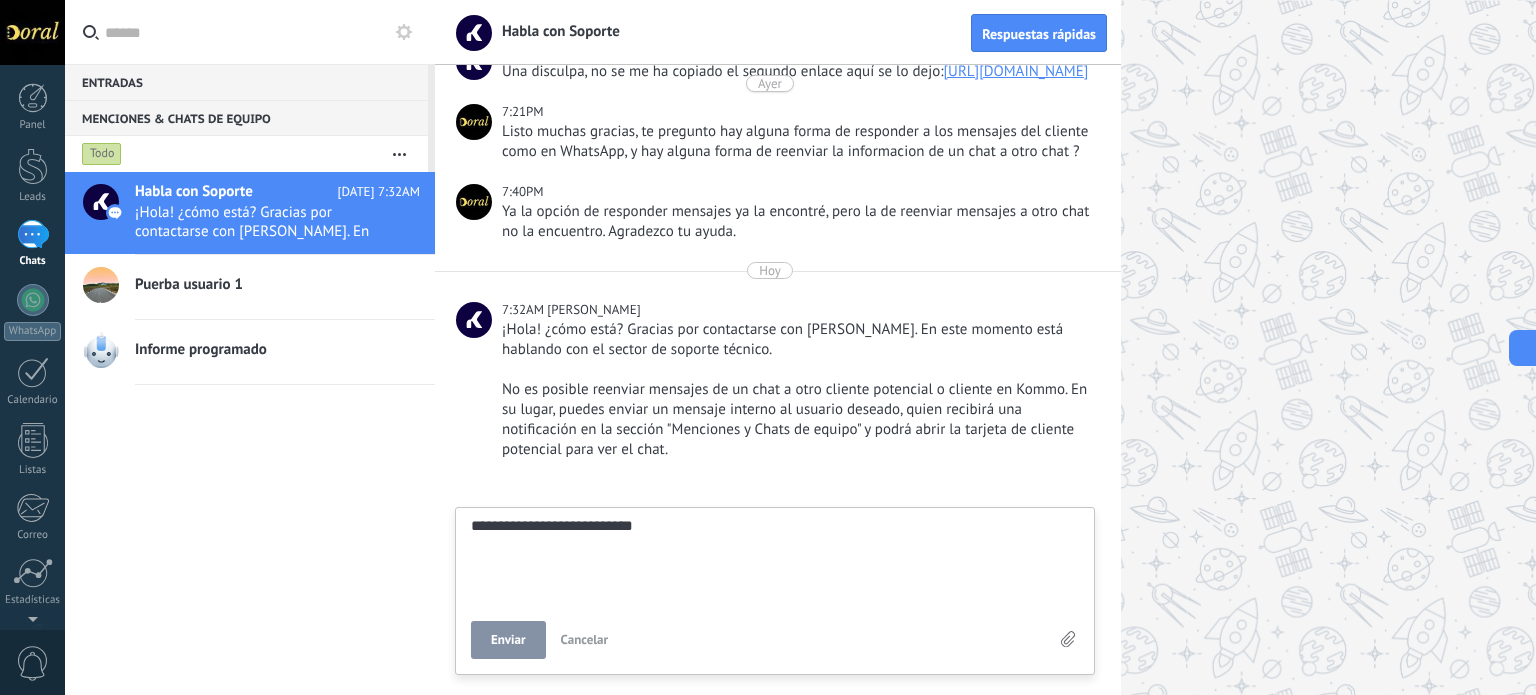 type on "**********" 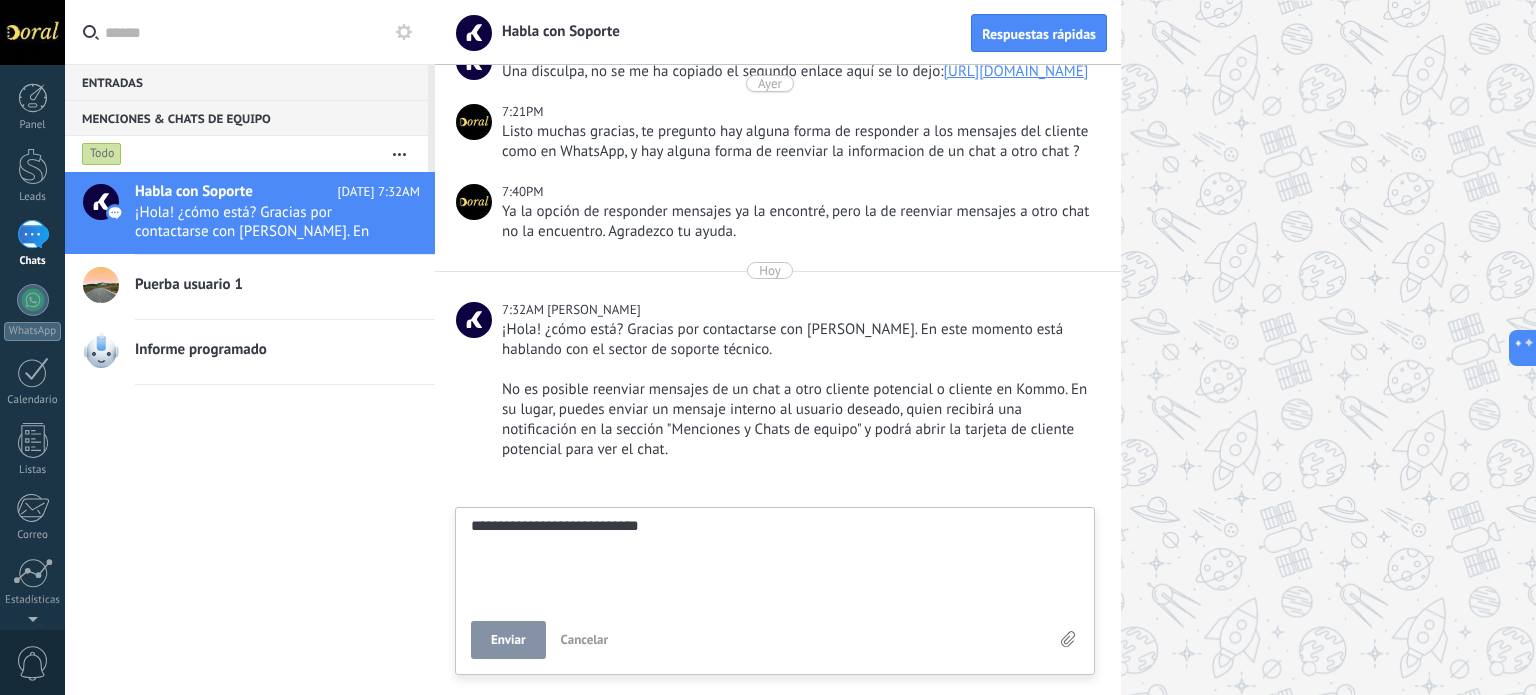 type on "**********" 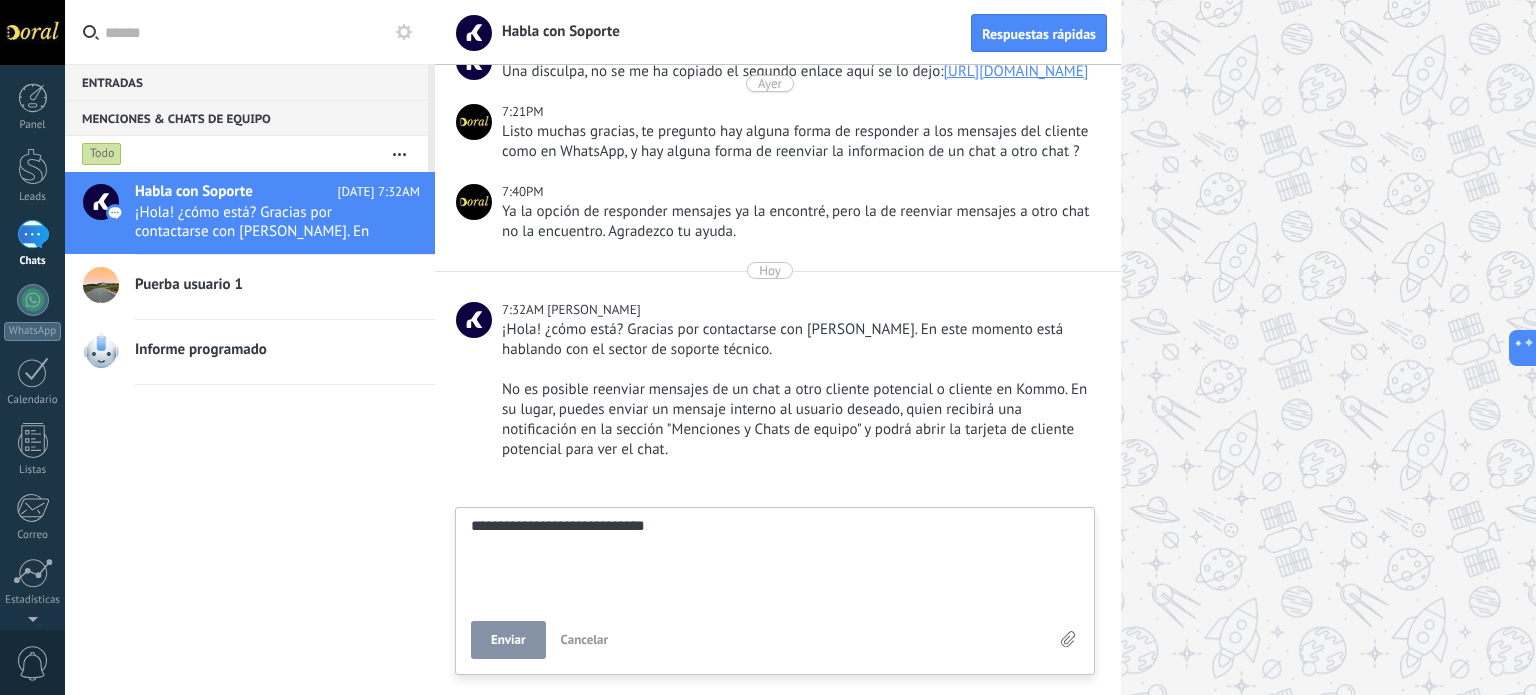 type on "**********" 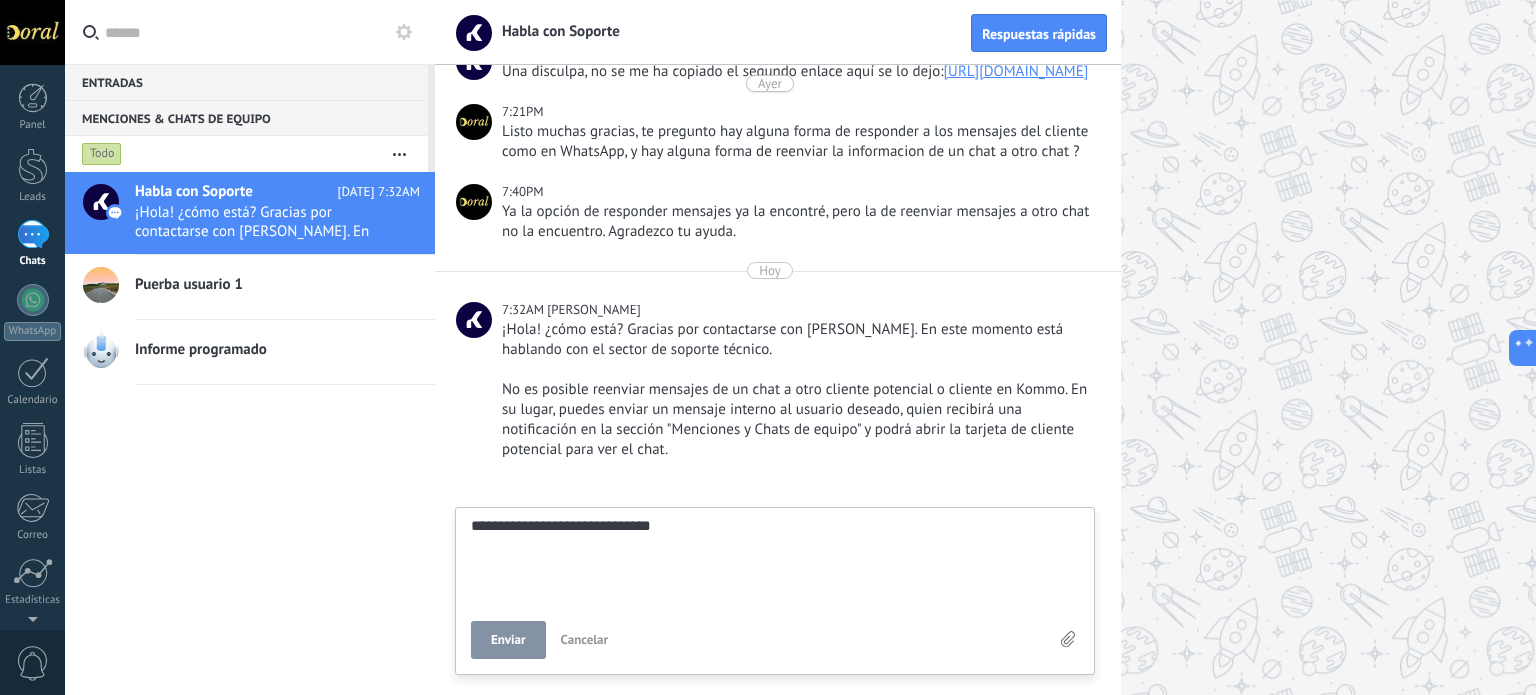type on "**********" 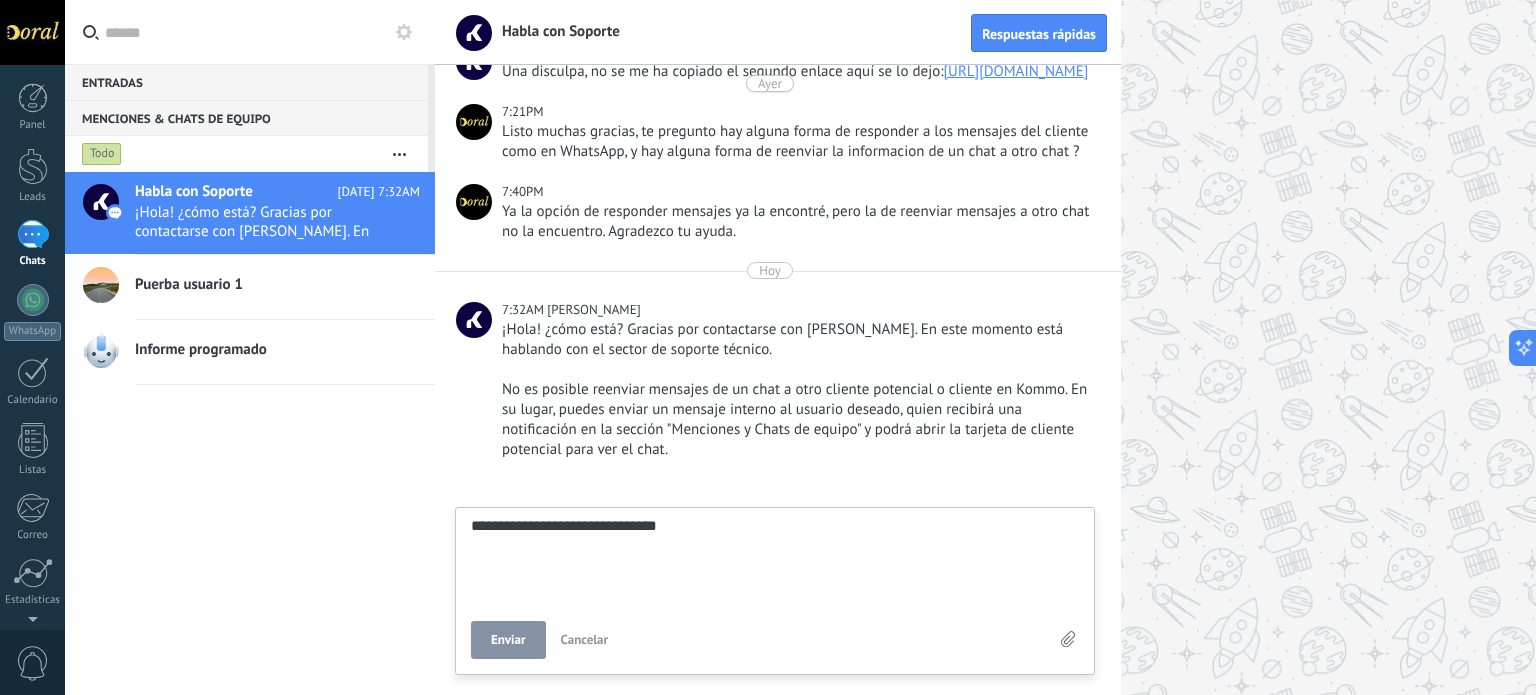 type on "**********" 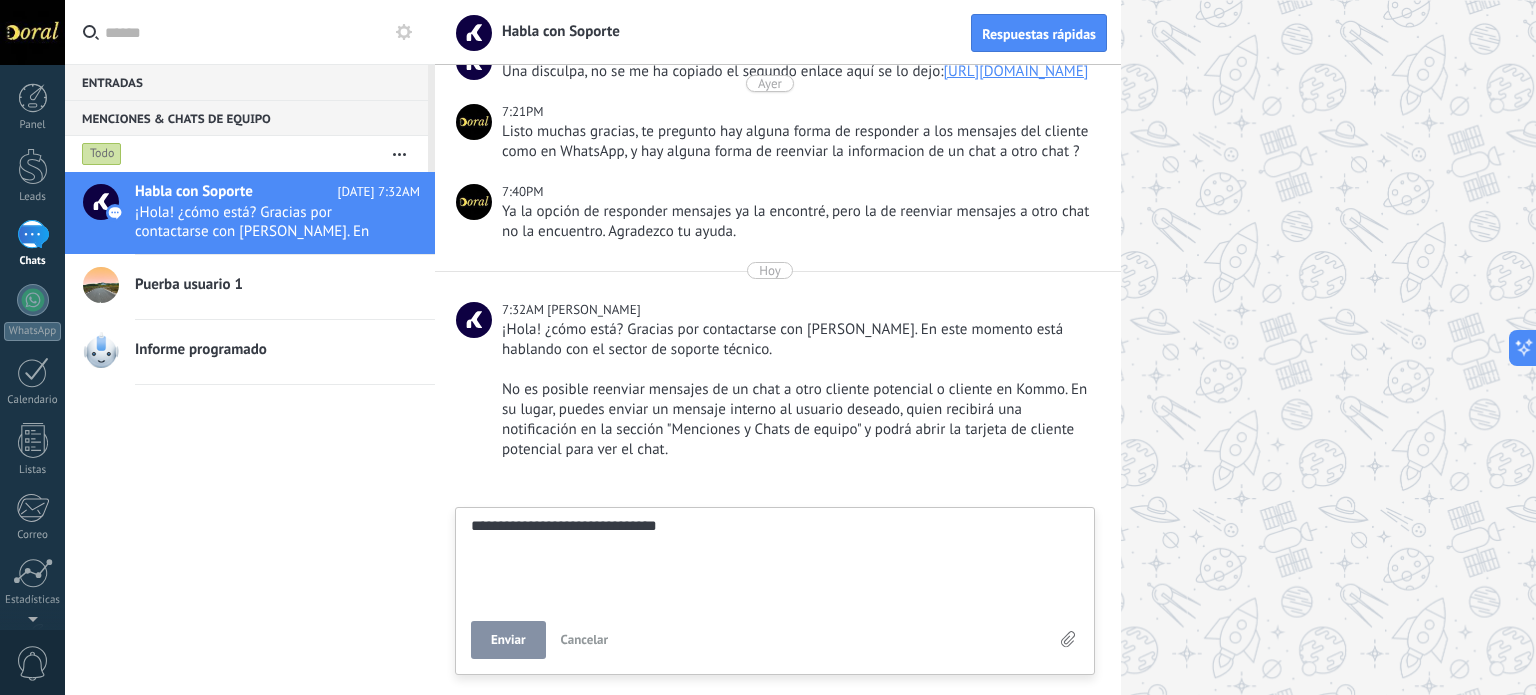 type on "**********" 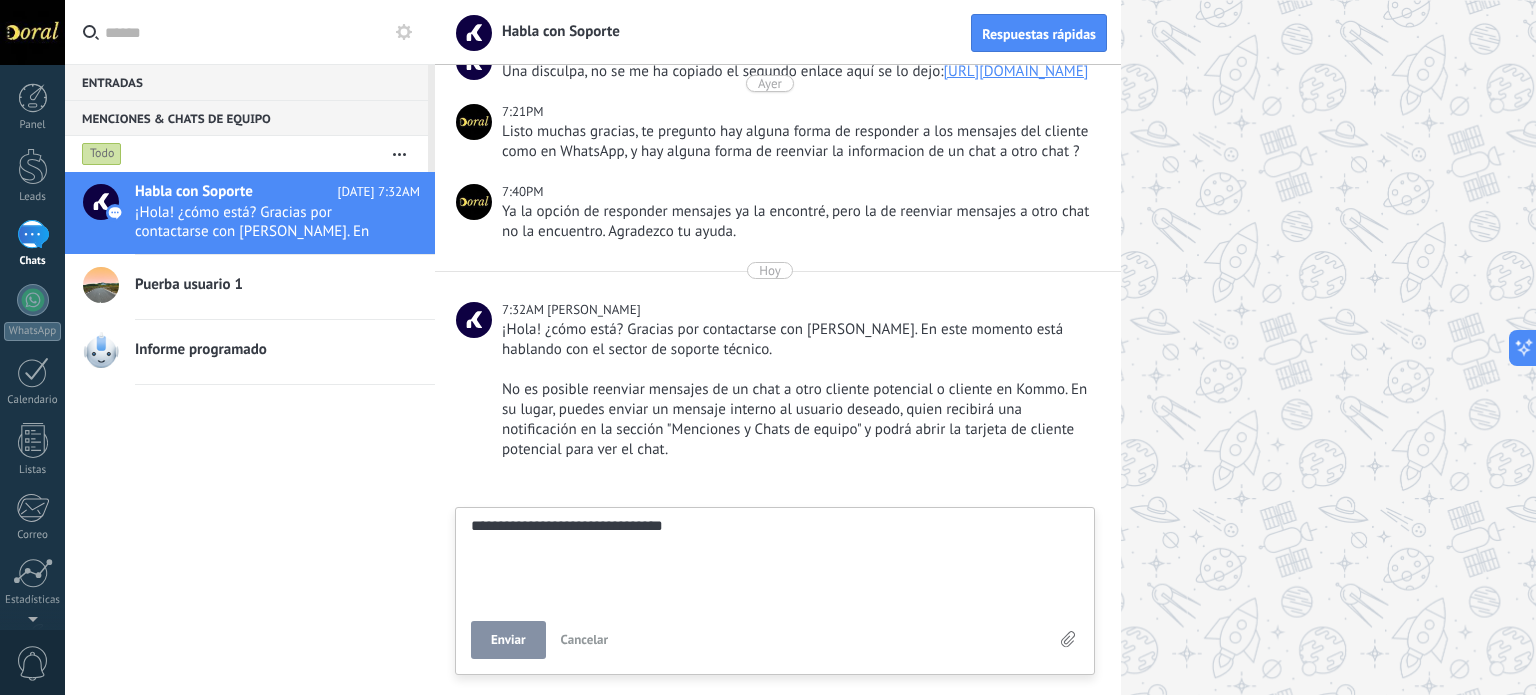 type on "**********" 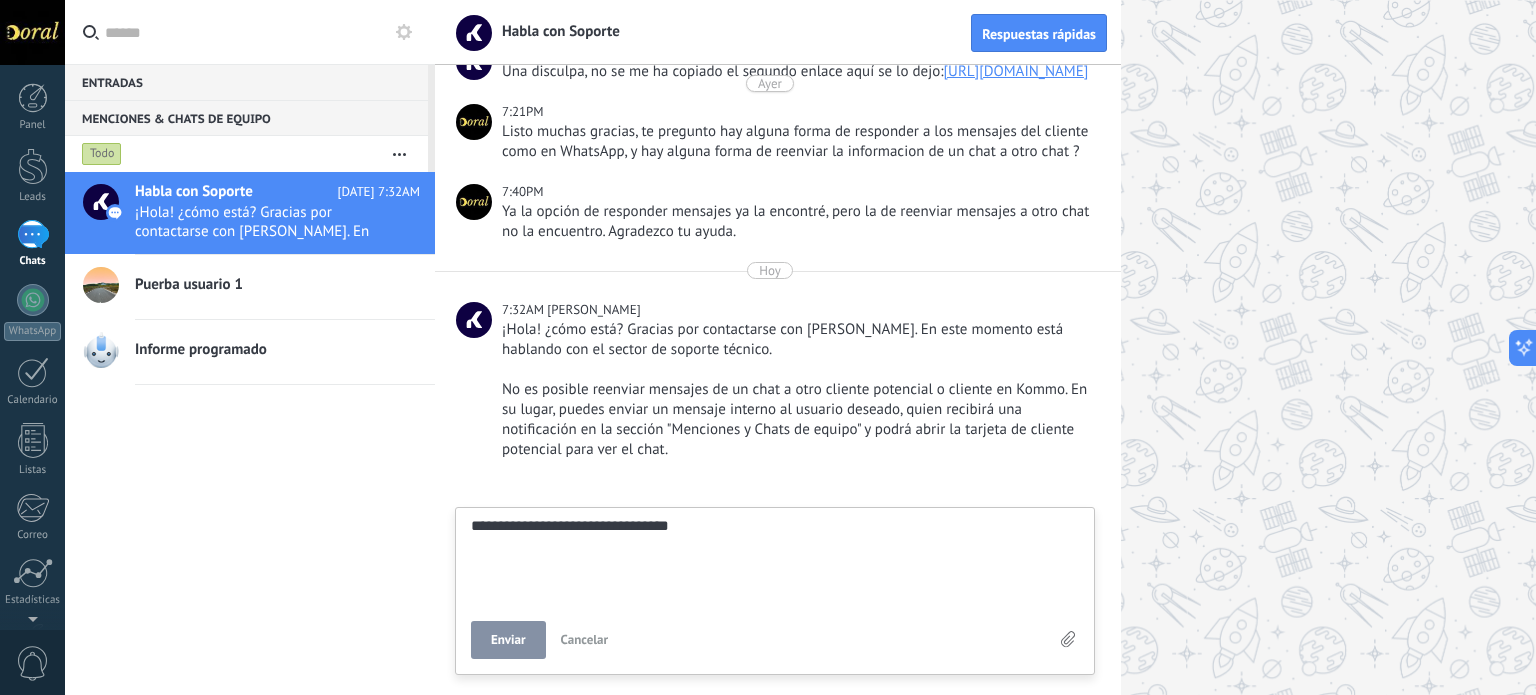 type on "**********" 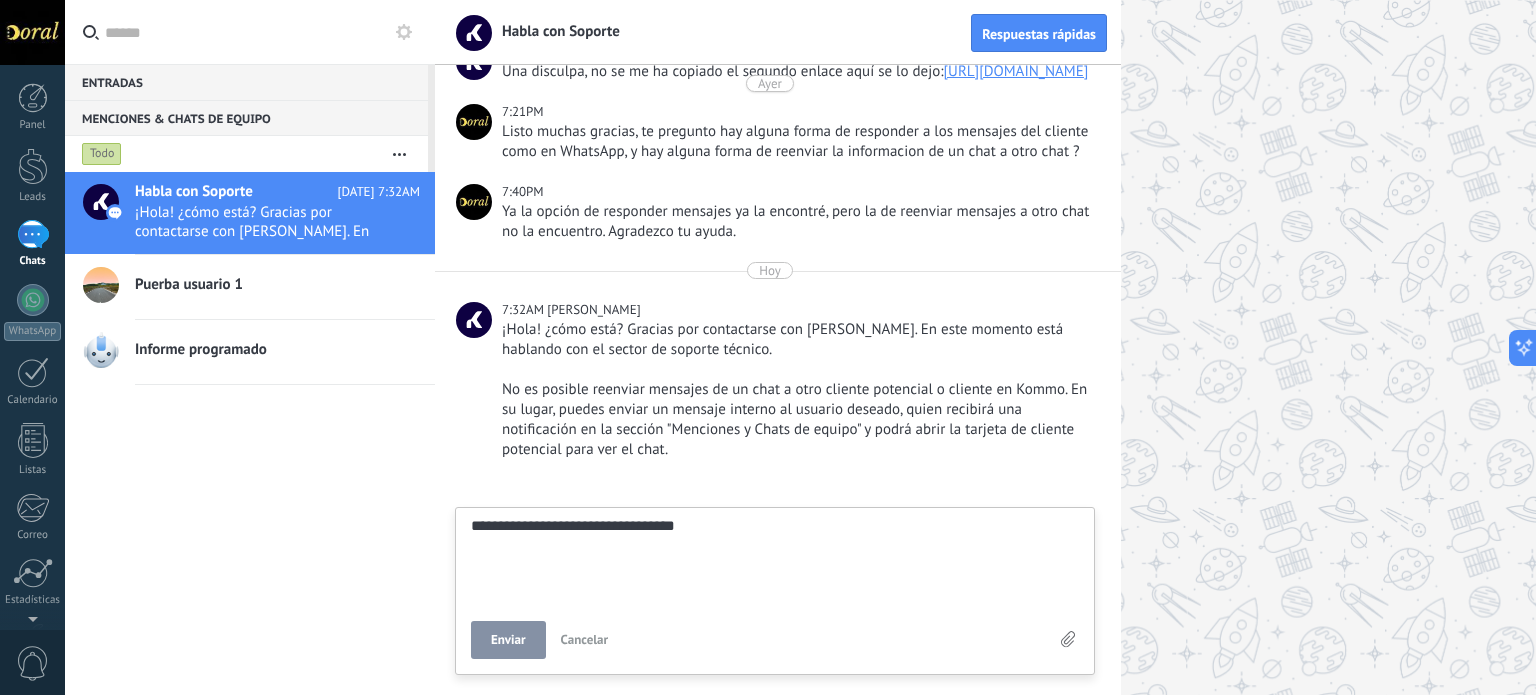 type on "**********" 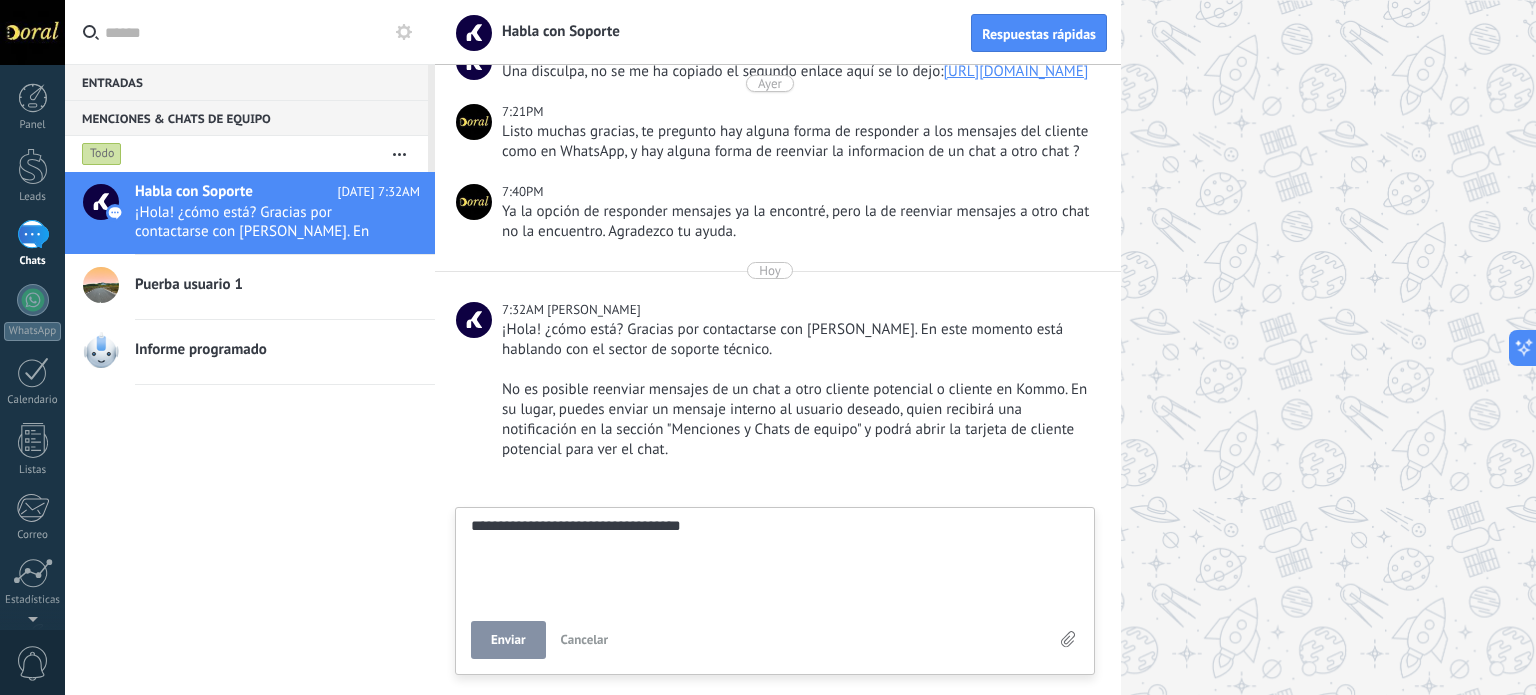 type on "**********" 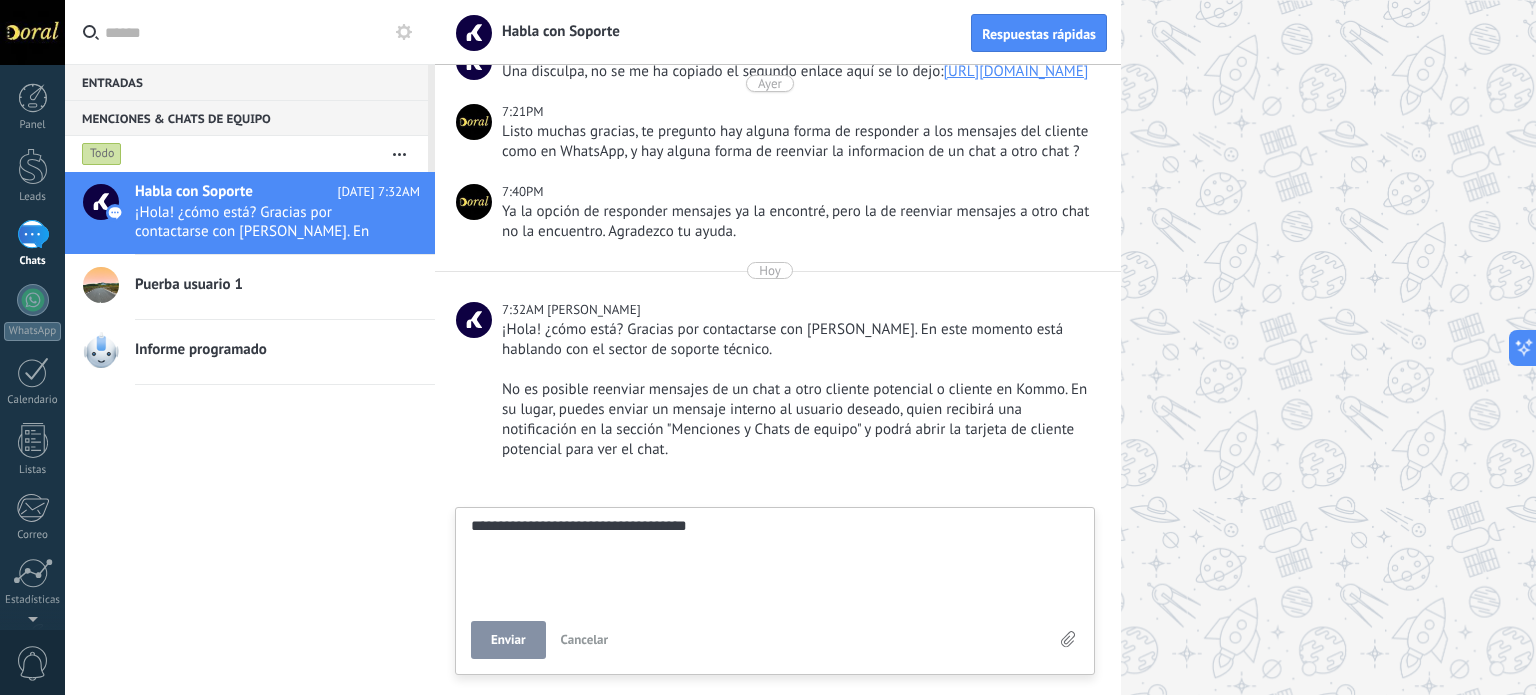 type on "**********" 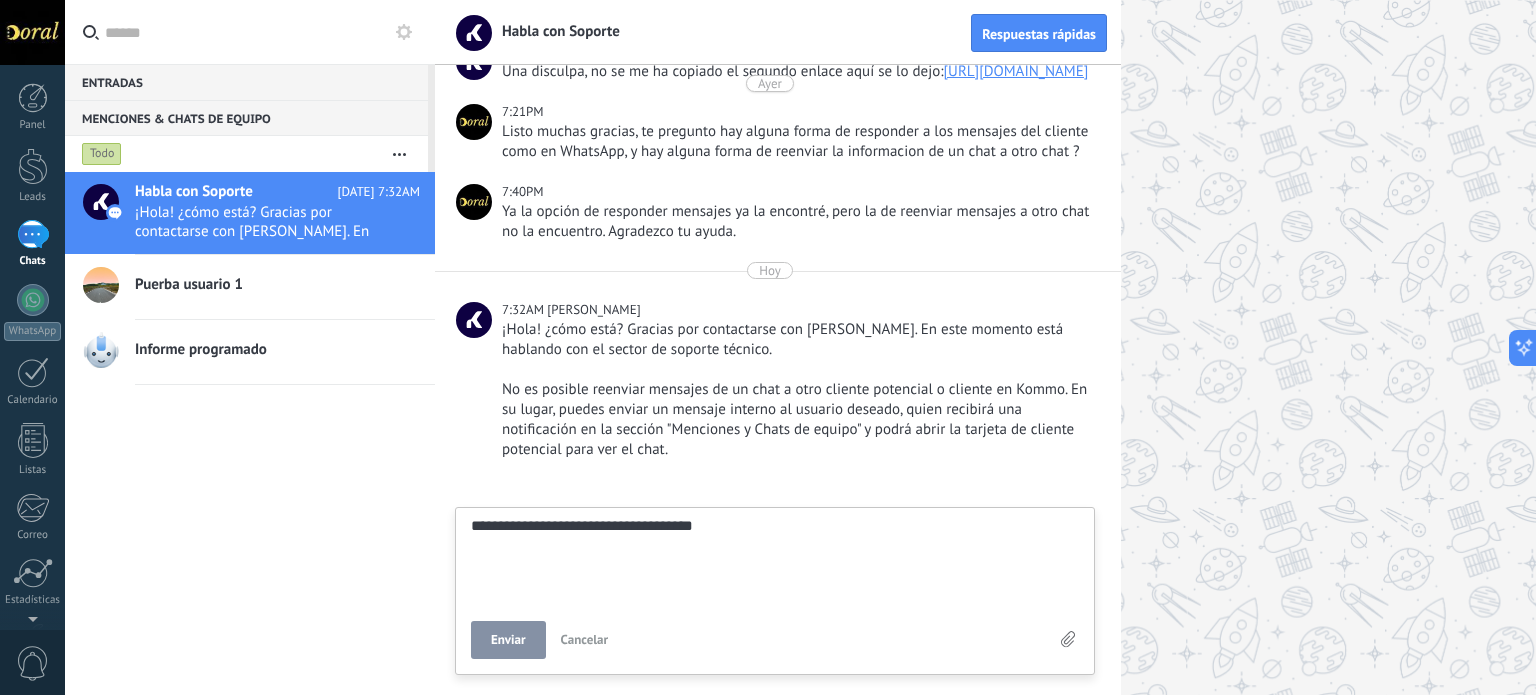 type on "**********" 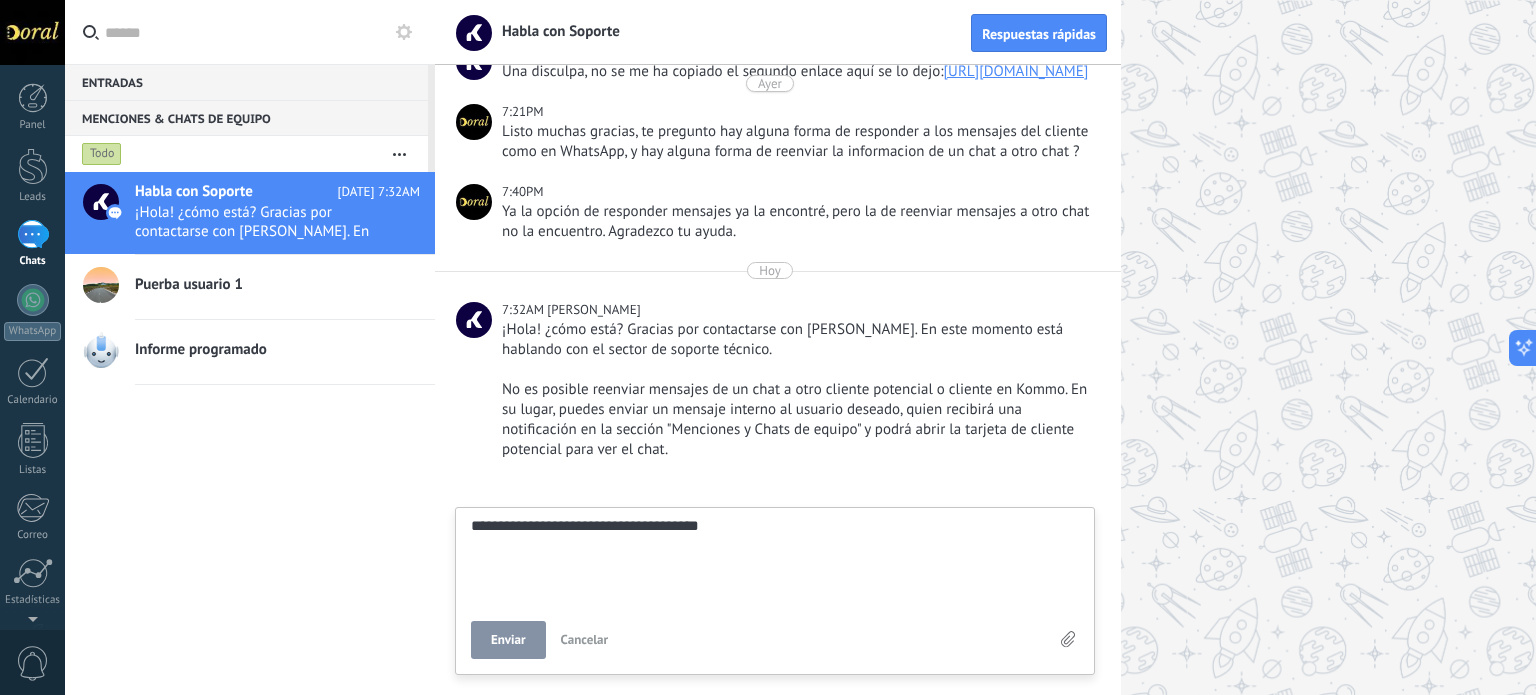 type on "**********" 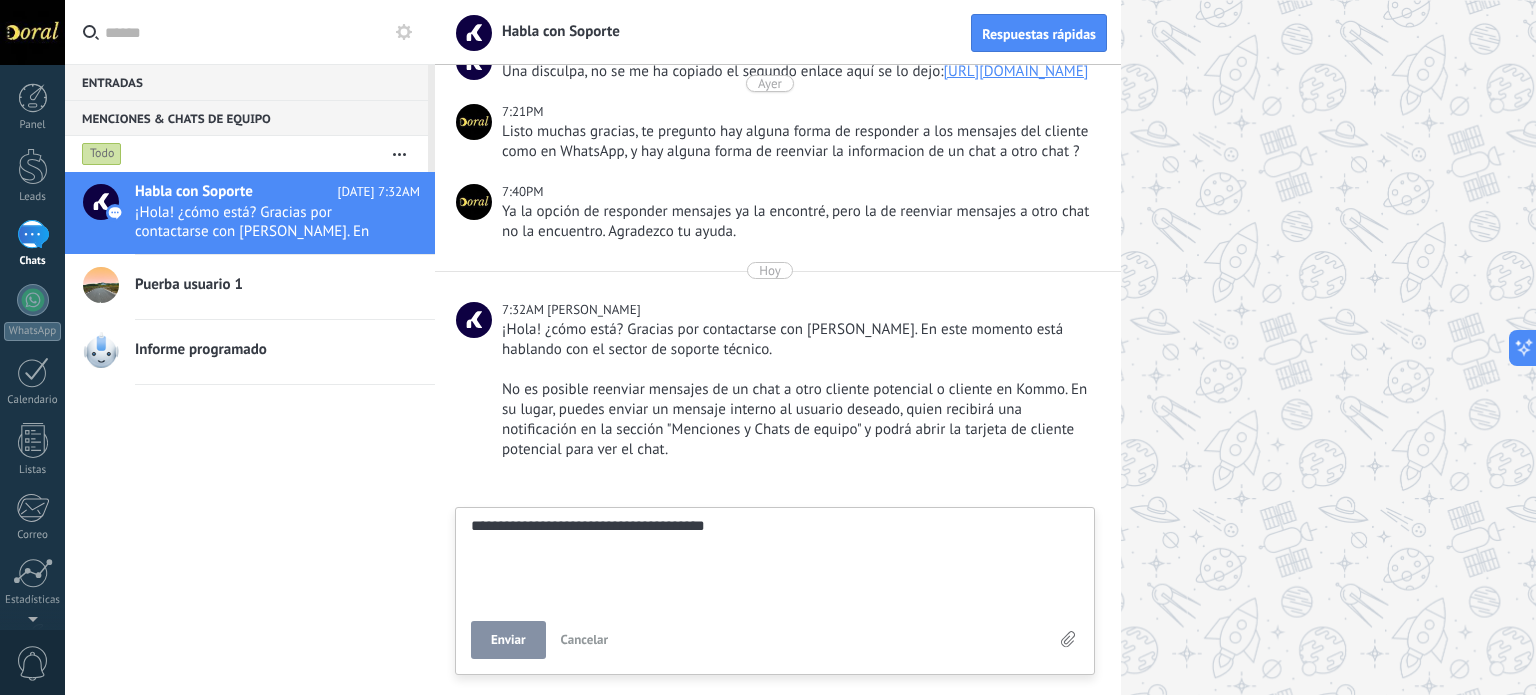 type on "**********" 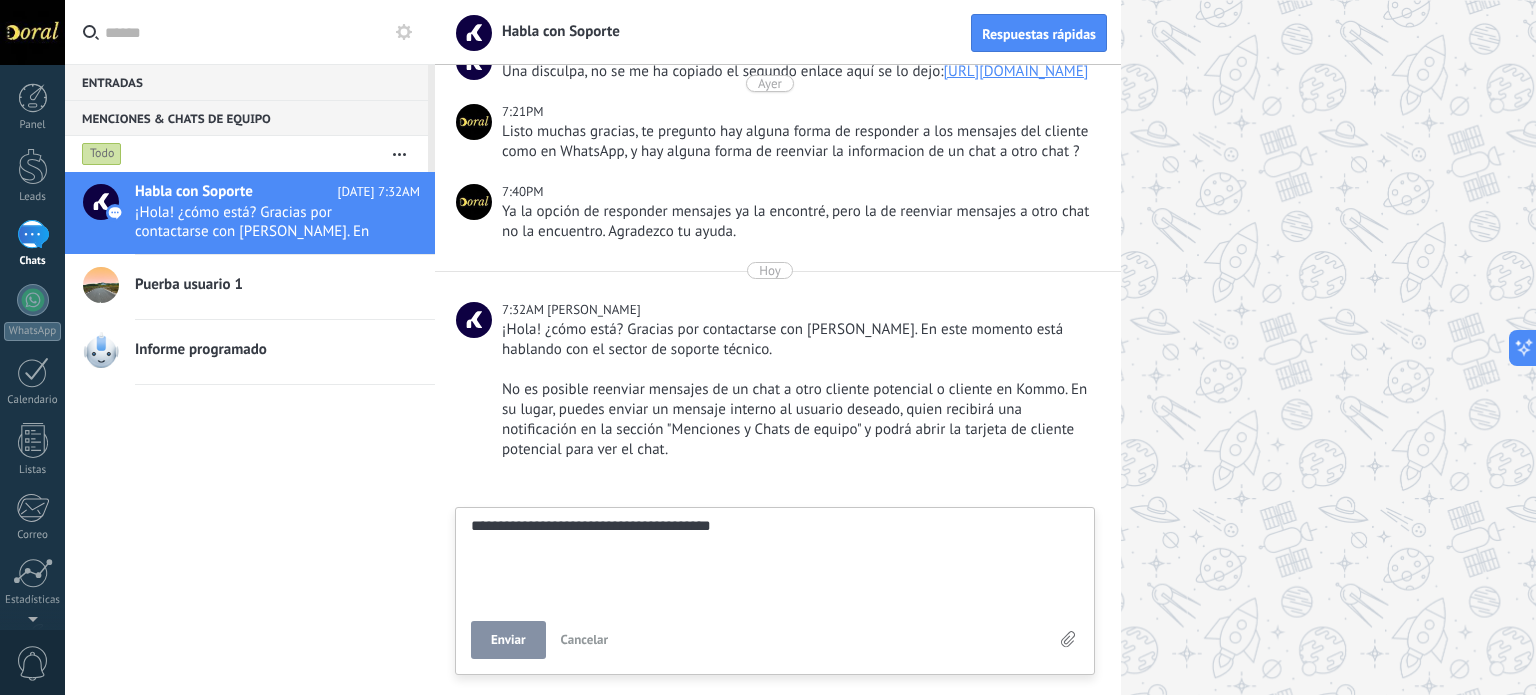 type on "**********" 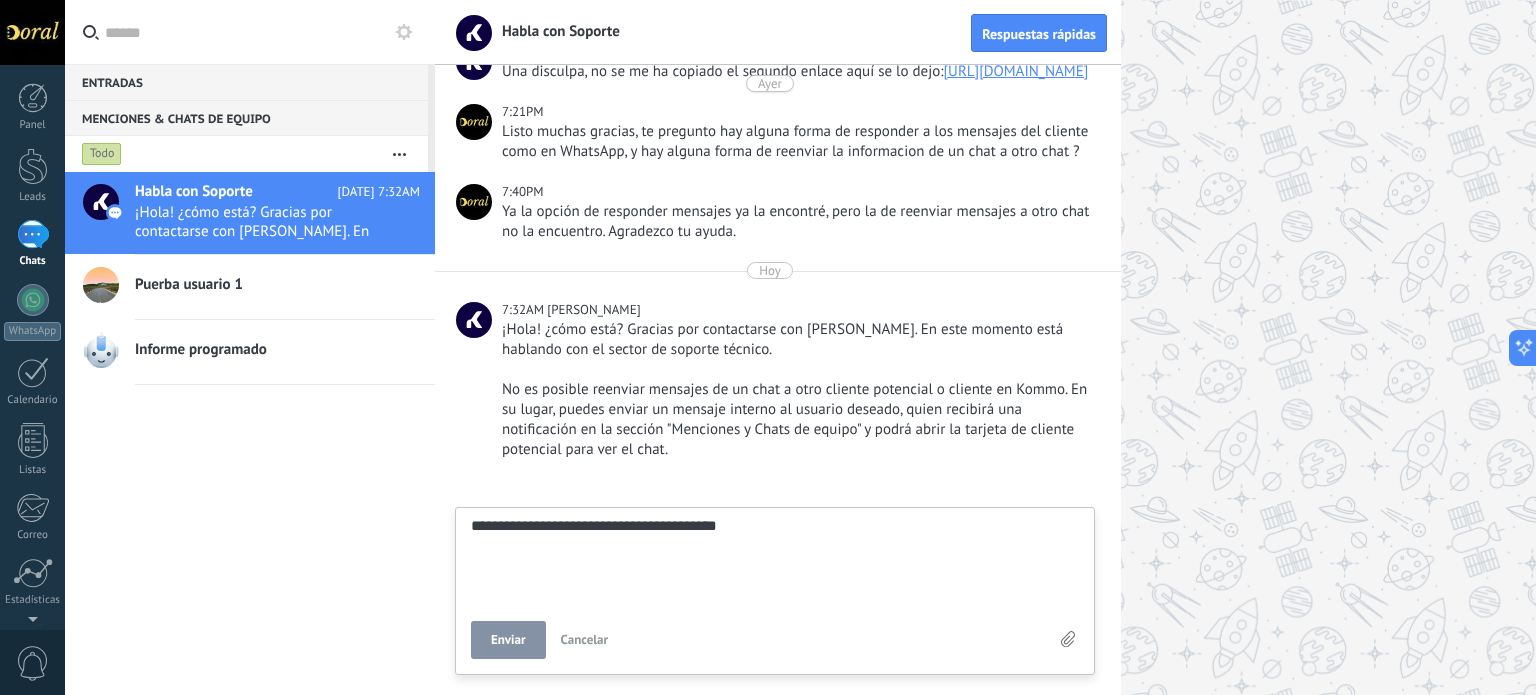 type on "**********" 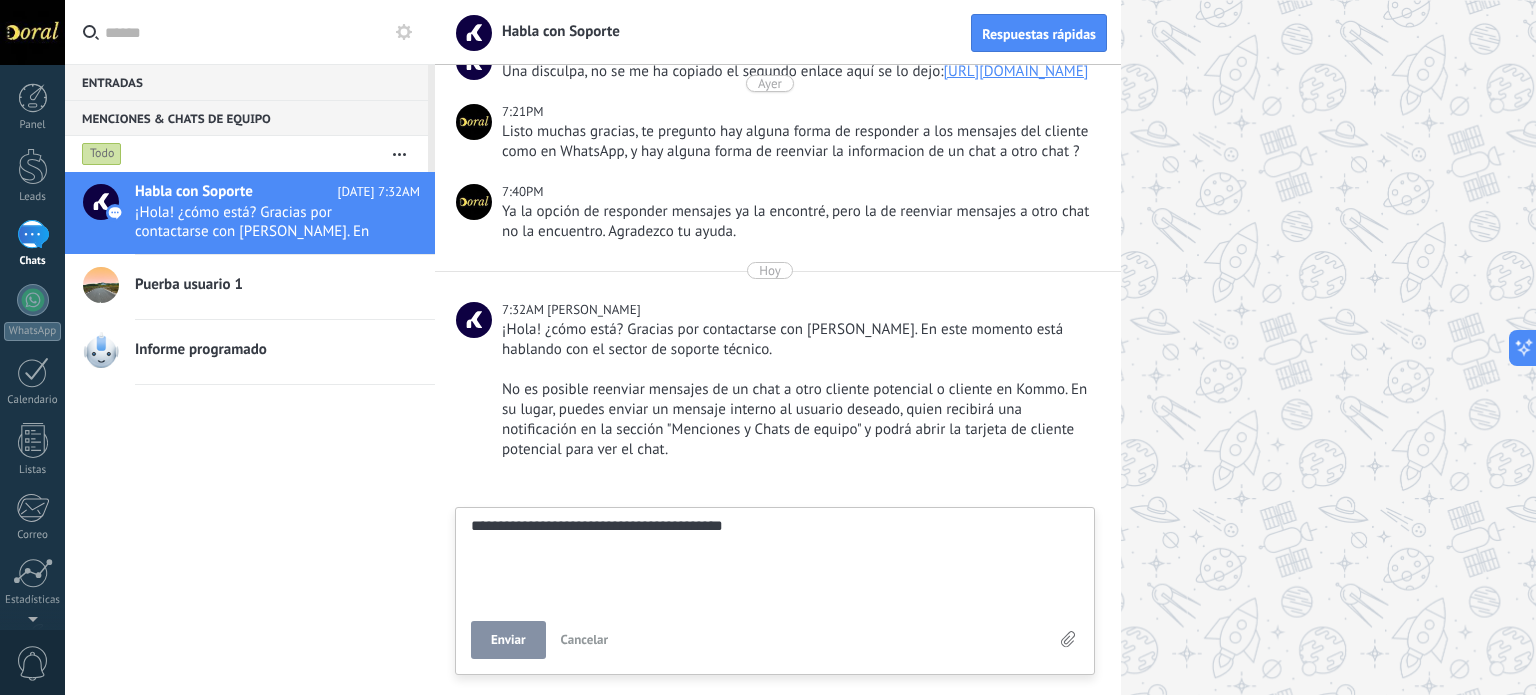 type on "**********" 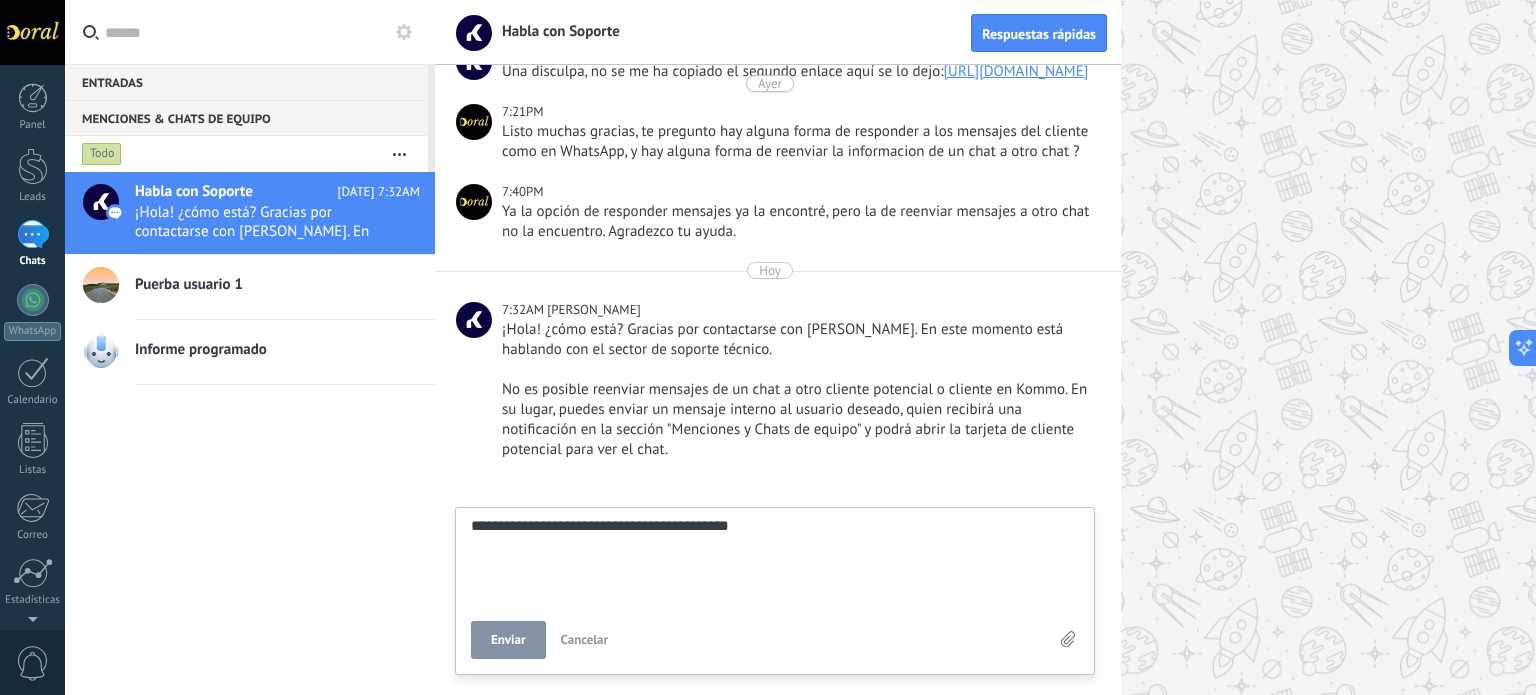 type on "**********" 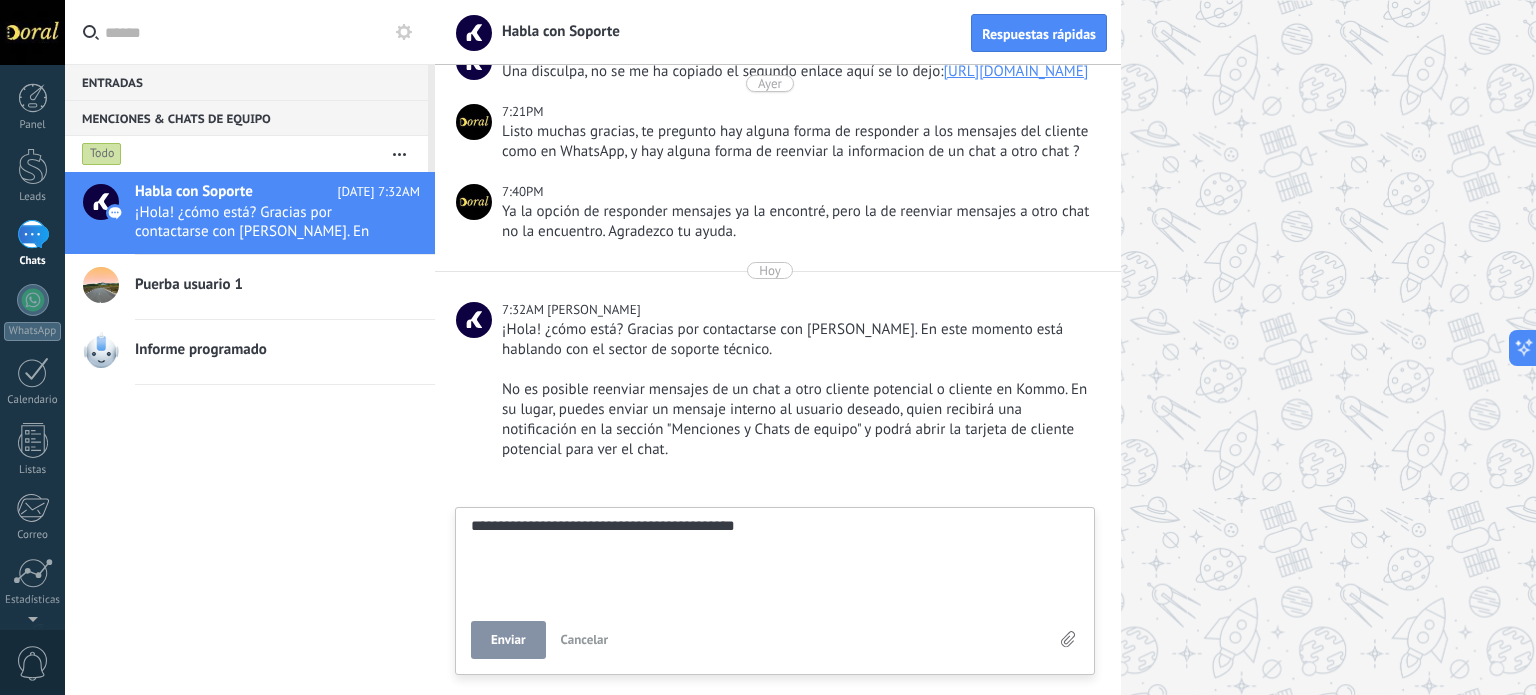 type on "**********" 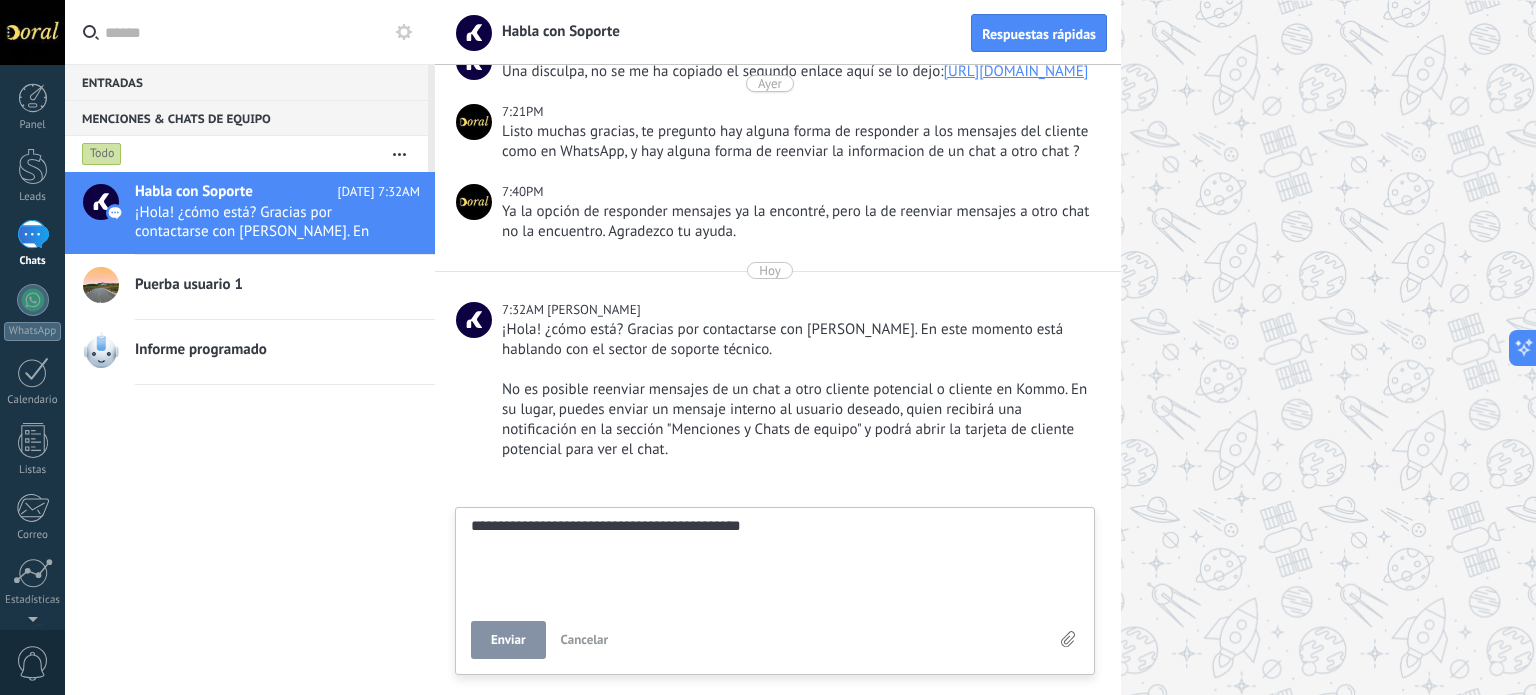type on "**********" 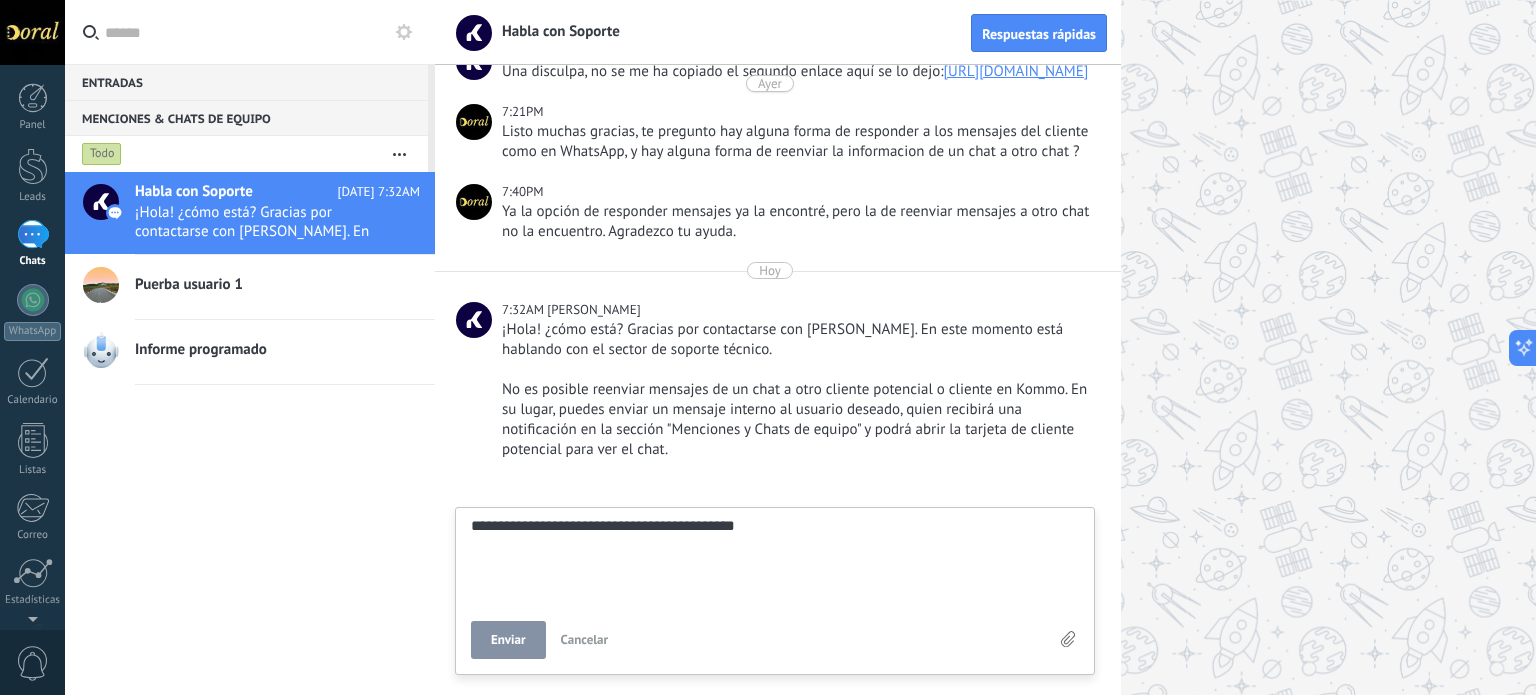 type on "**********" 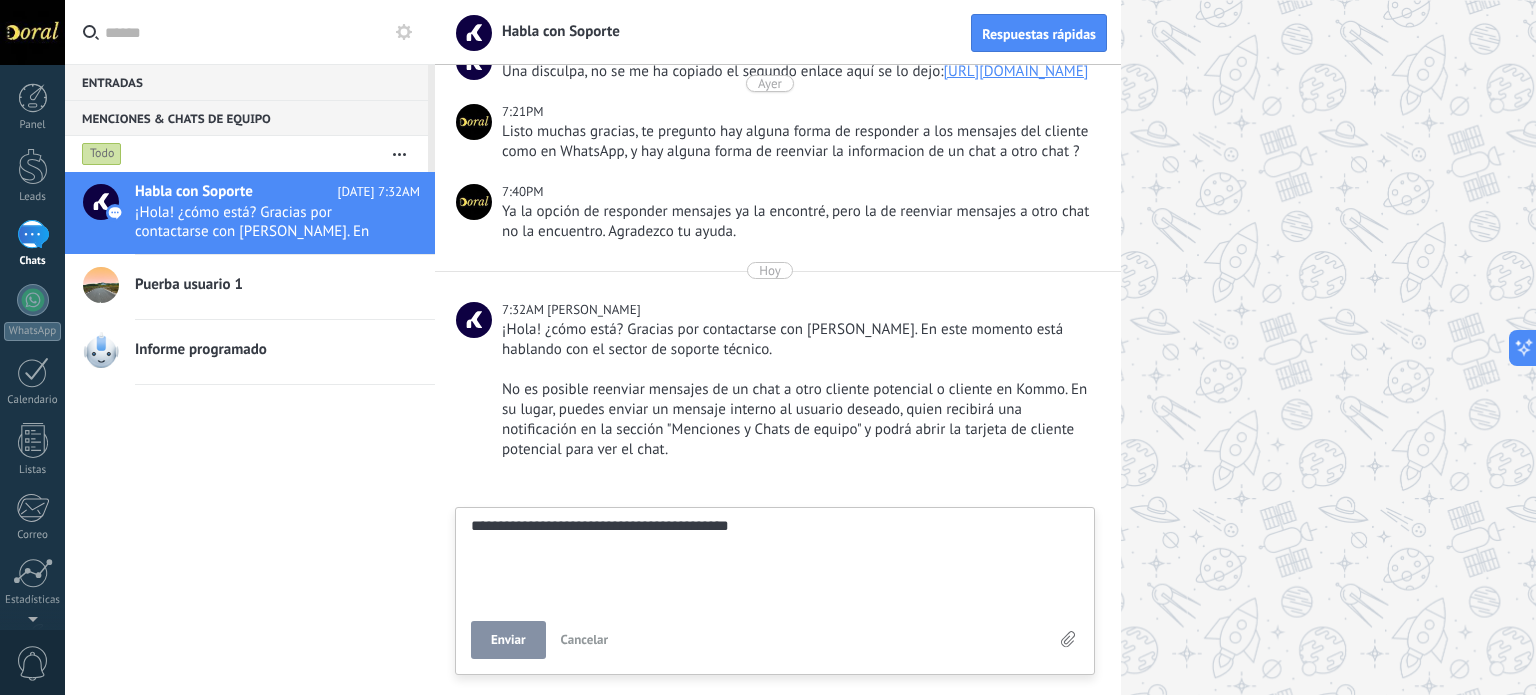 type on "**********" 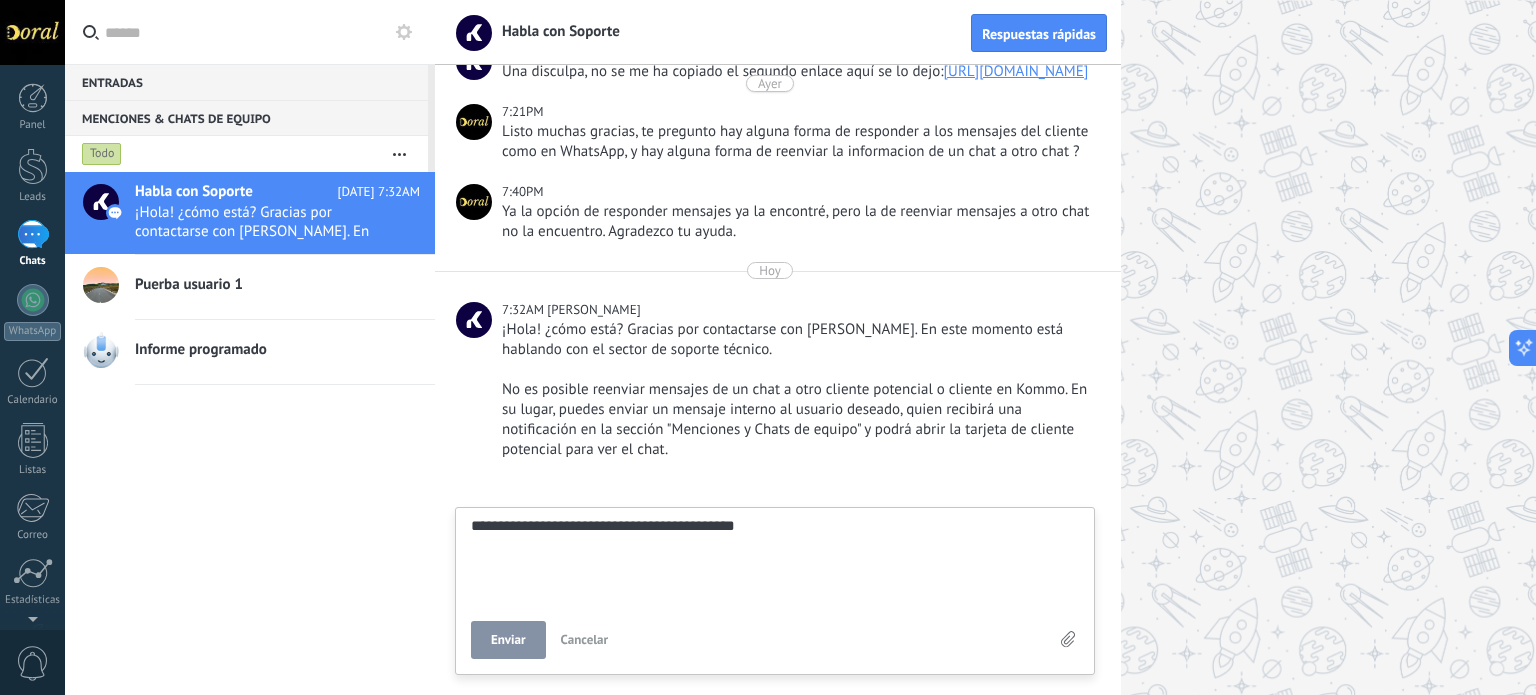 type on "**********" 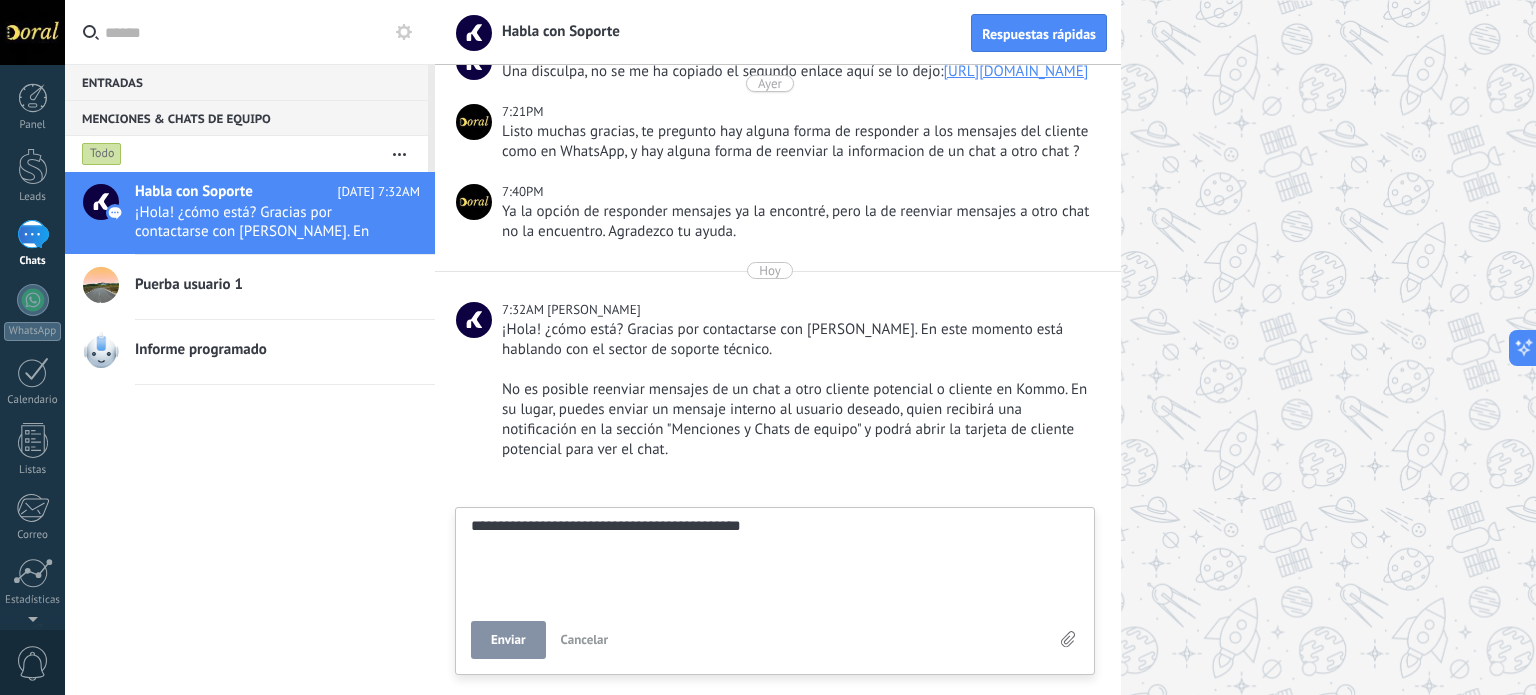 type on "**********" 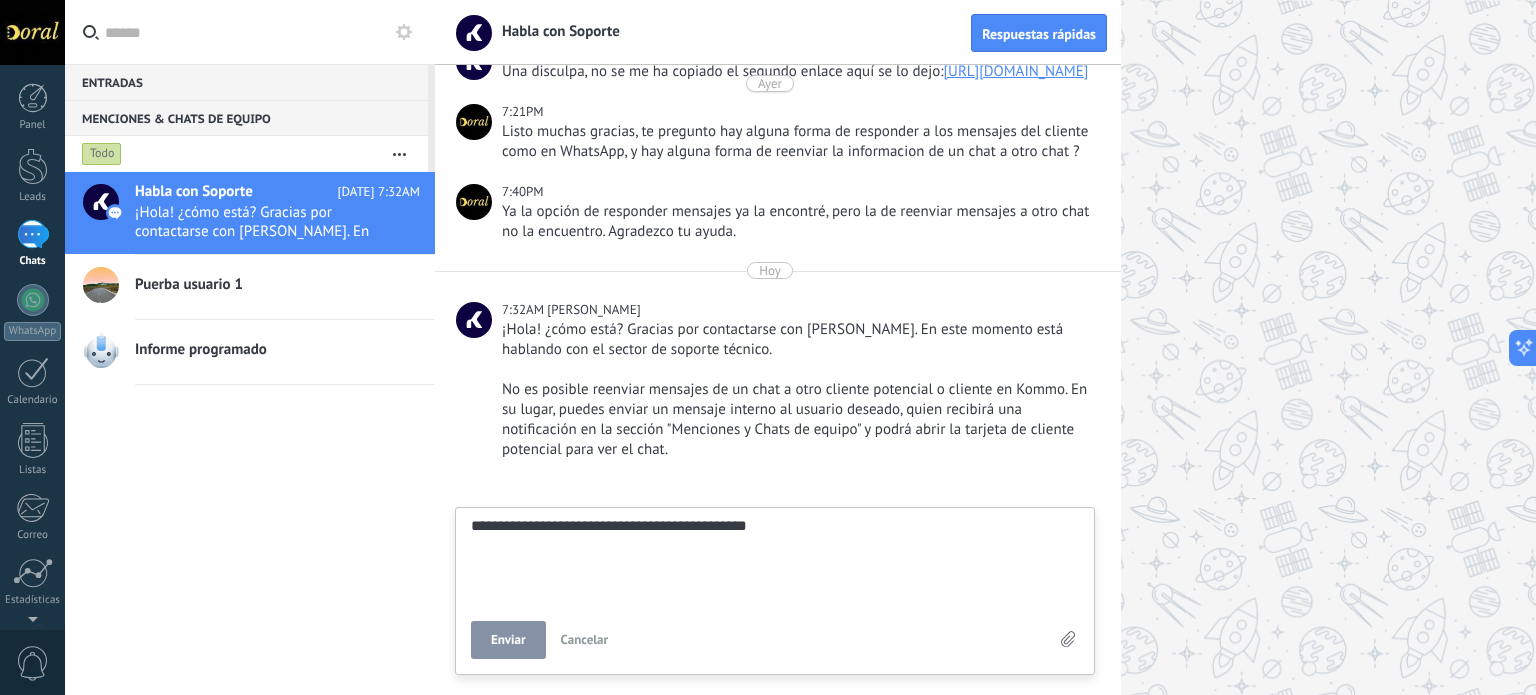 type on "**********" 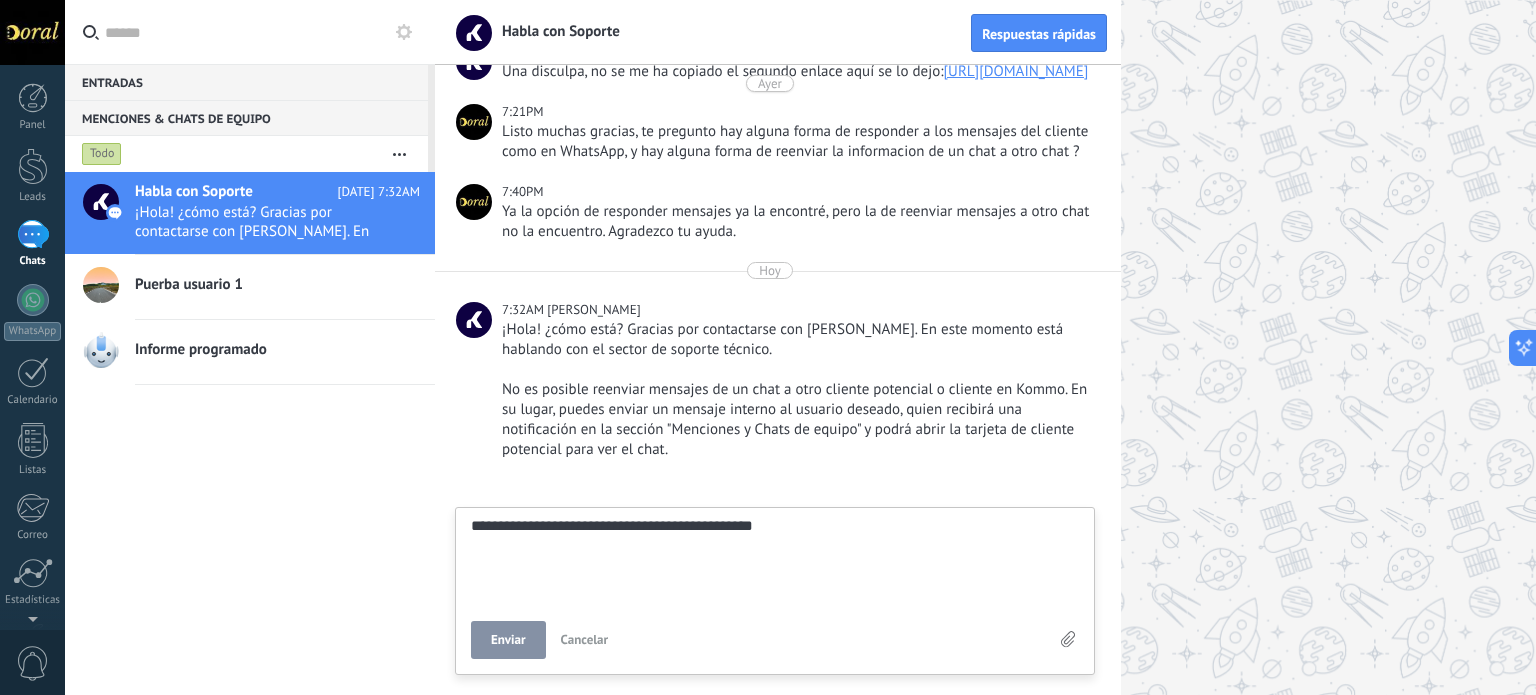 type on "**********" 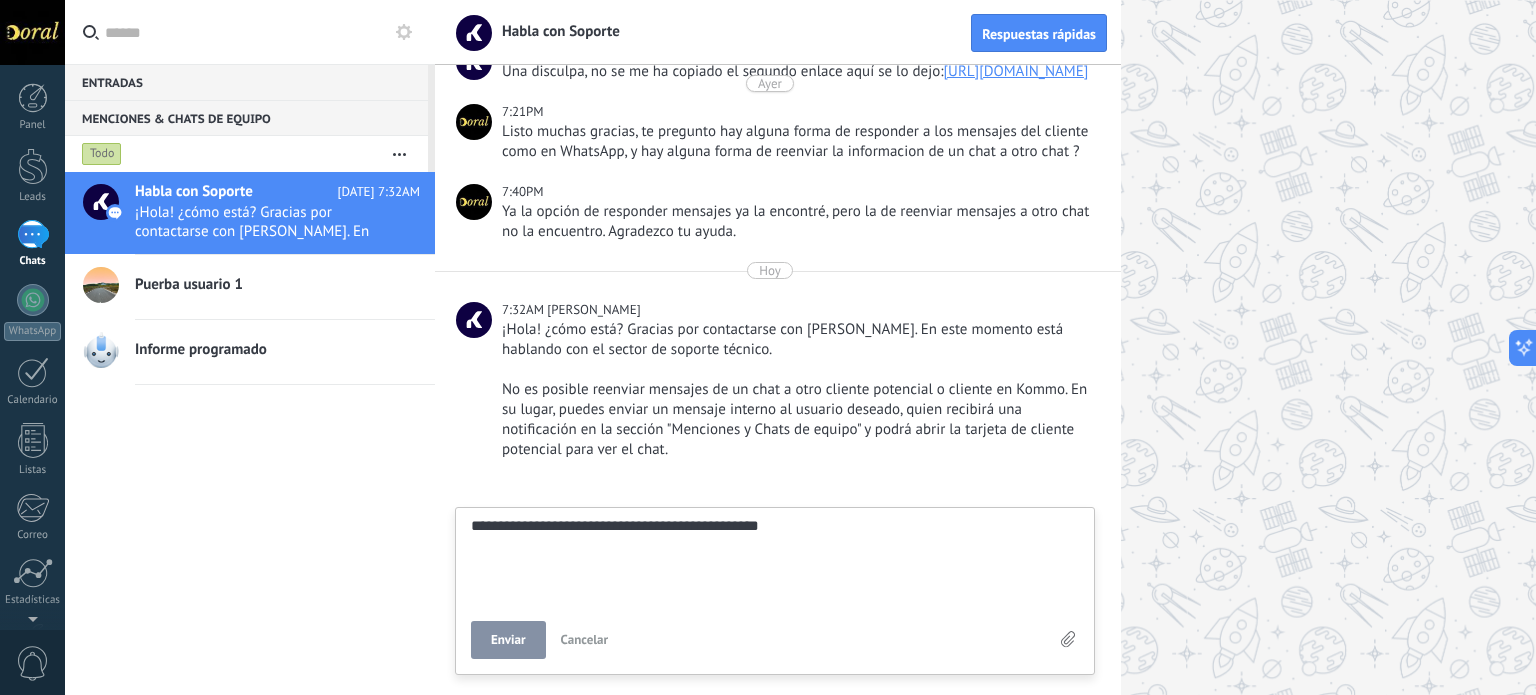 scroll, scrollTop: 19, scrollLeft: 0, axis: vertical 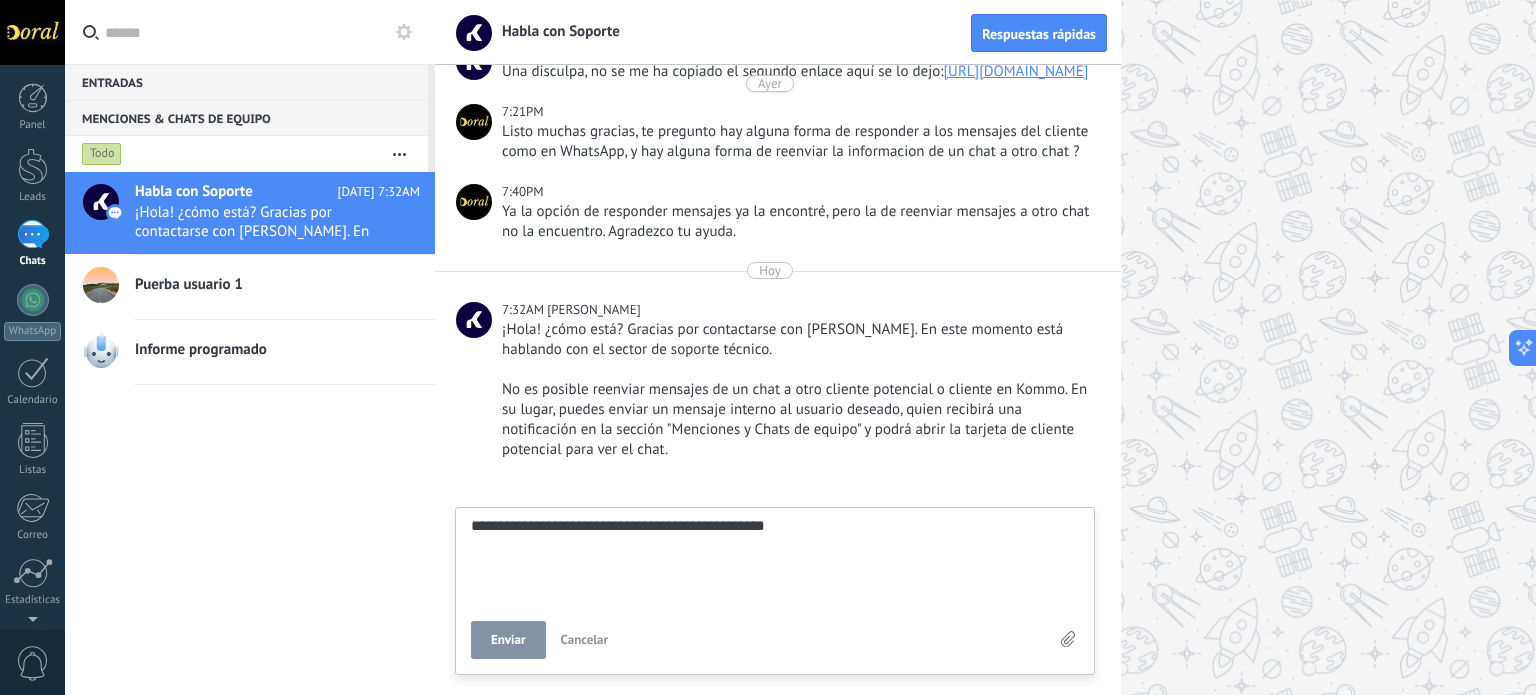type on "**********" 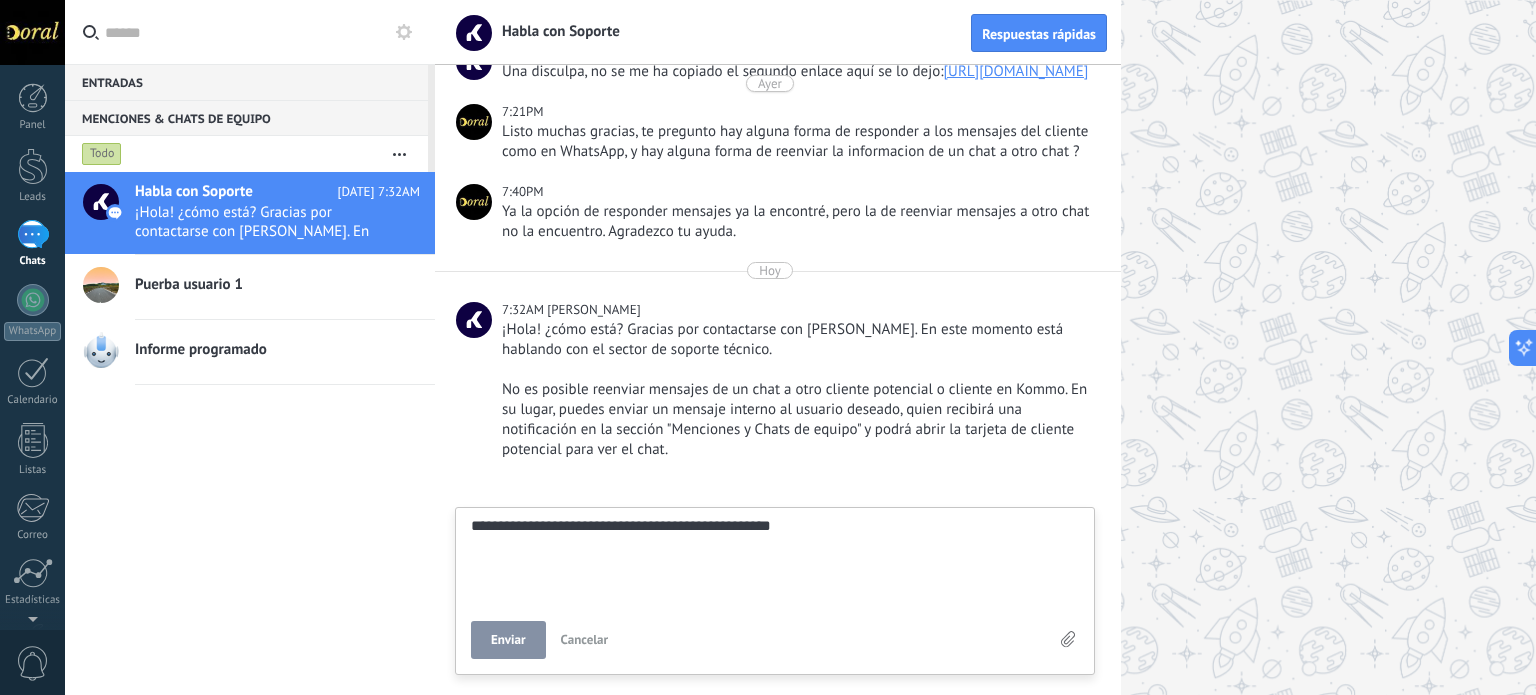 type on "**********" 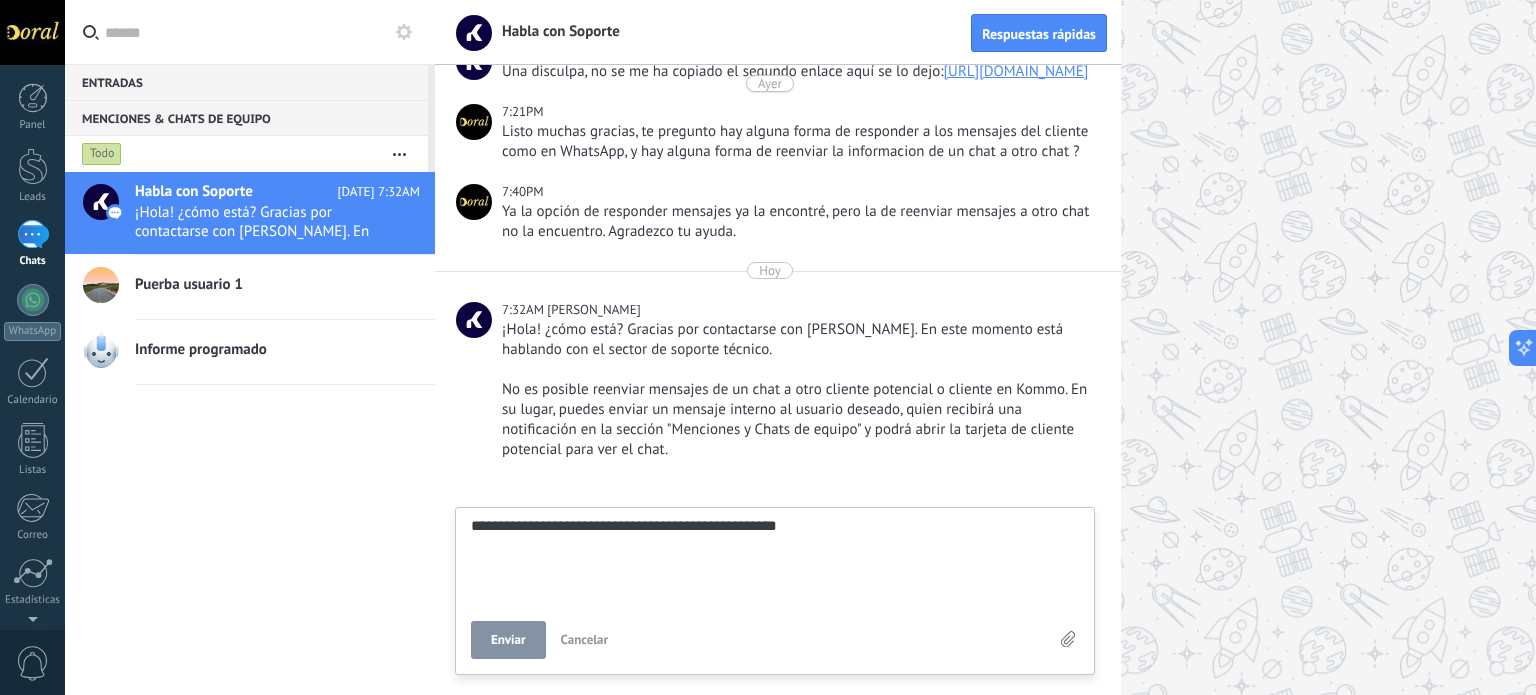 type on "**********" 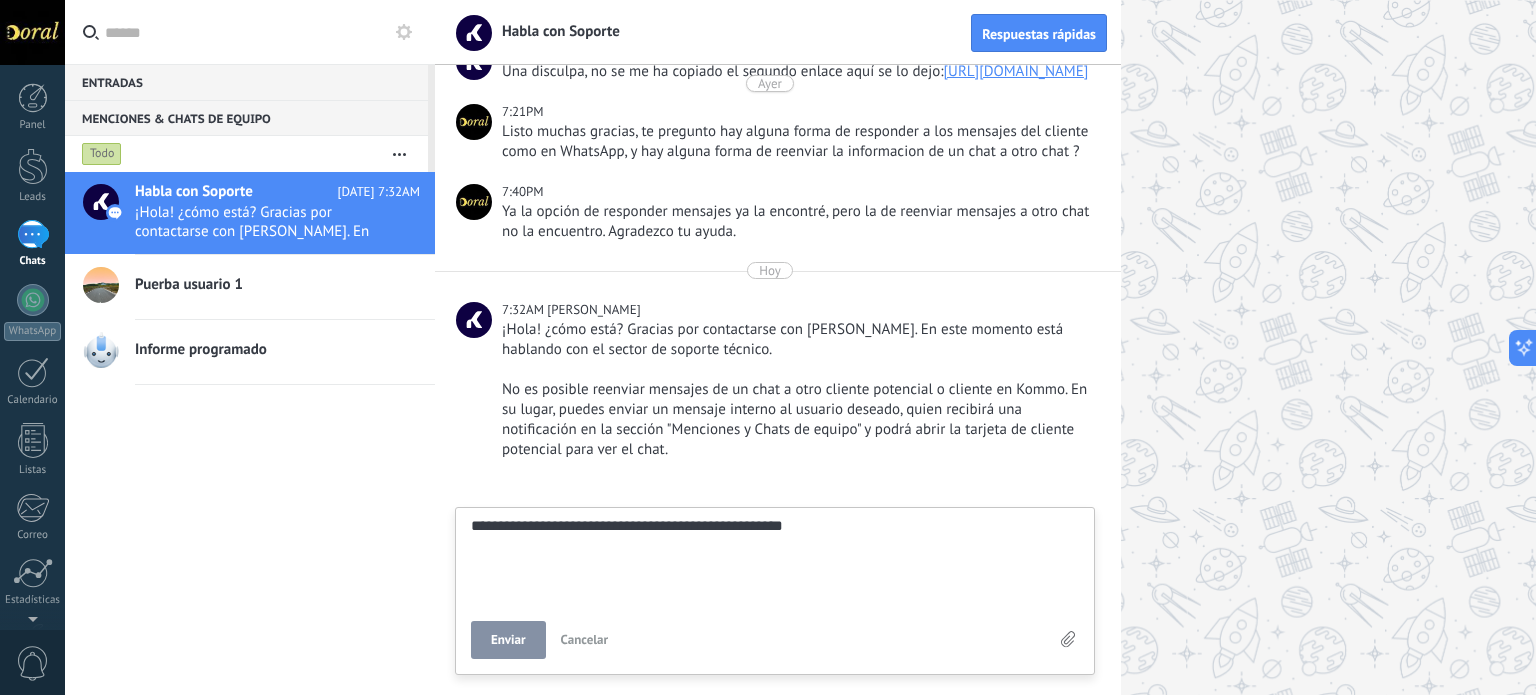 type on "**********" 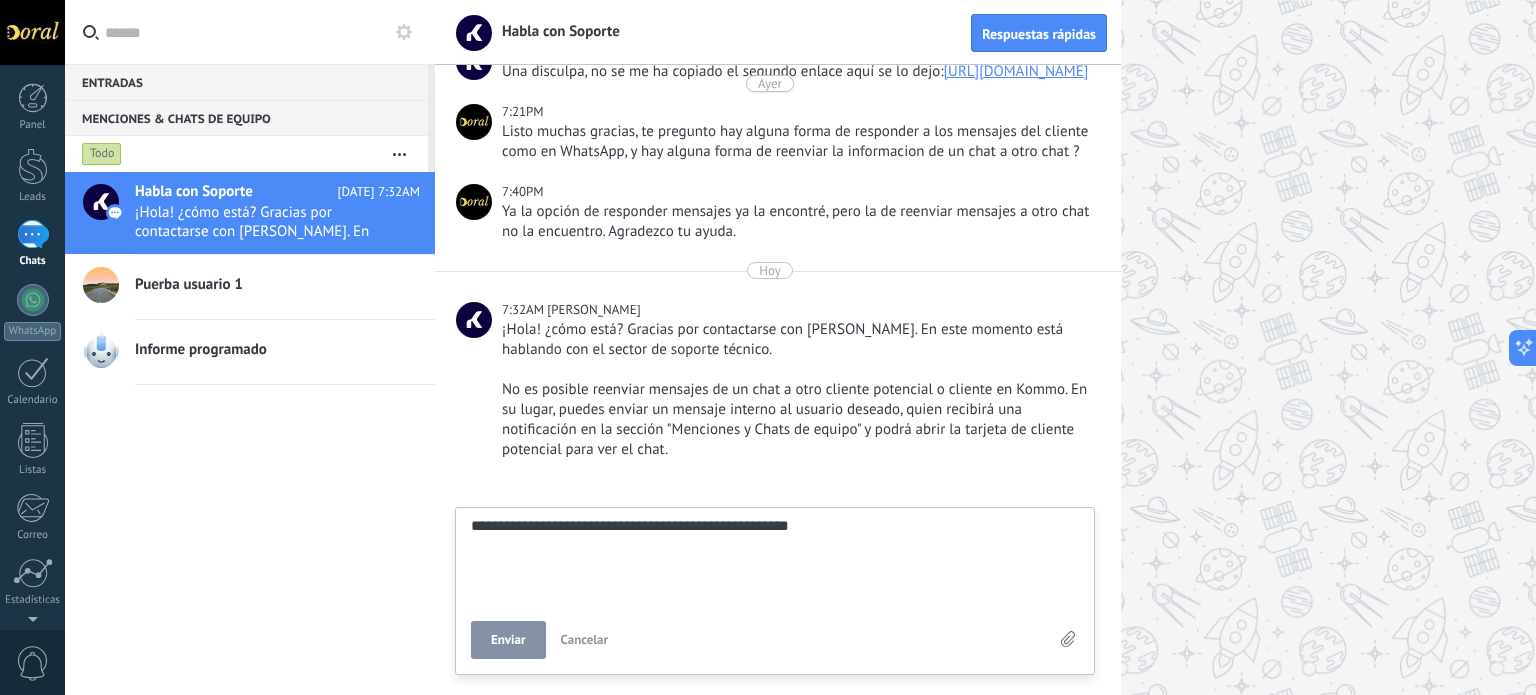 type on "**********" 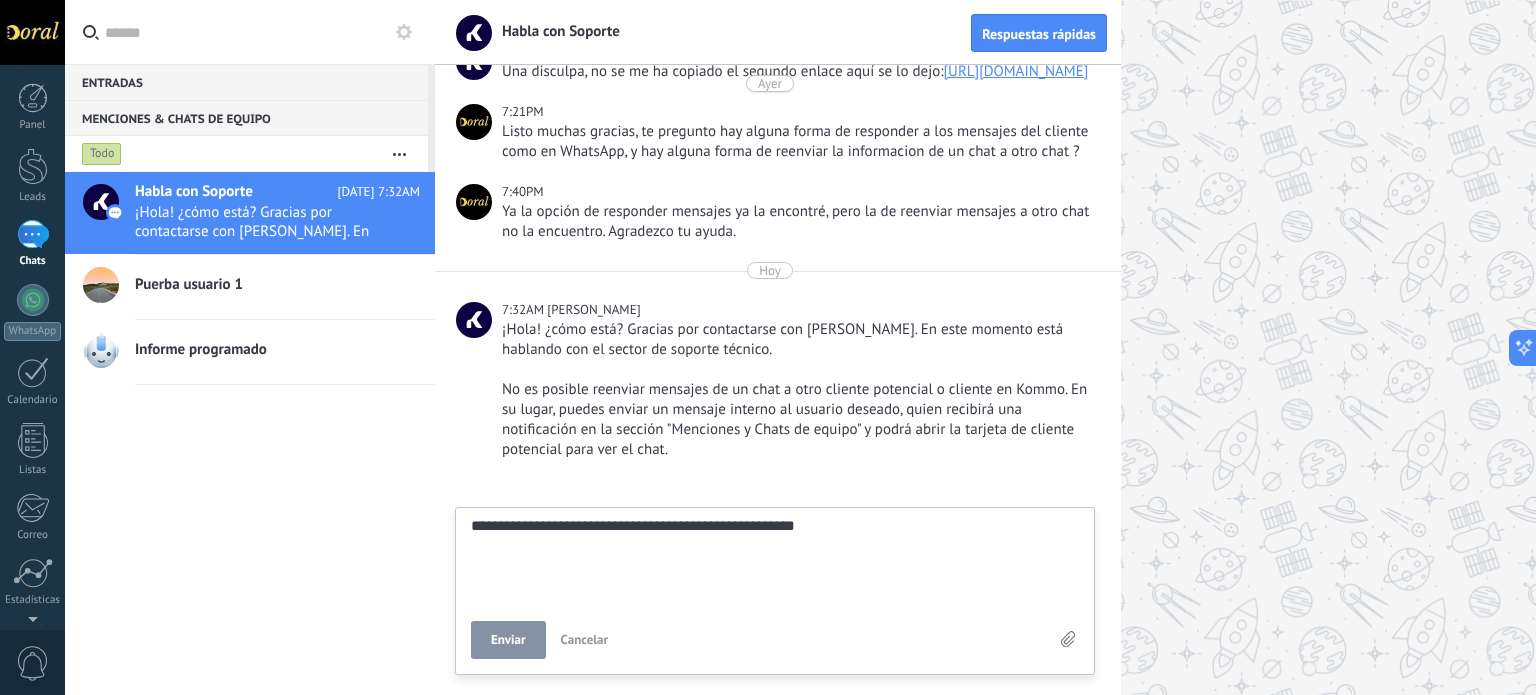 type on "**********" 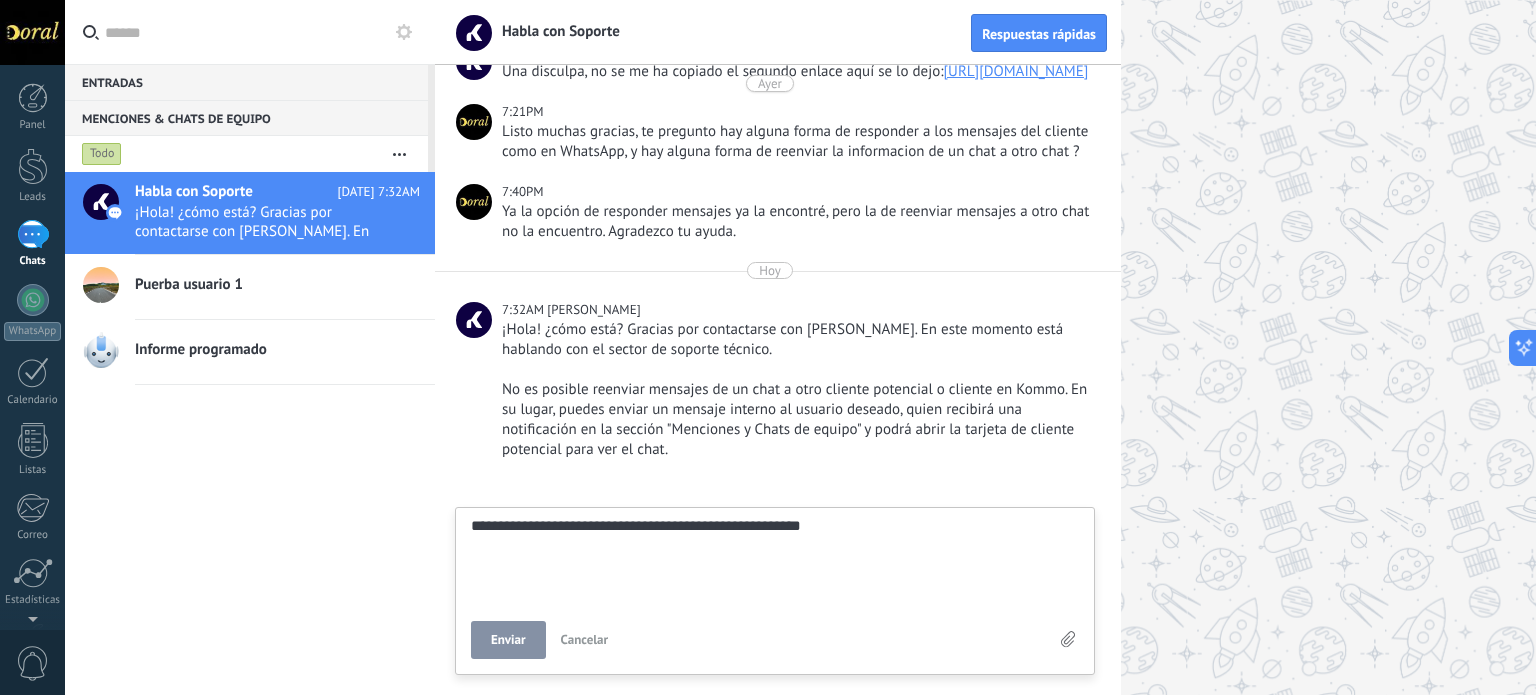type on "**********" 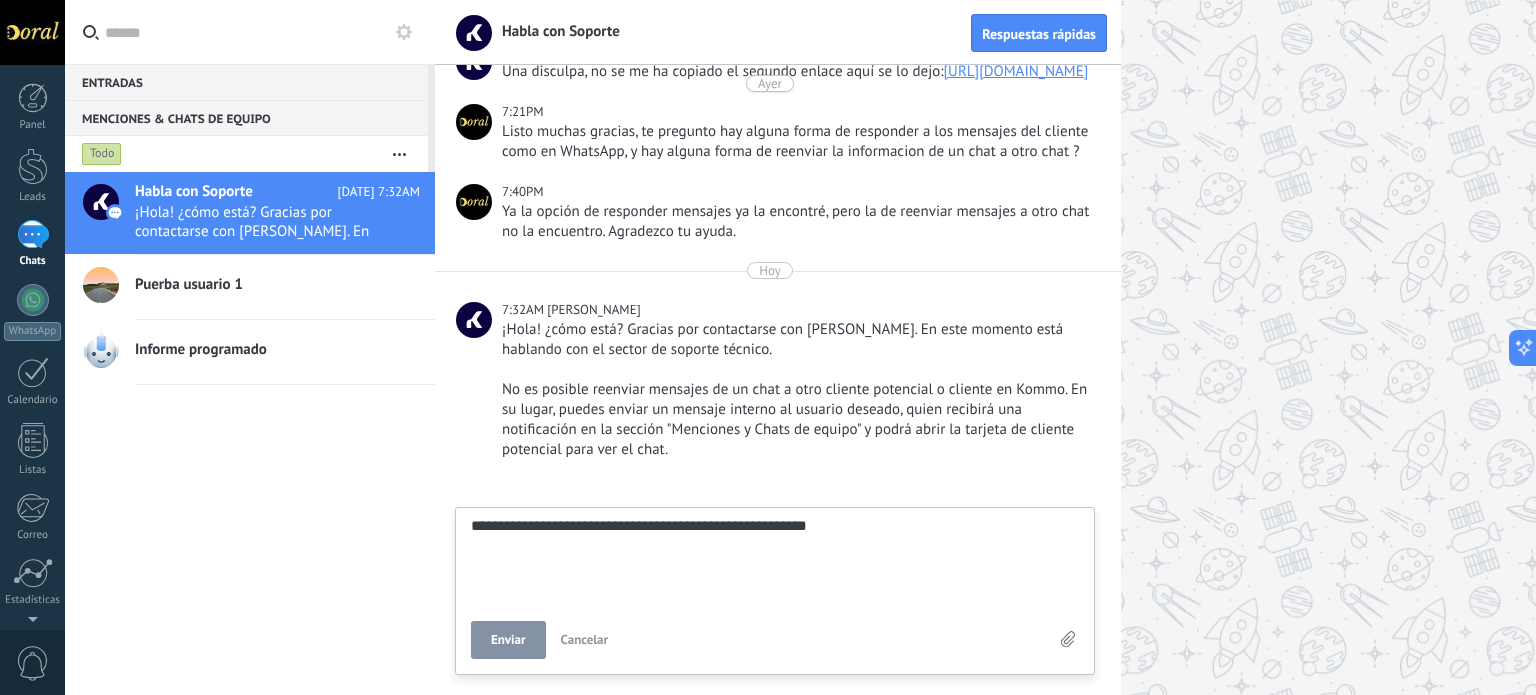 type on "**********" 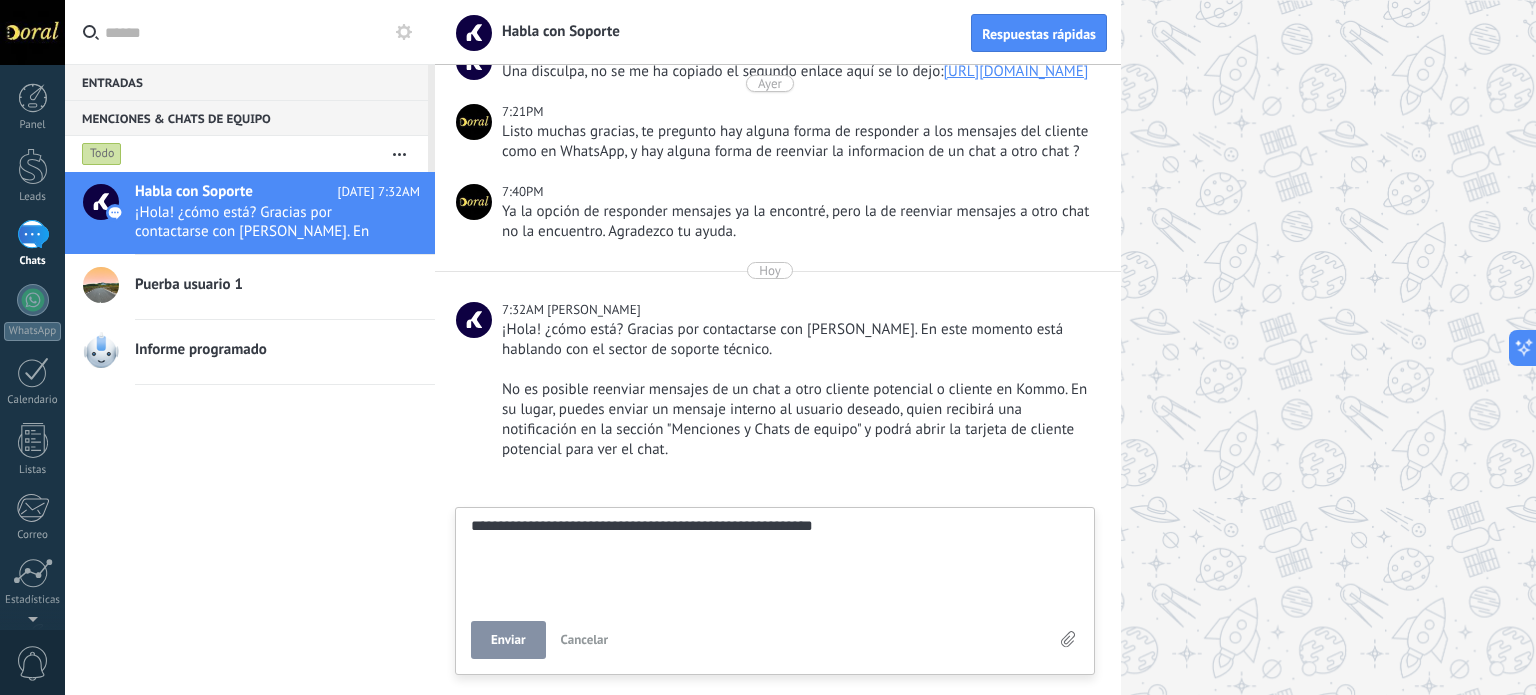 type on "**********" 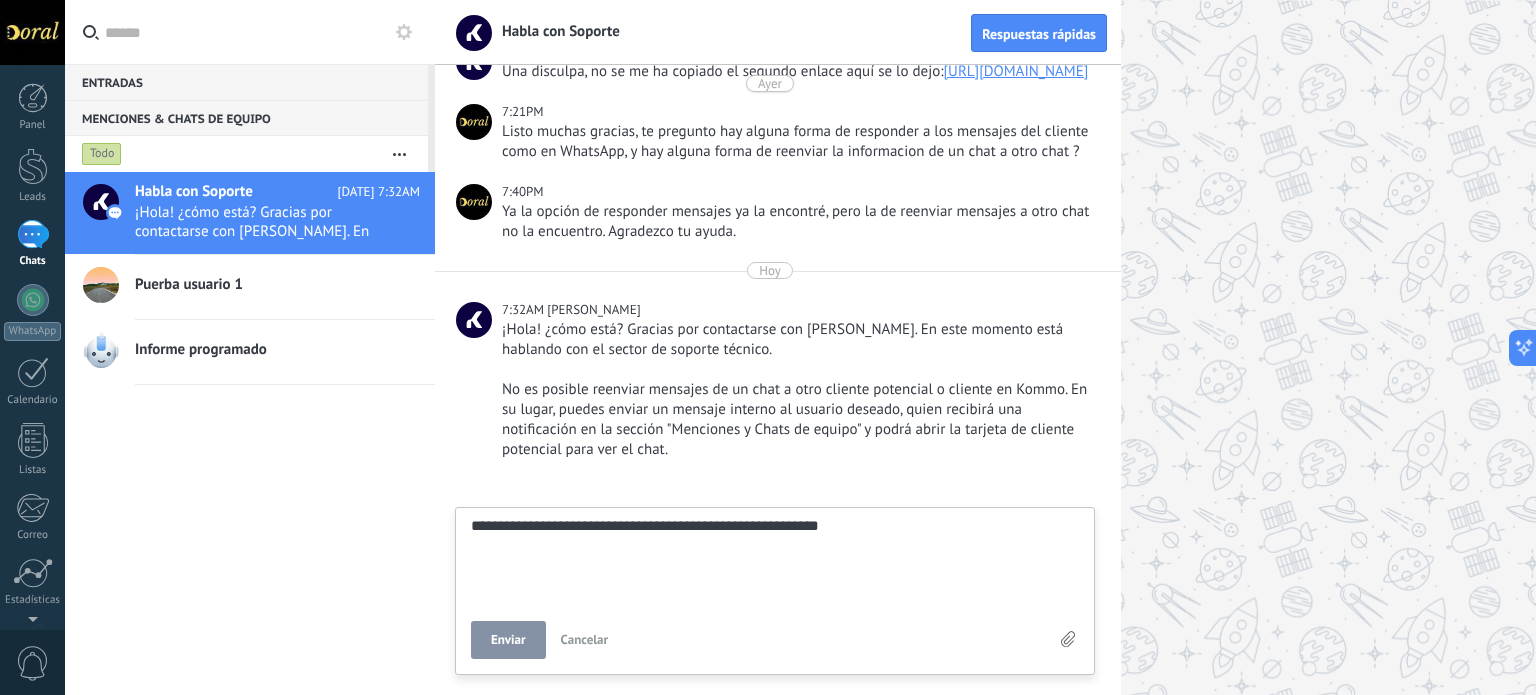 type on "**********" 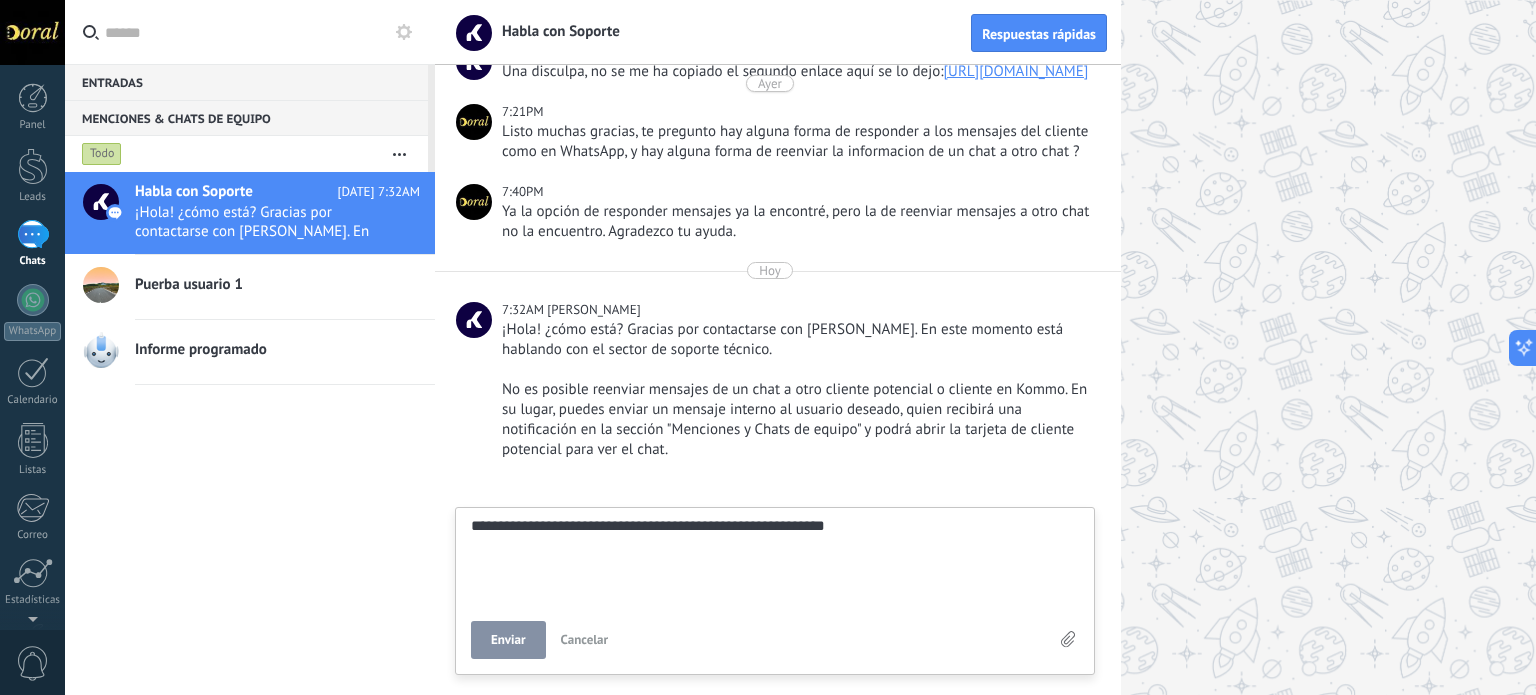 type on "**********" 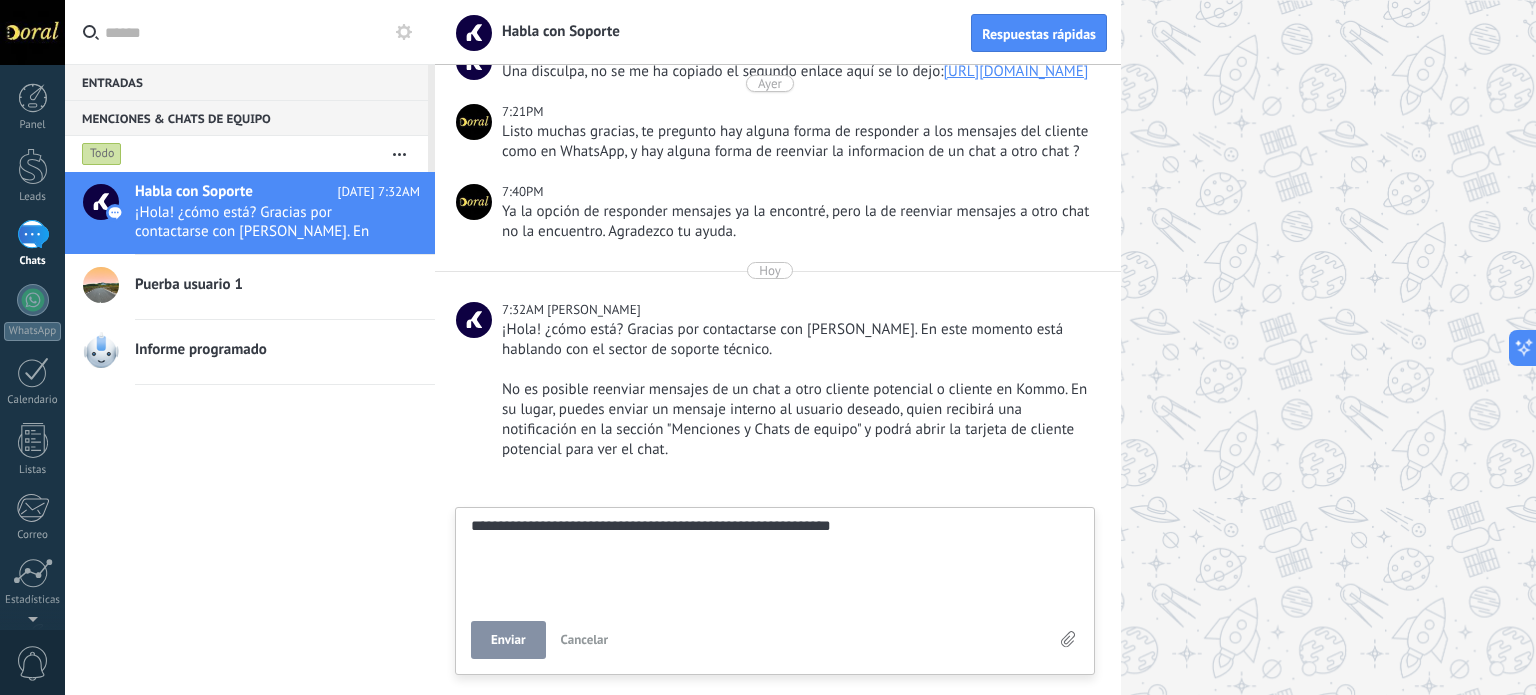 type on "**********" 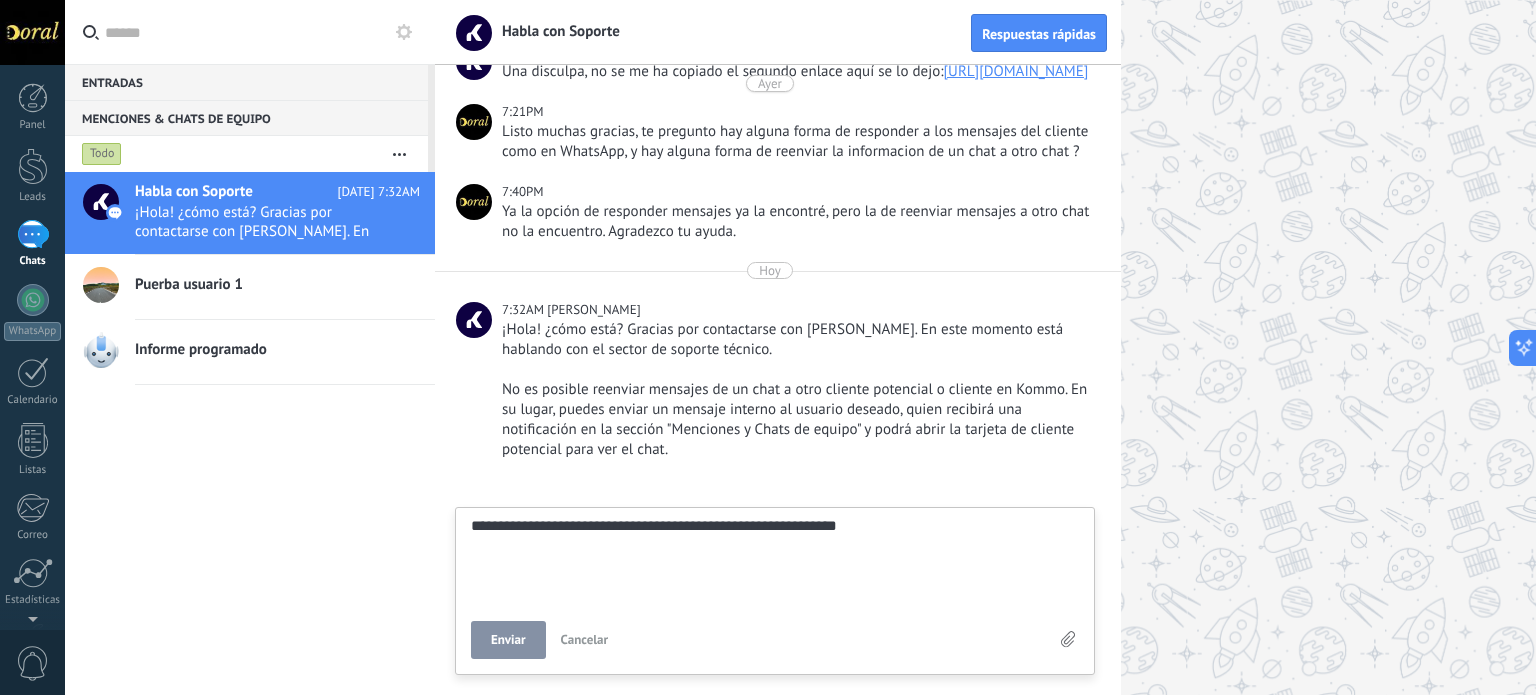 type on "**********" 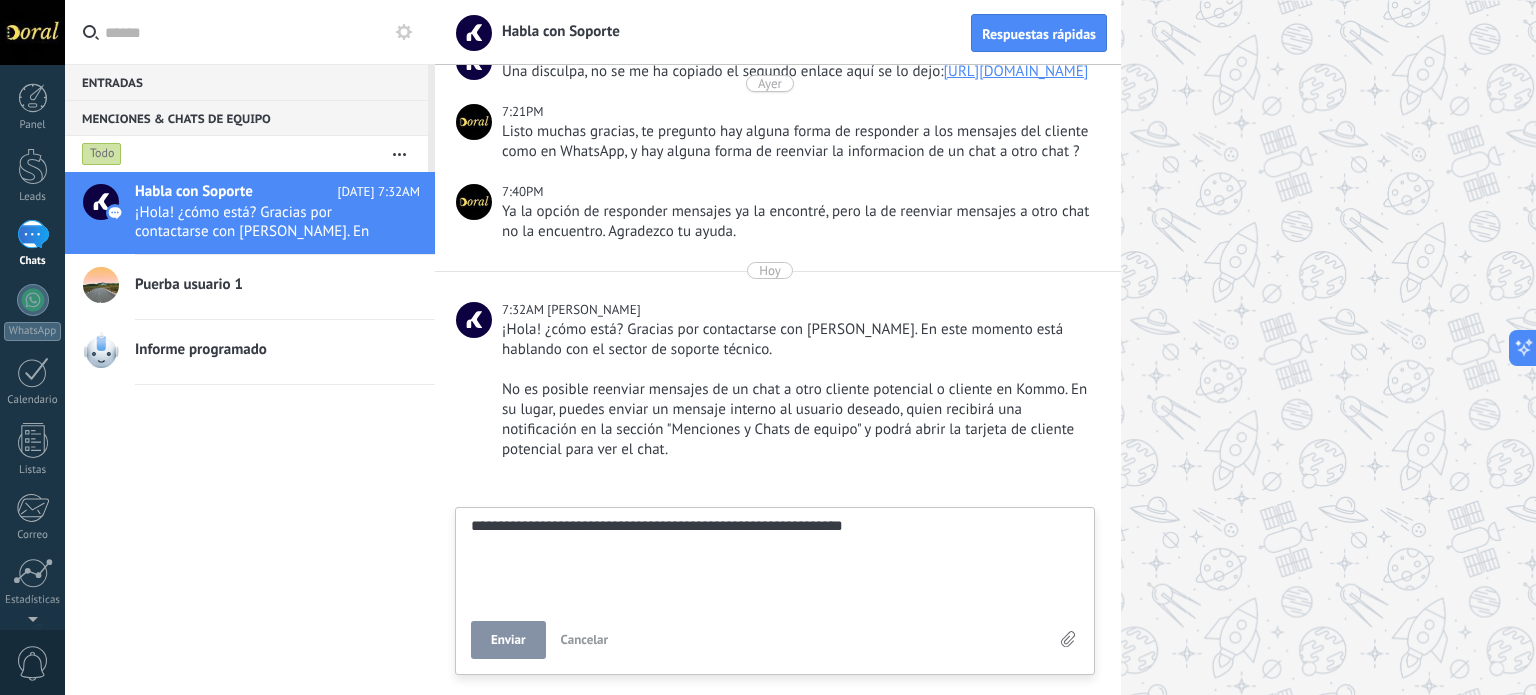 type on "**********" 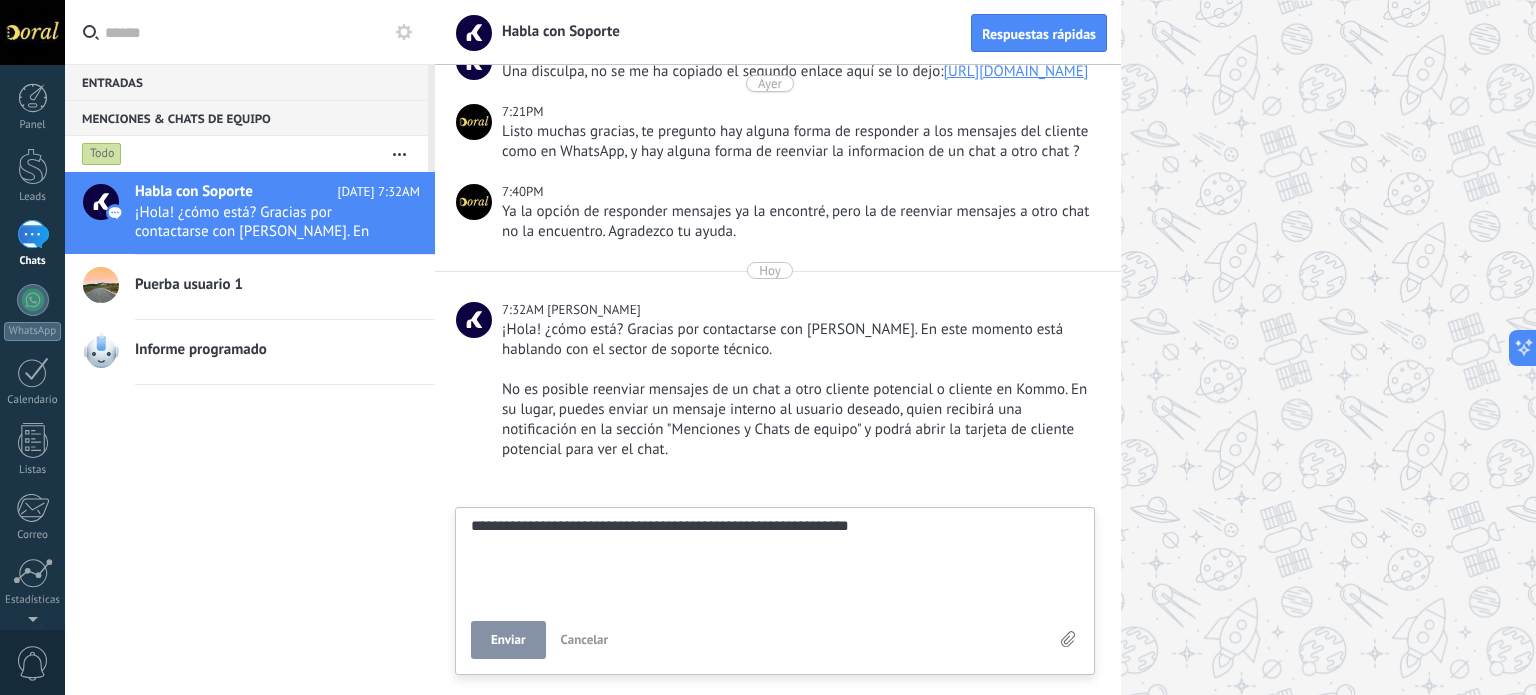 type on "**********" 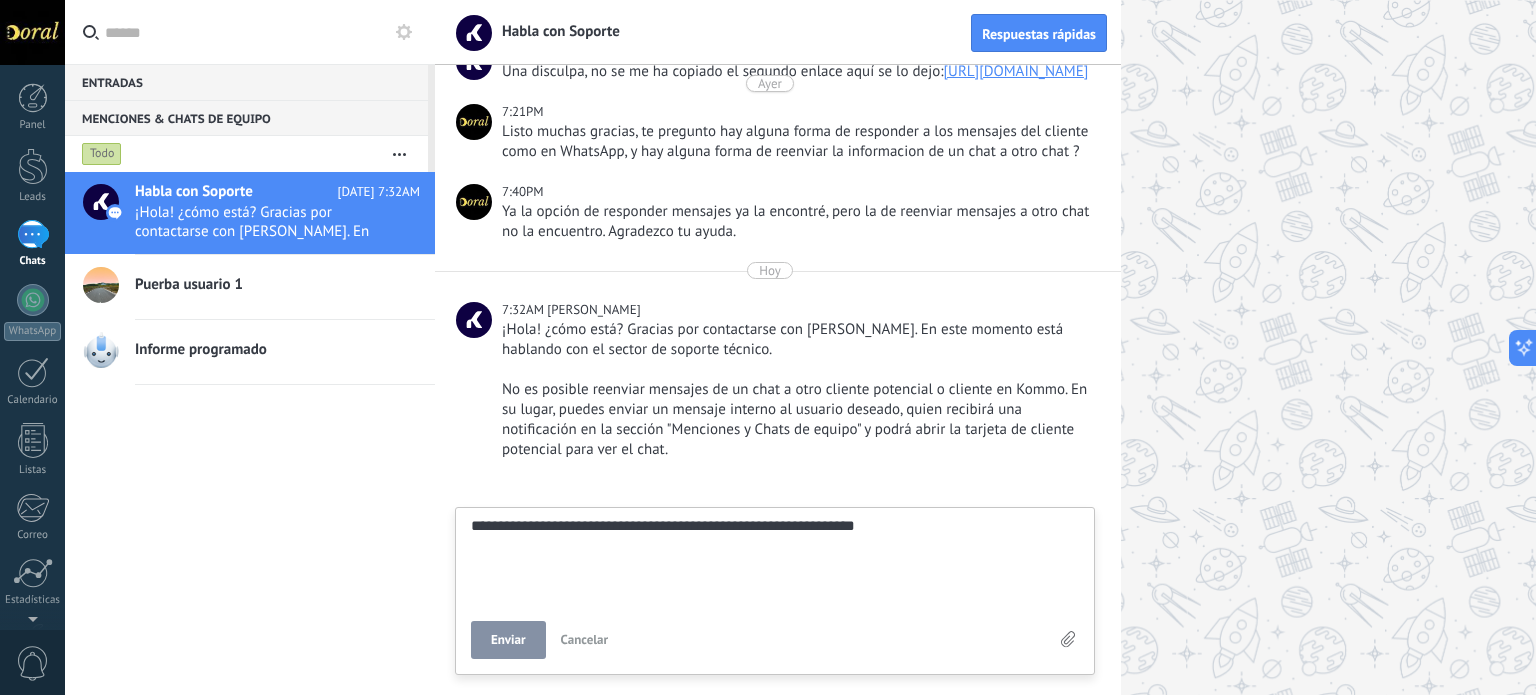 type on "**********" 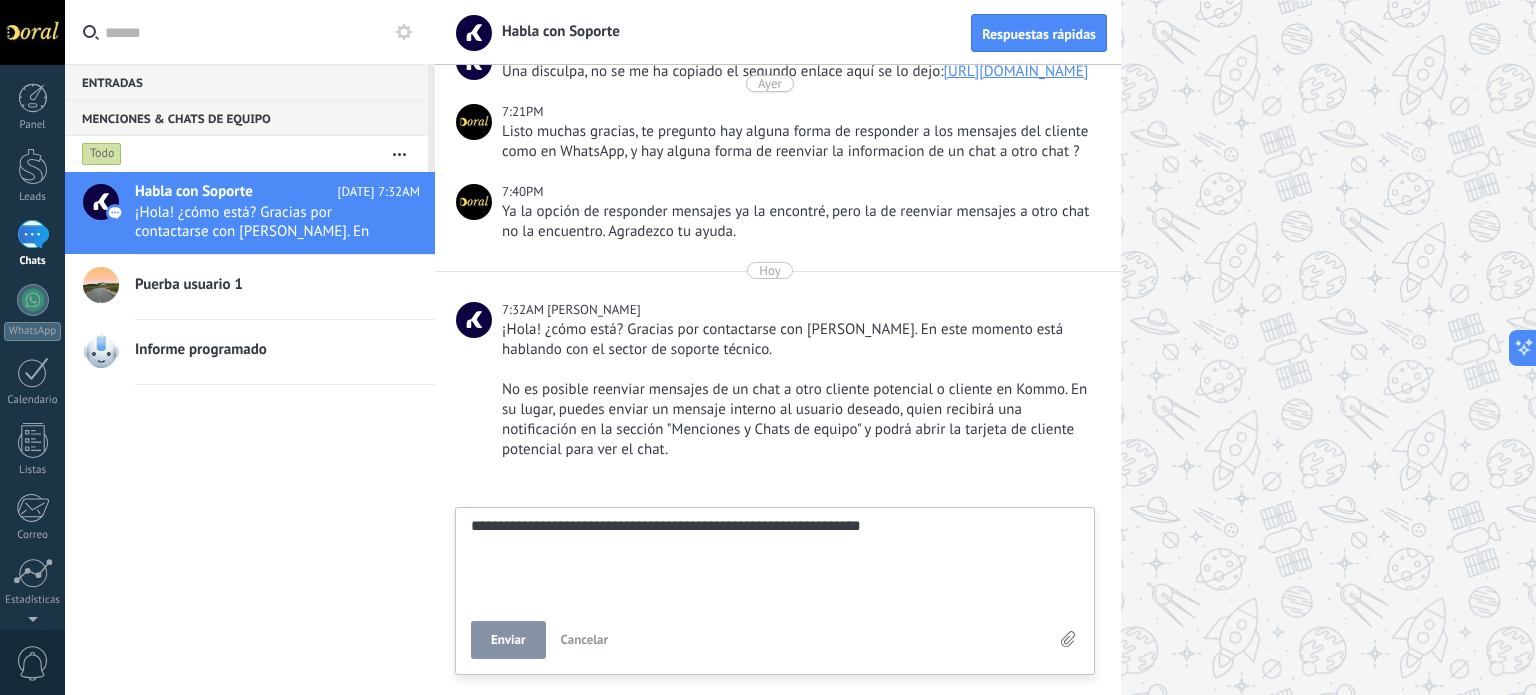 type on "**********" 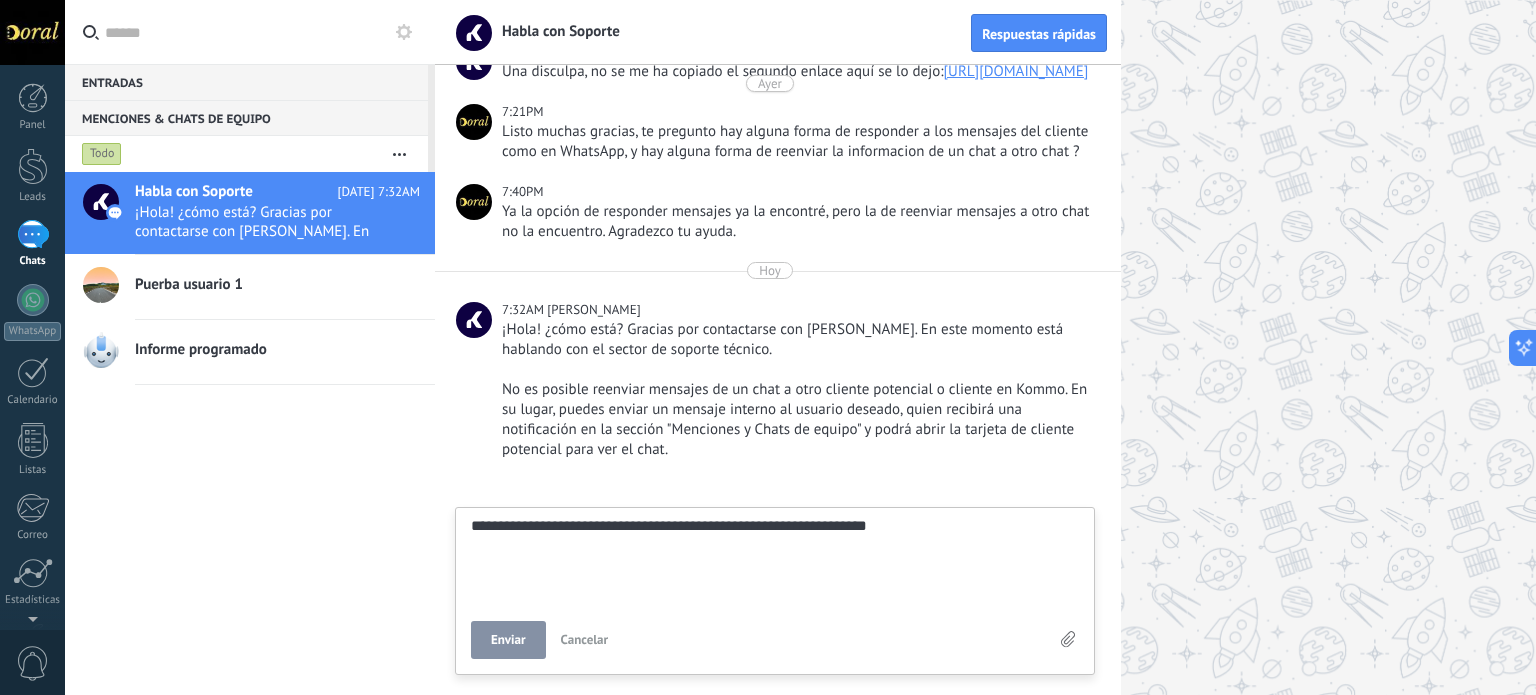 type on "**********" 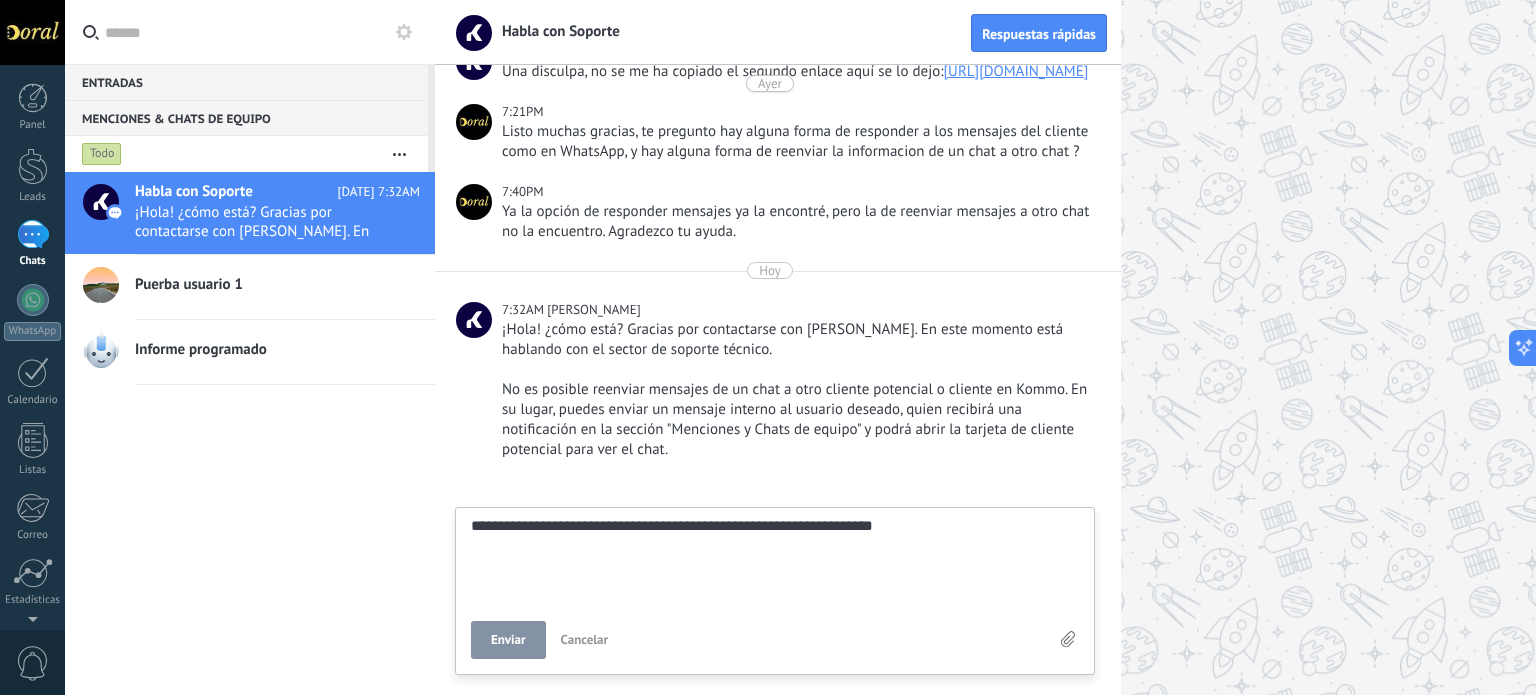 type on "**********" 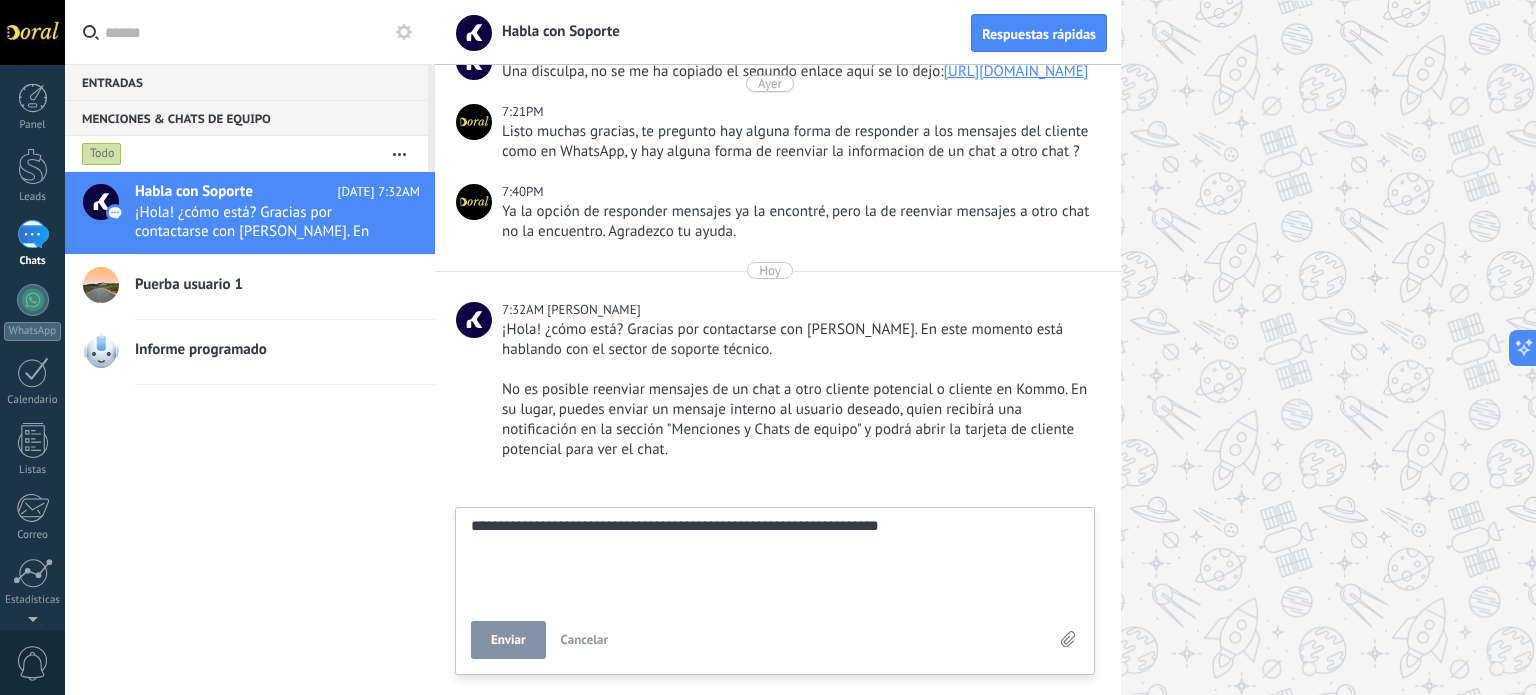 type on "**********" 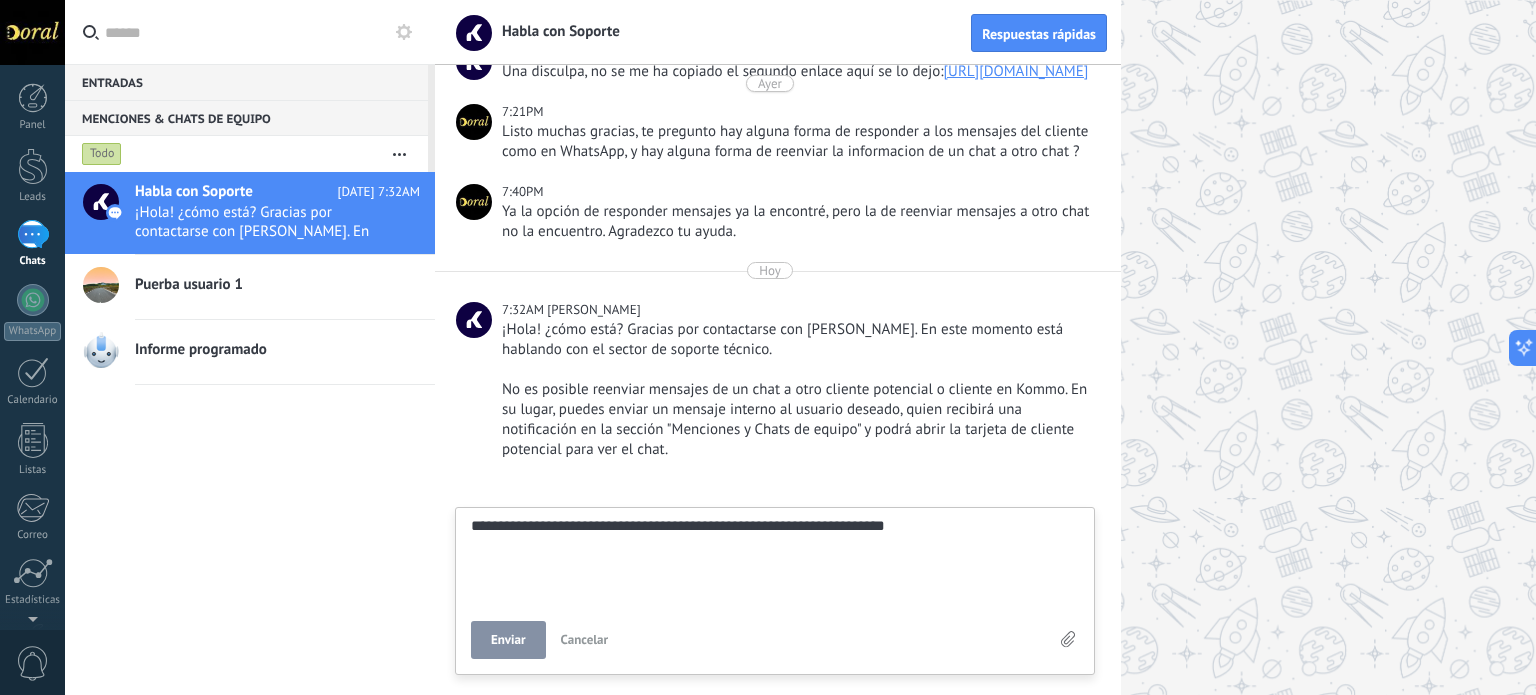 type on "**********" 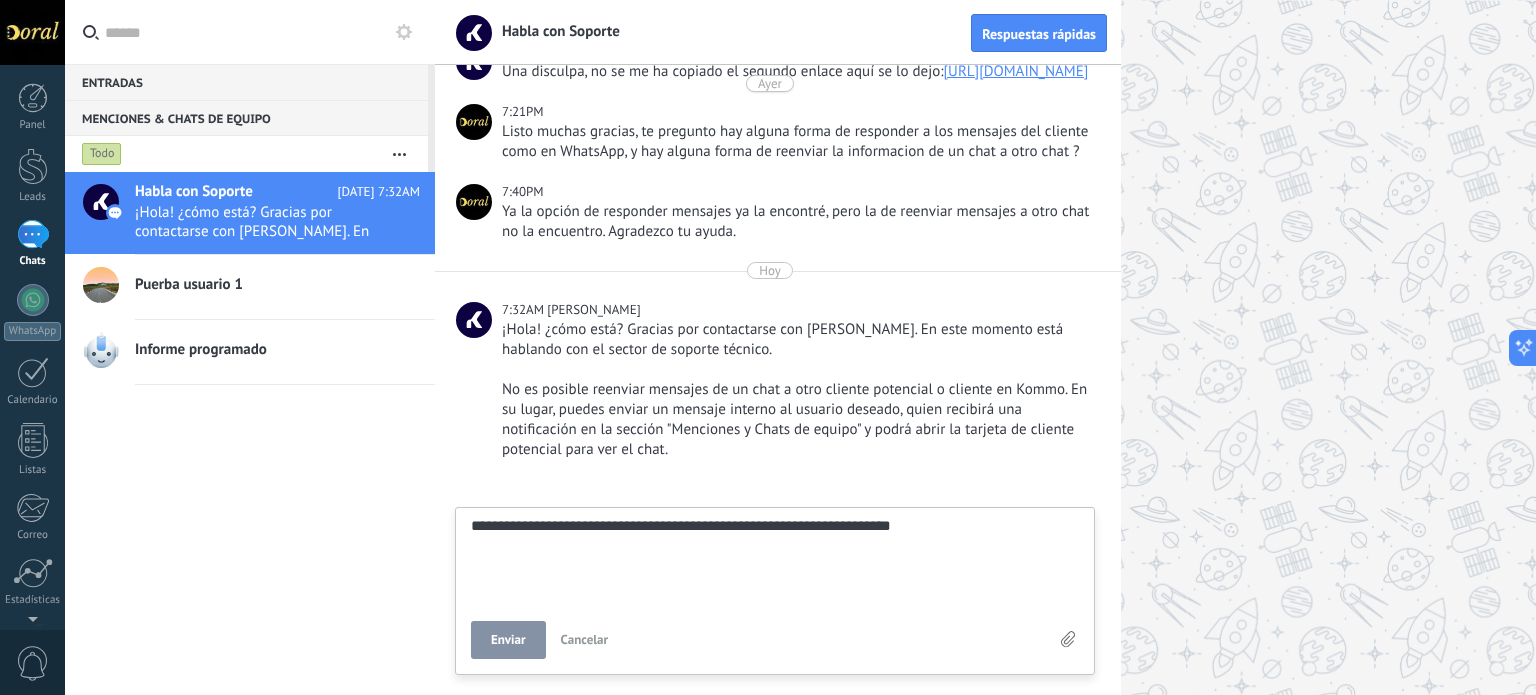 type on "**********" 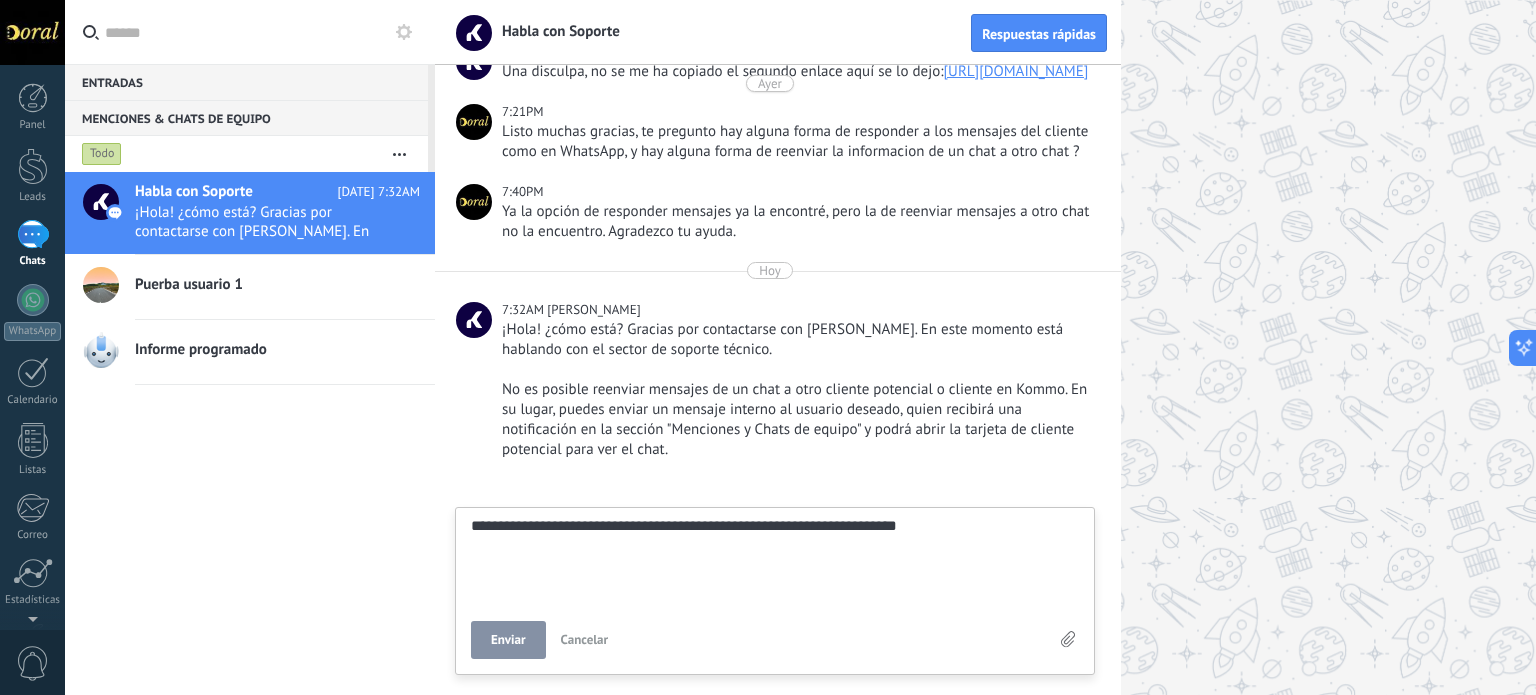 type on "**********" 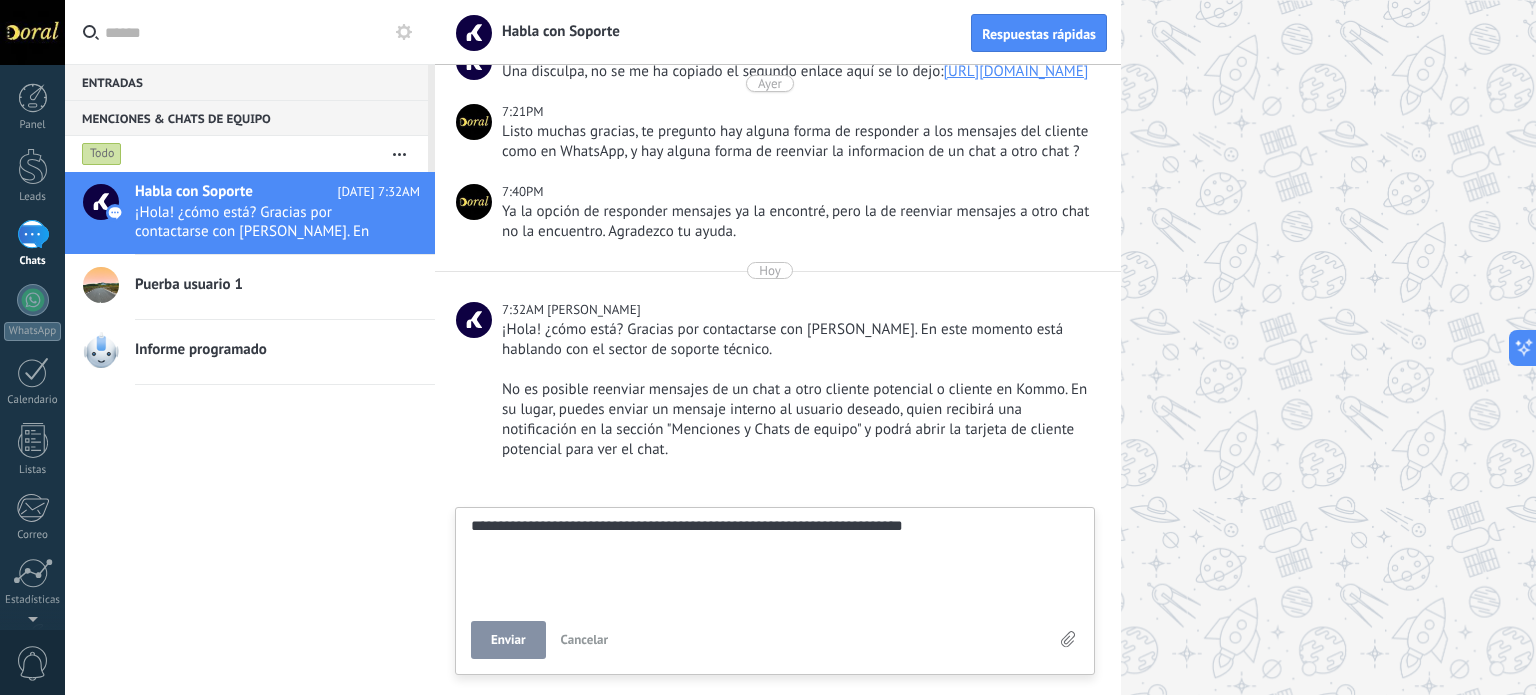 type on "**********" 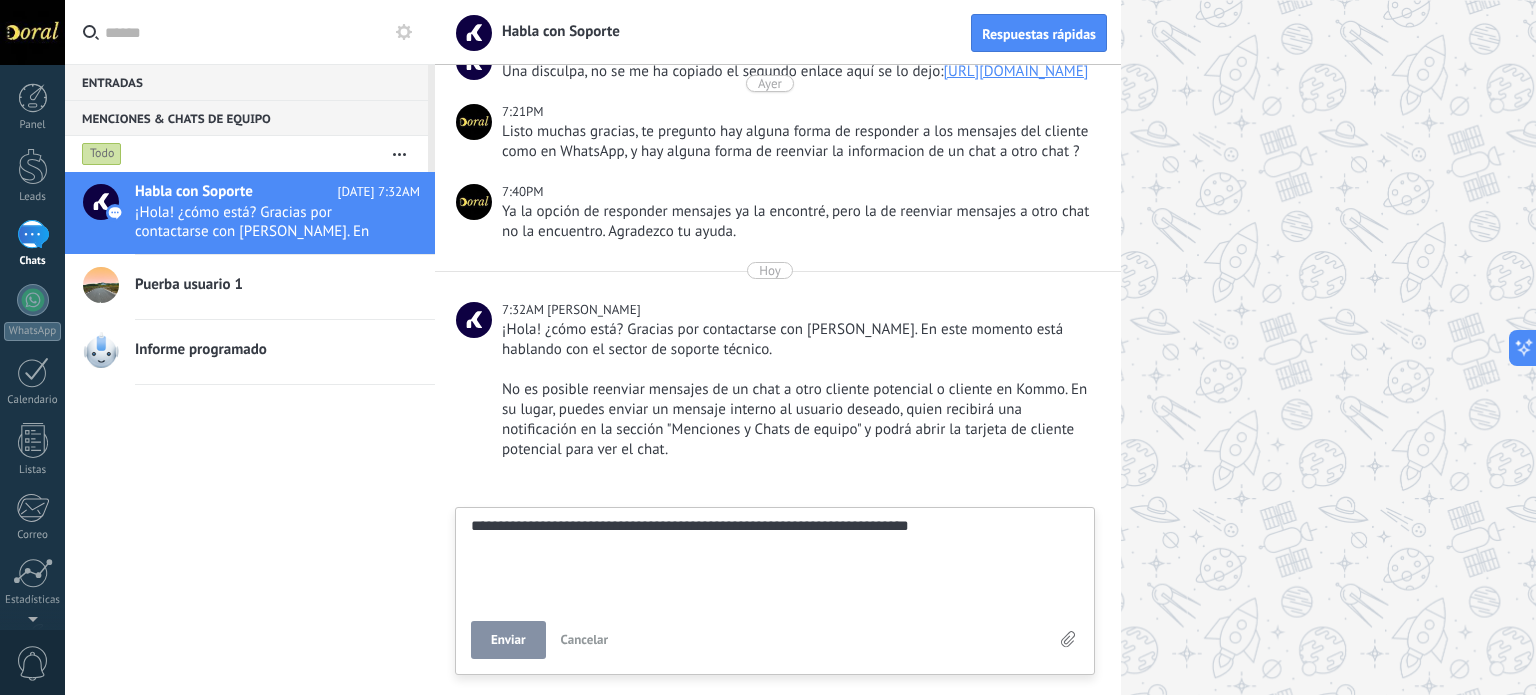 type on "**********" 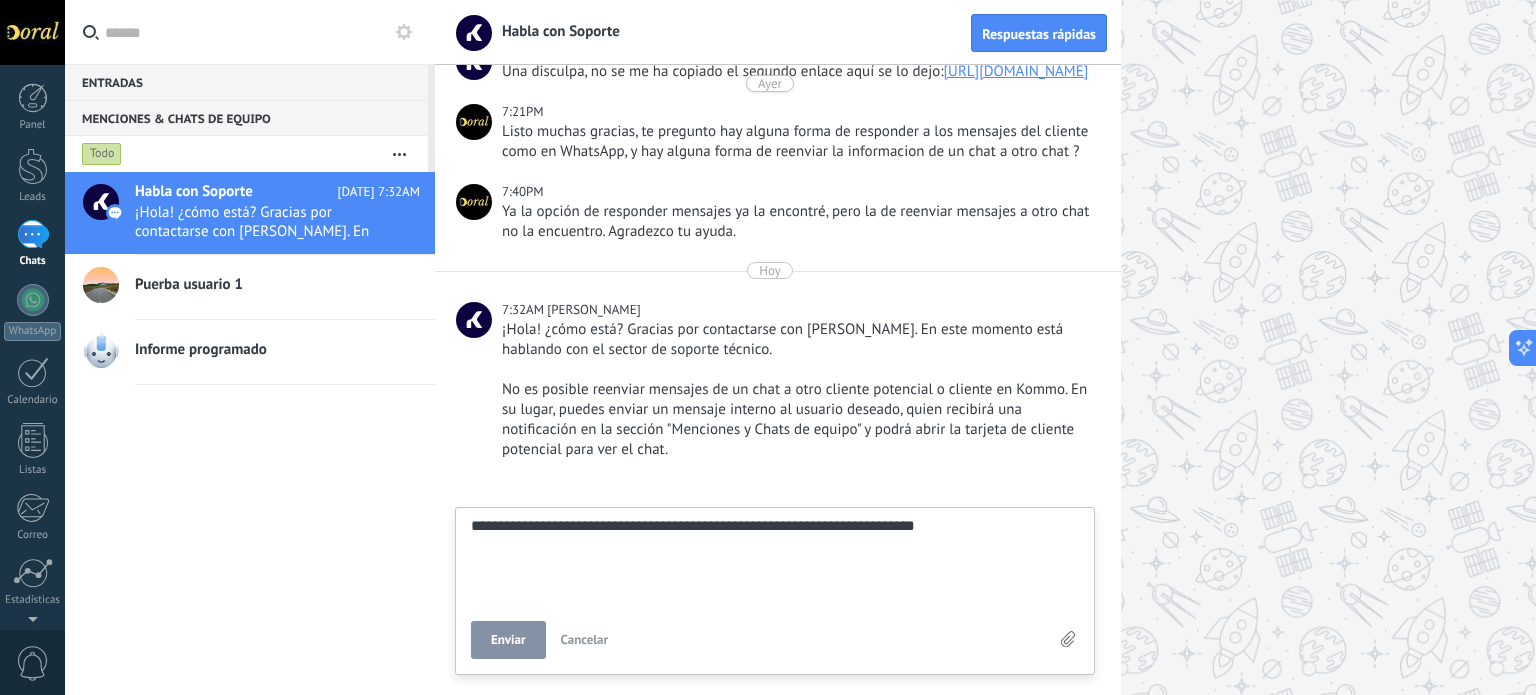 type on "**********" 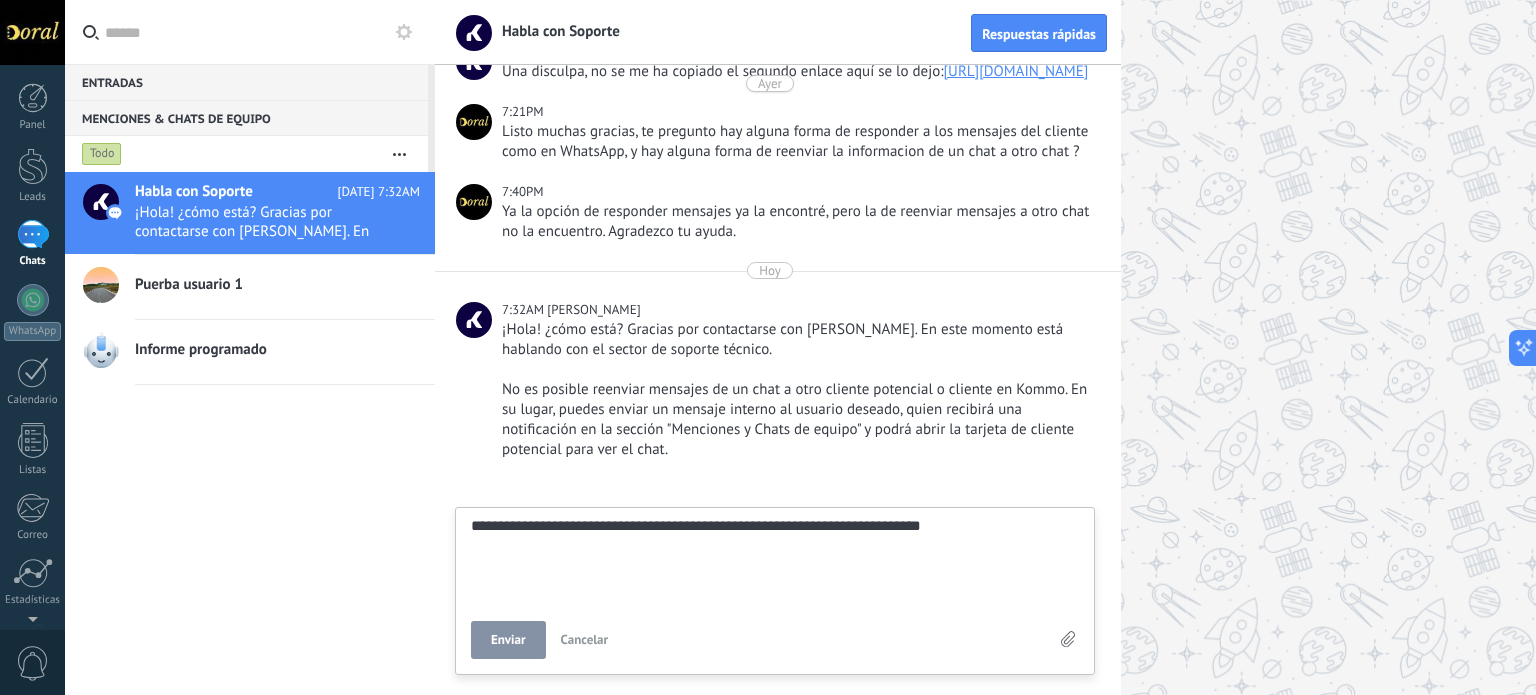 type on "**********" 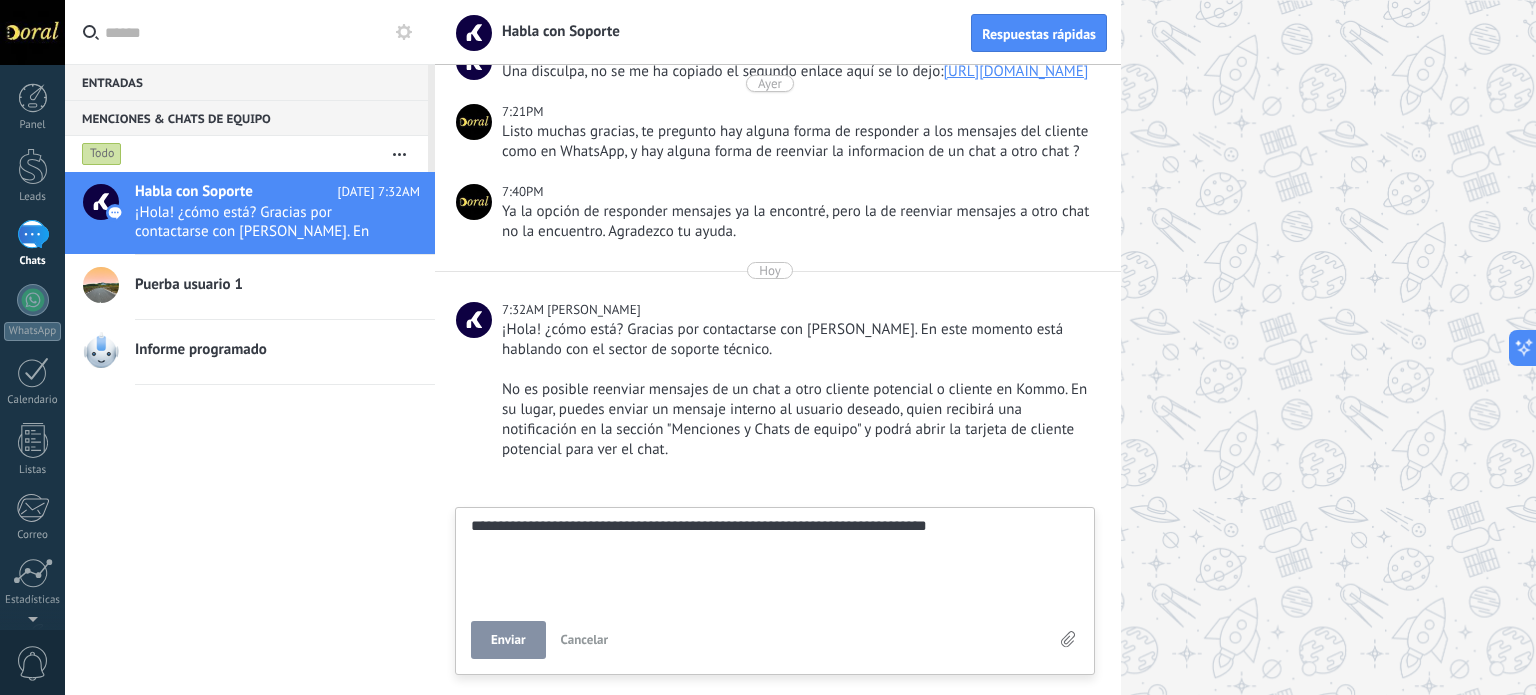 type on "**********" 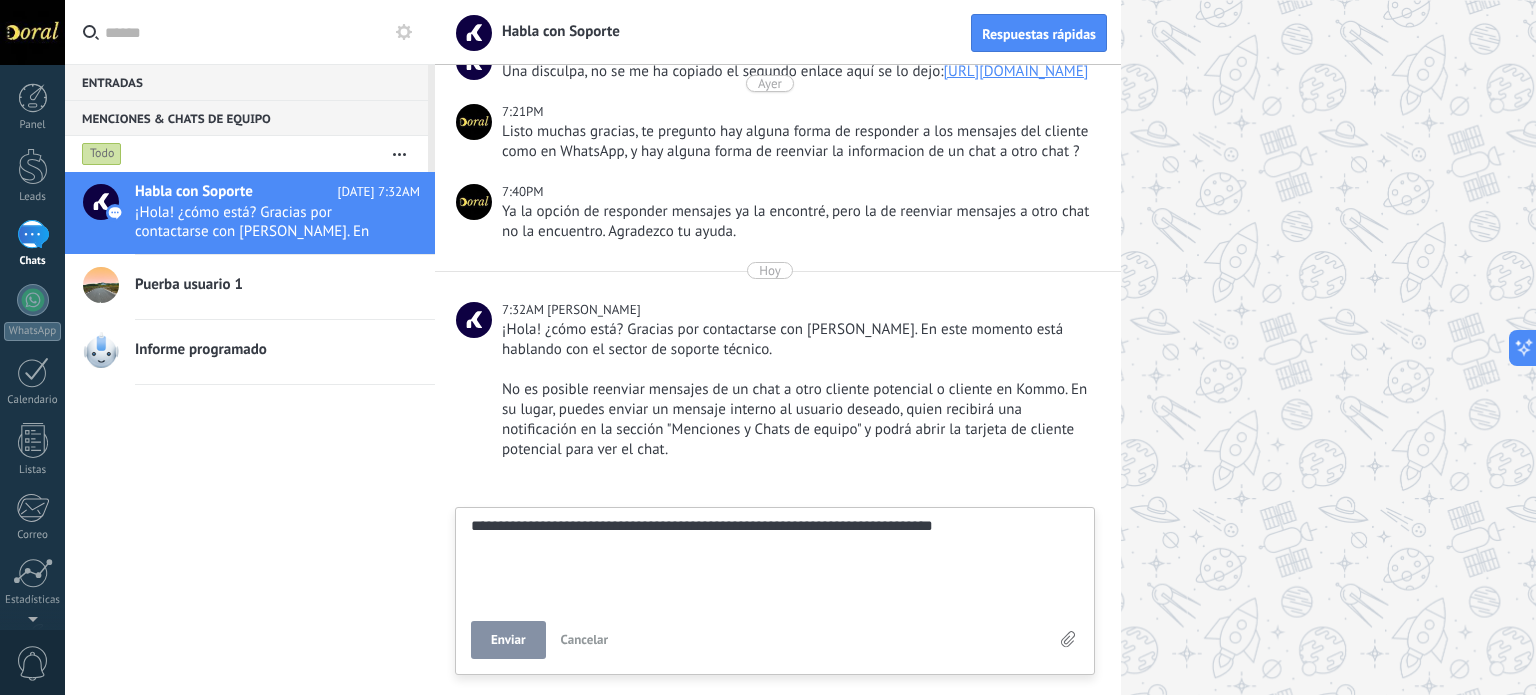 type on "**********" 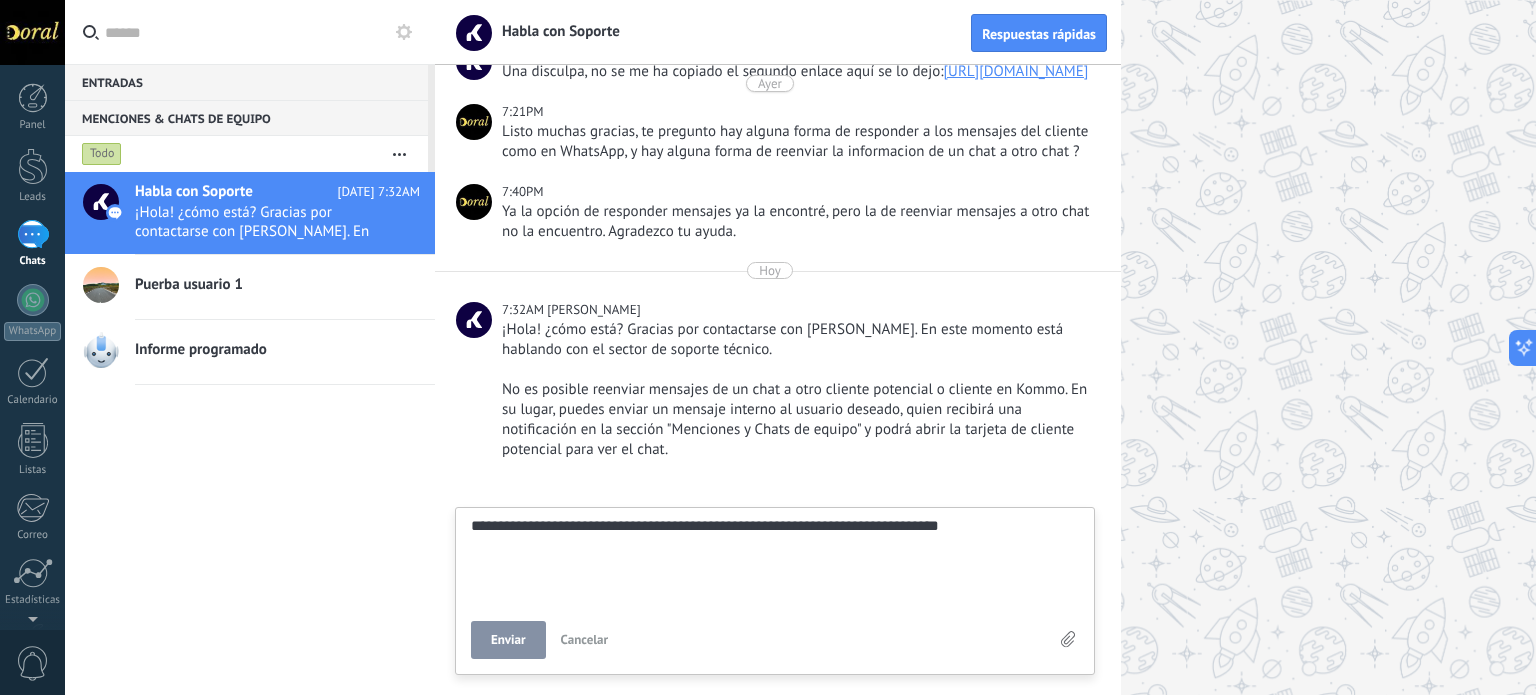 type on "**********" 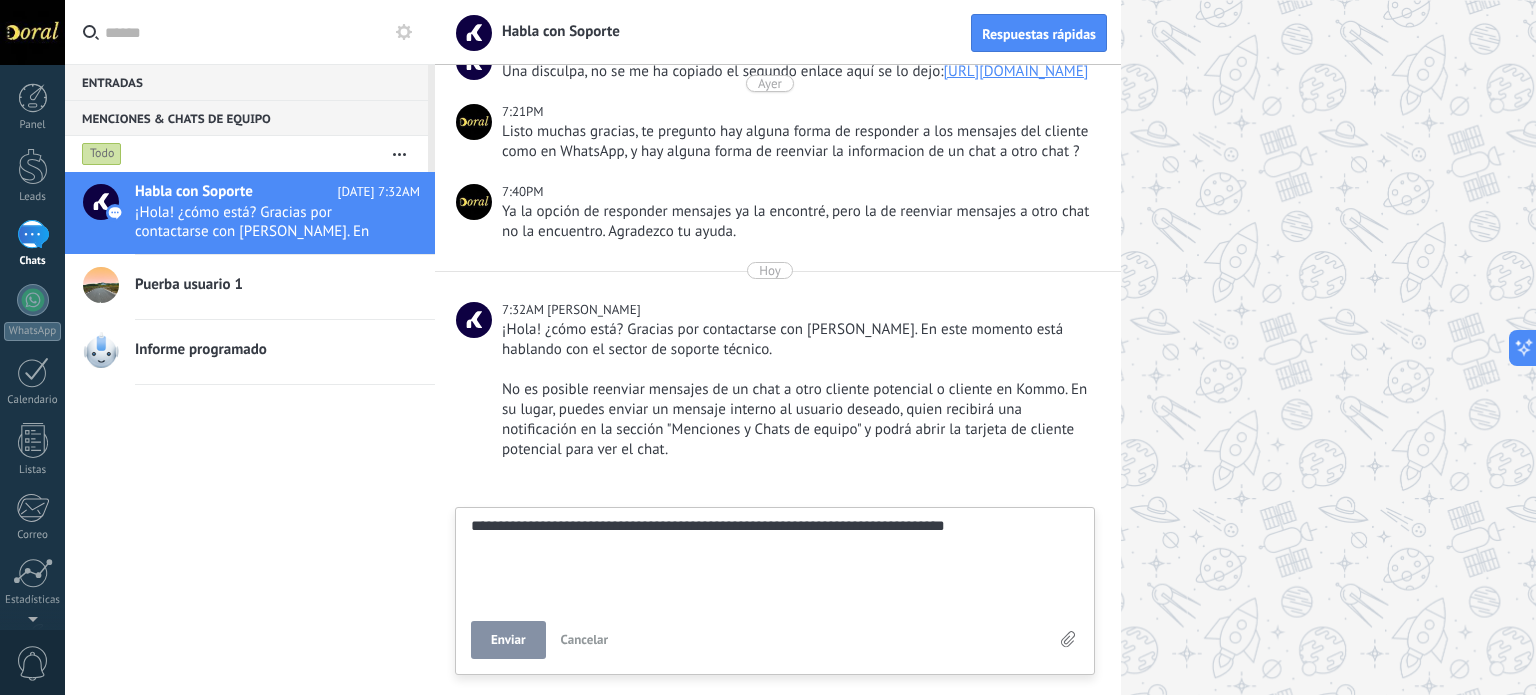type on "**********" 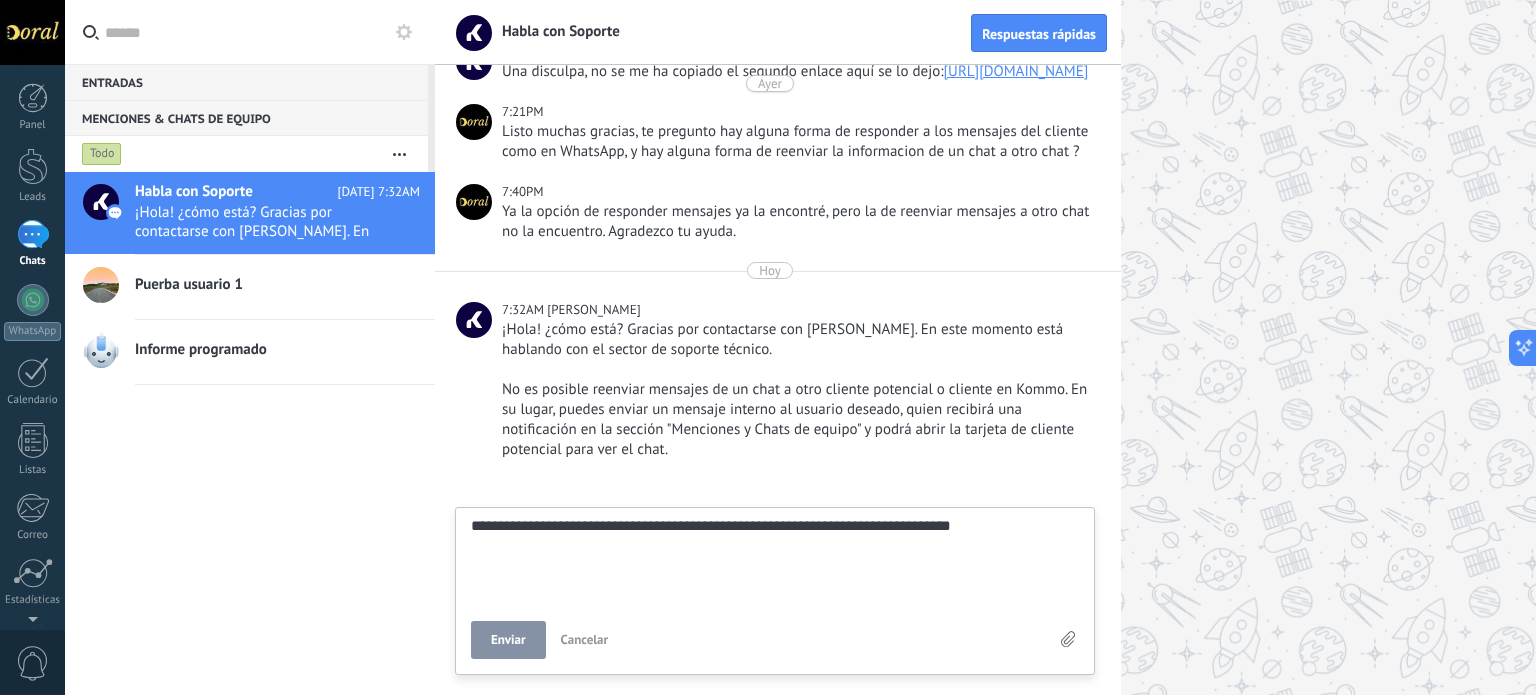 type on "**********" 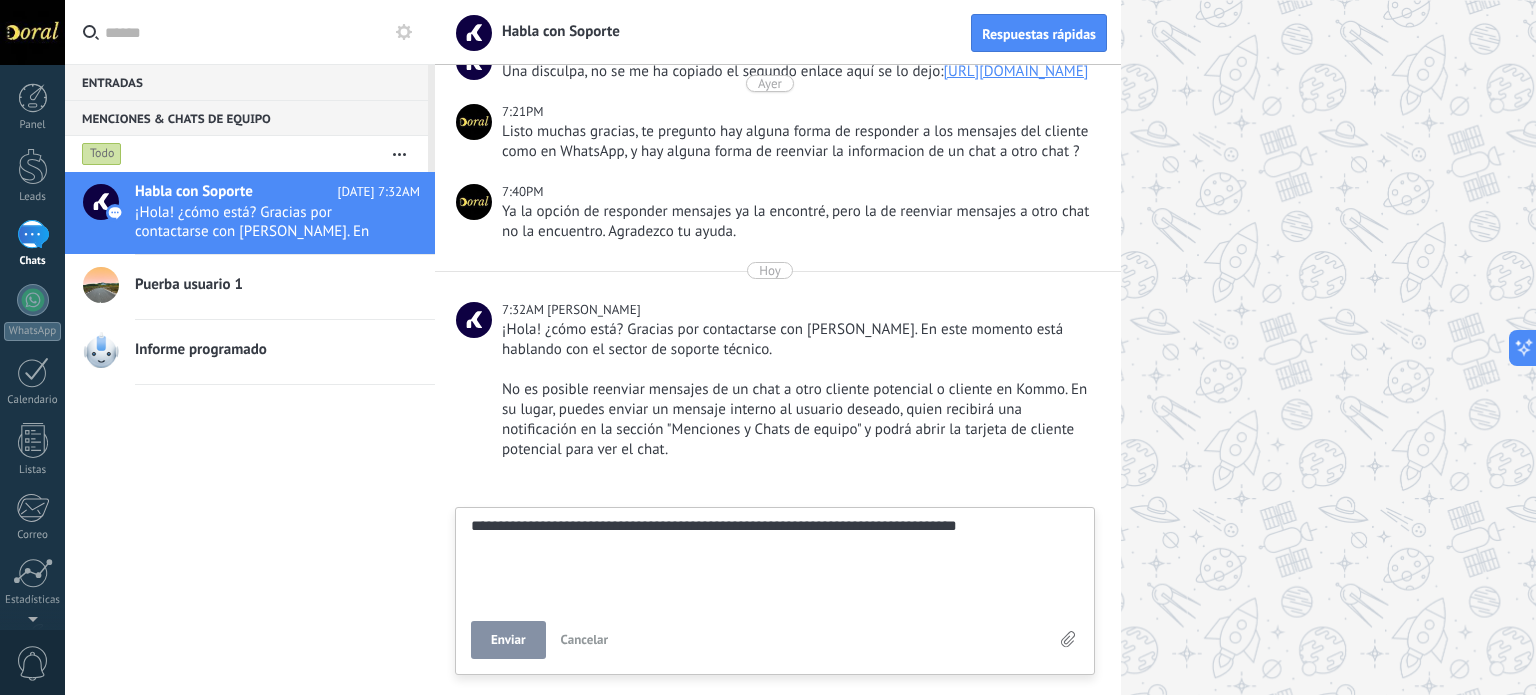type on "**********" 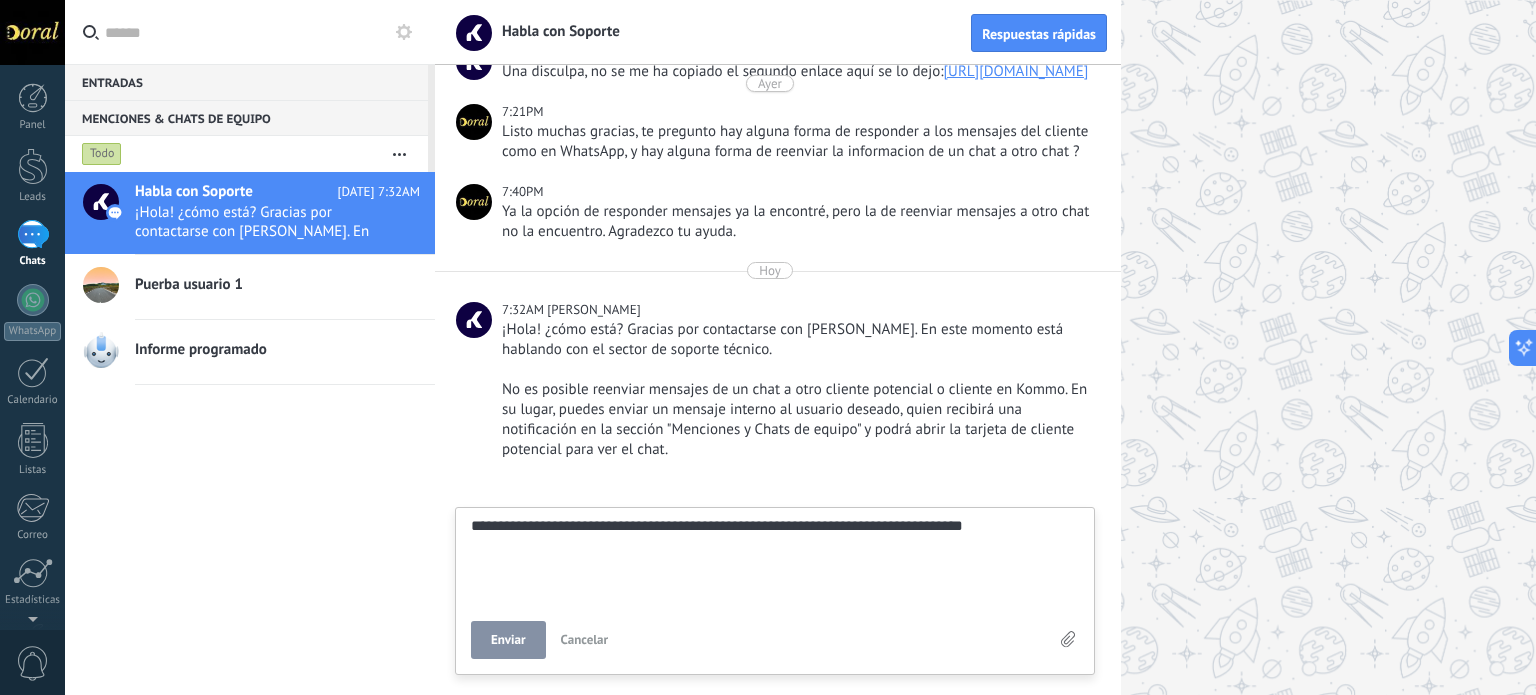 type on "**********" 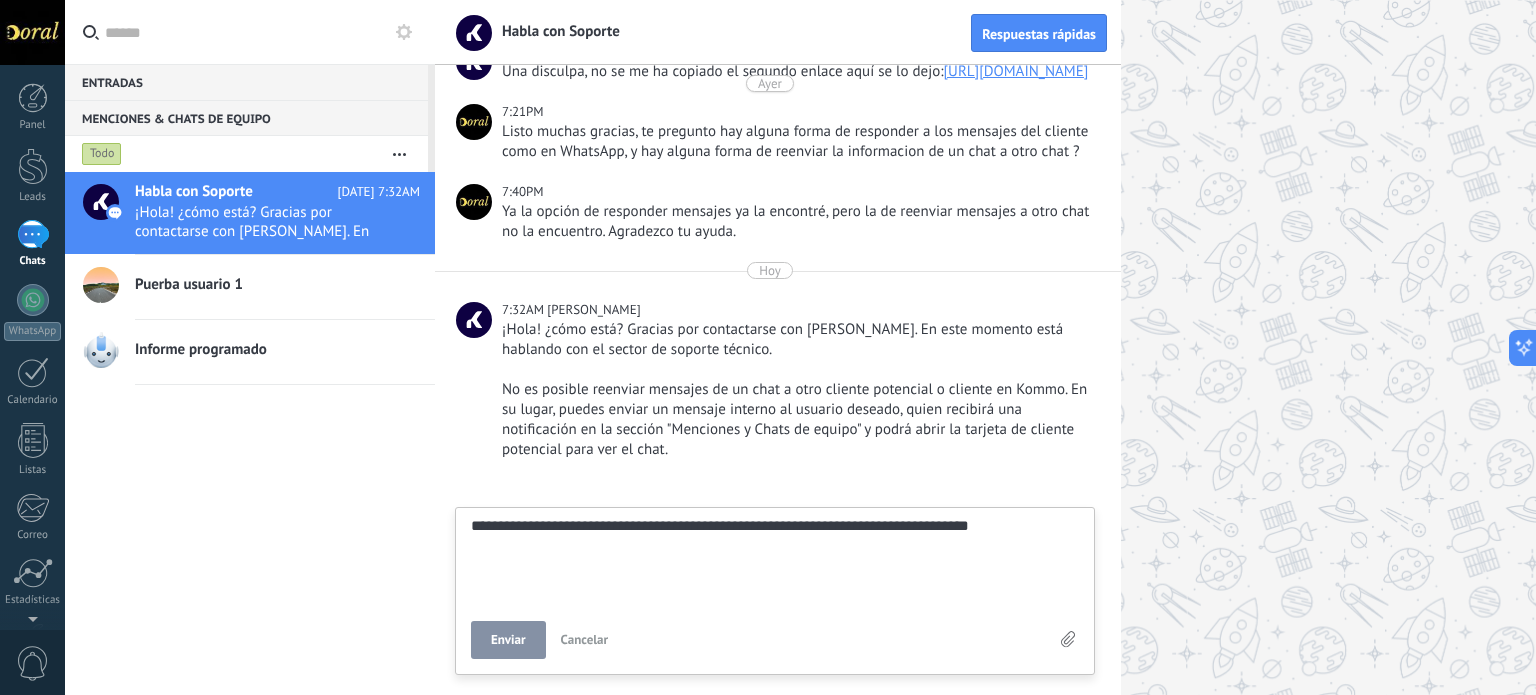 type on "**********" 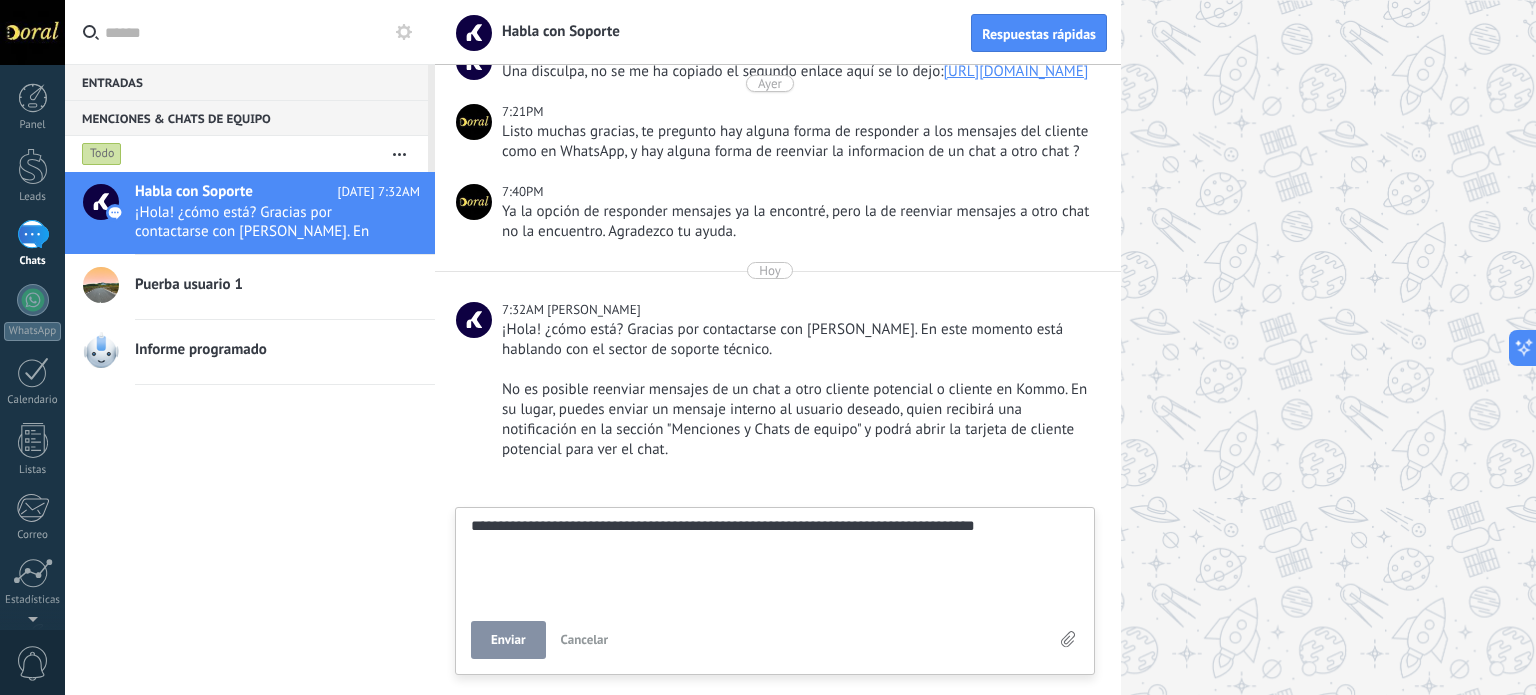 type on "**********" 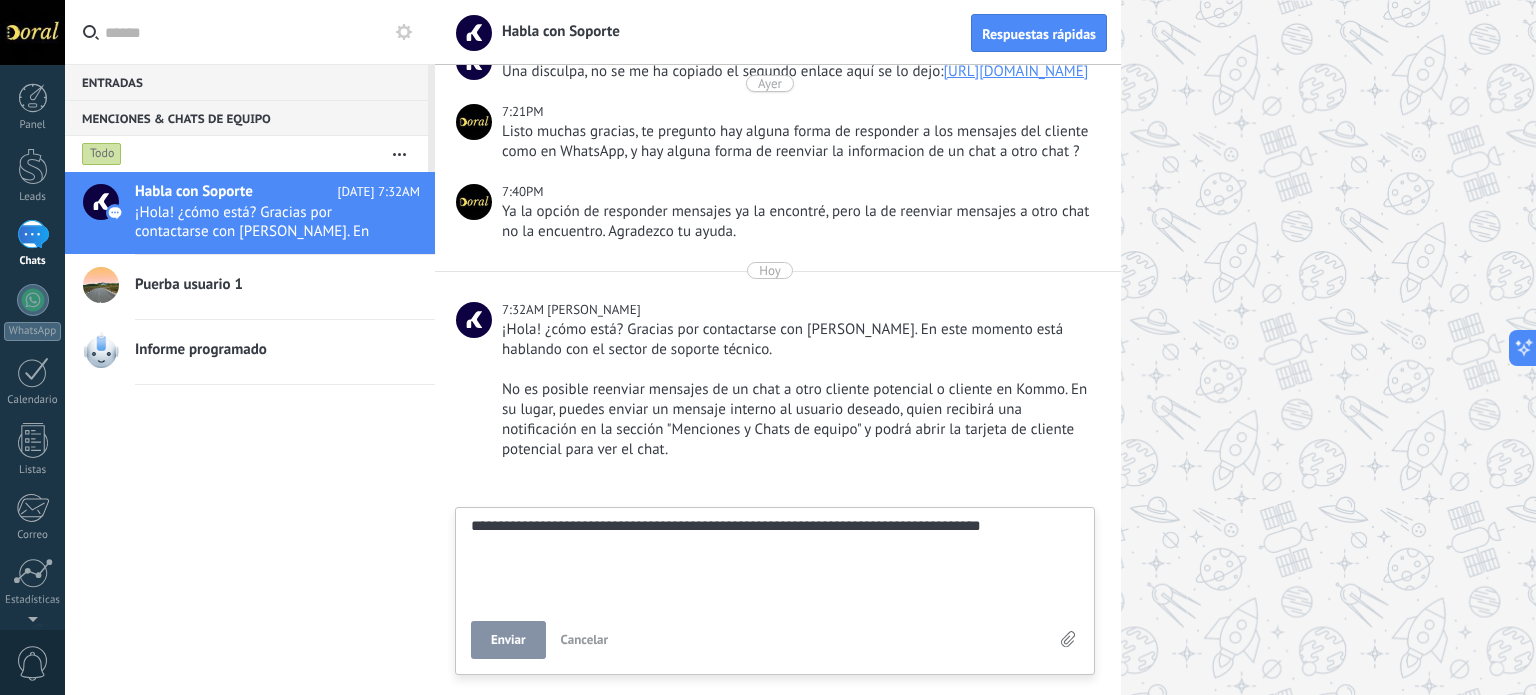 type on "**********" 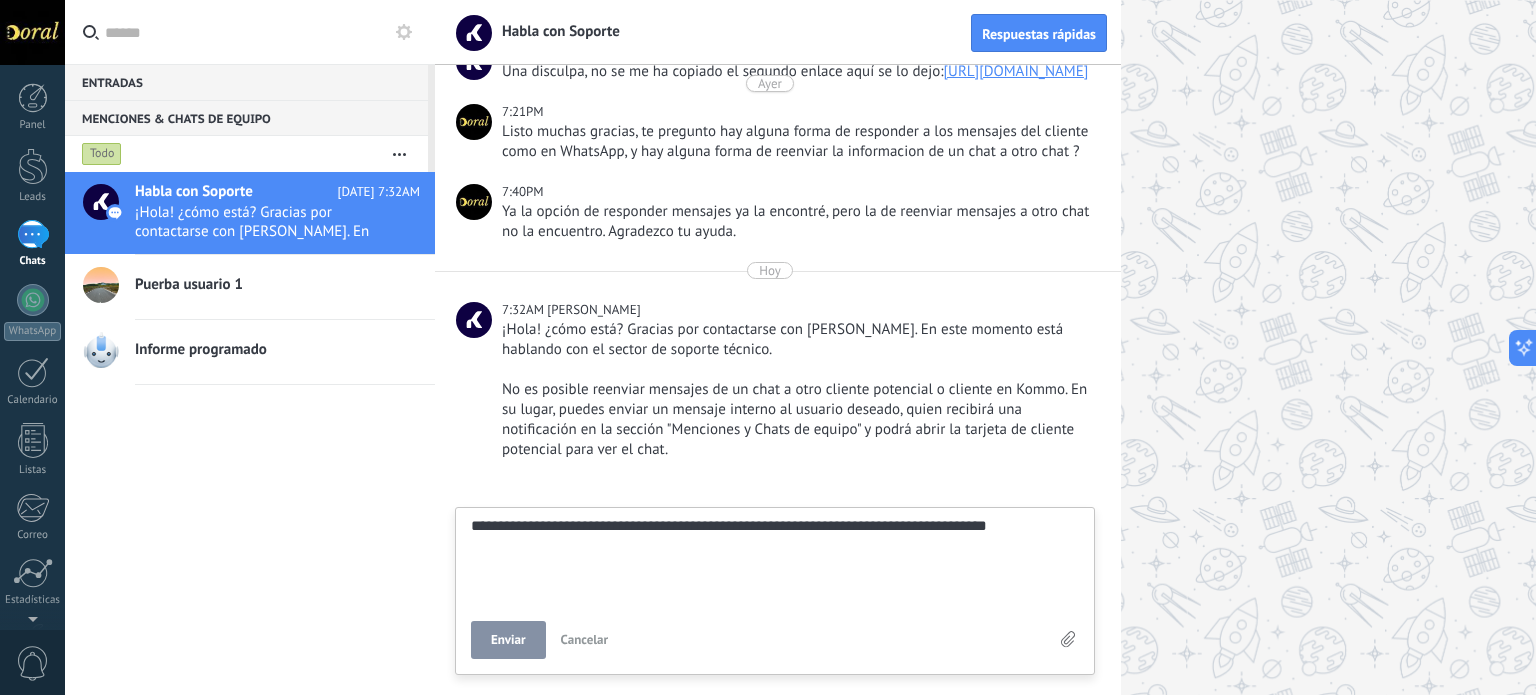 type on "**********" 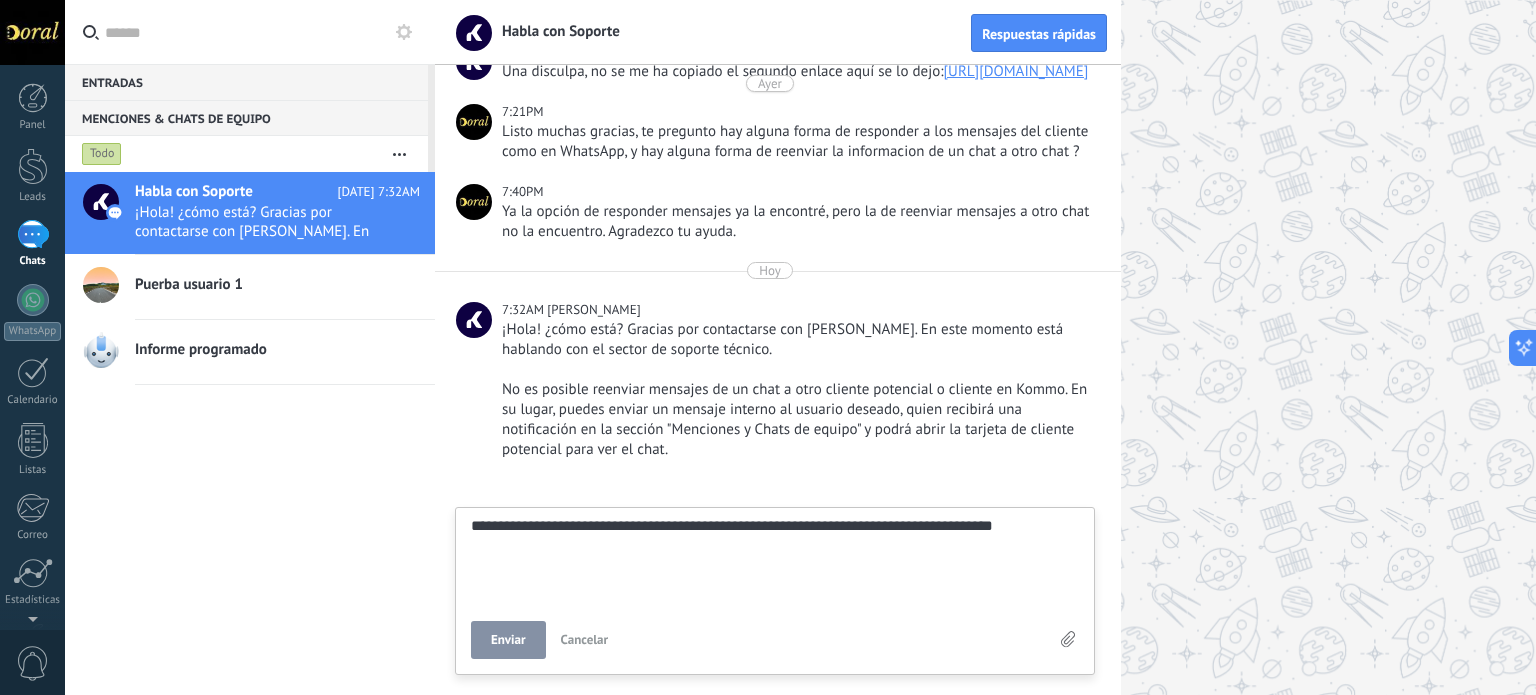 type on "**********" 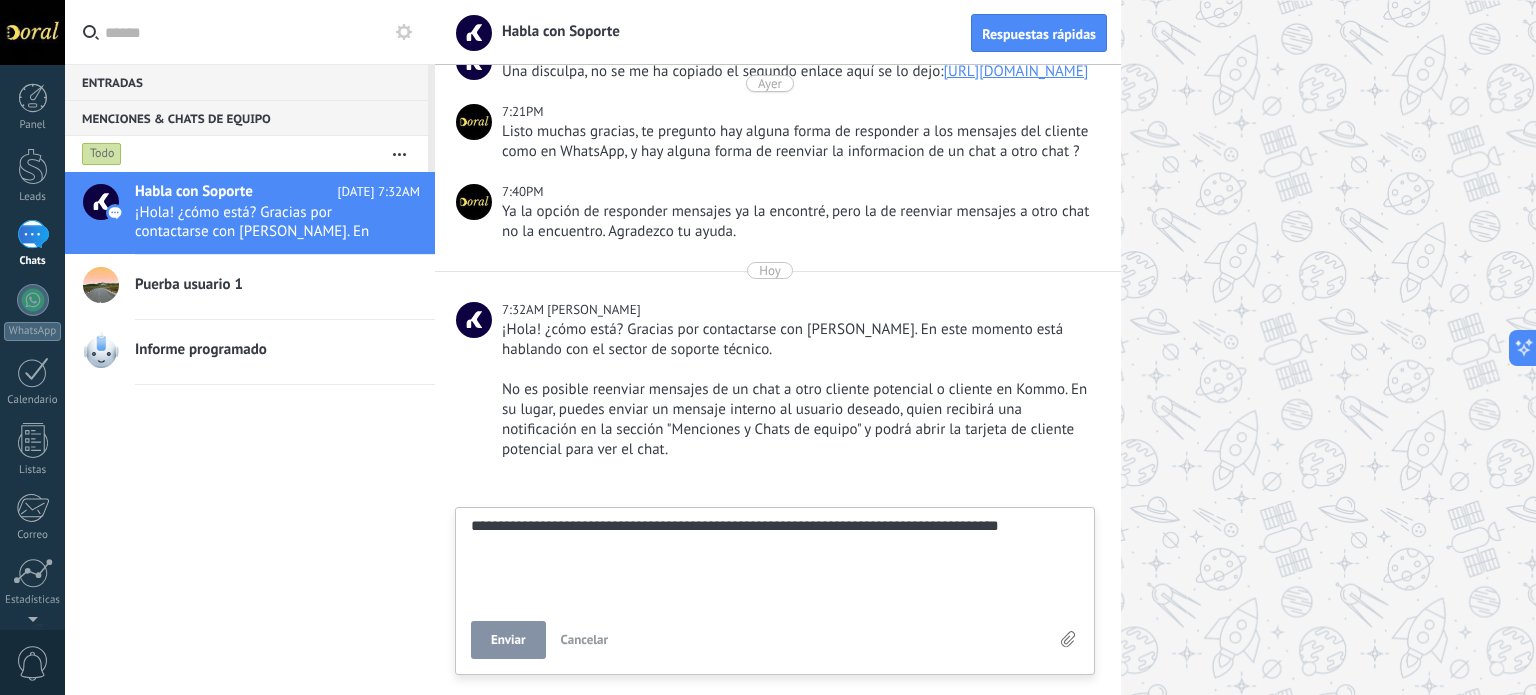 type on "**********" 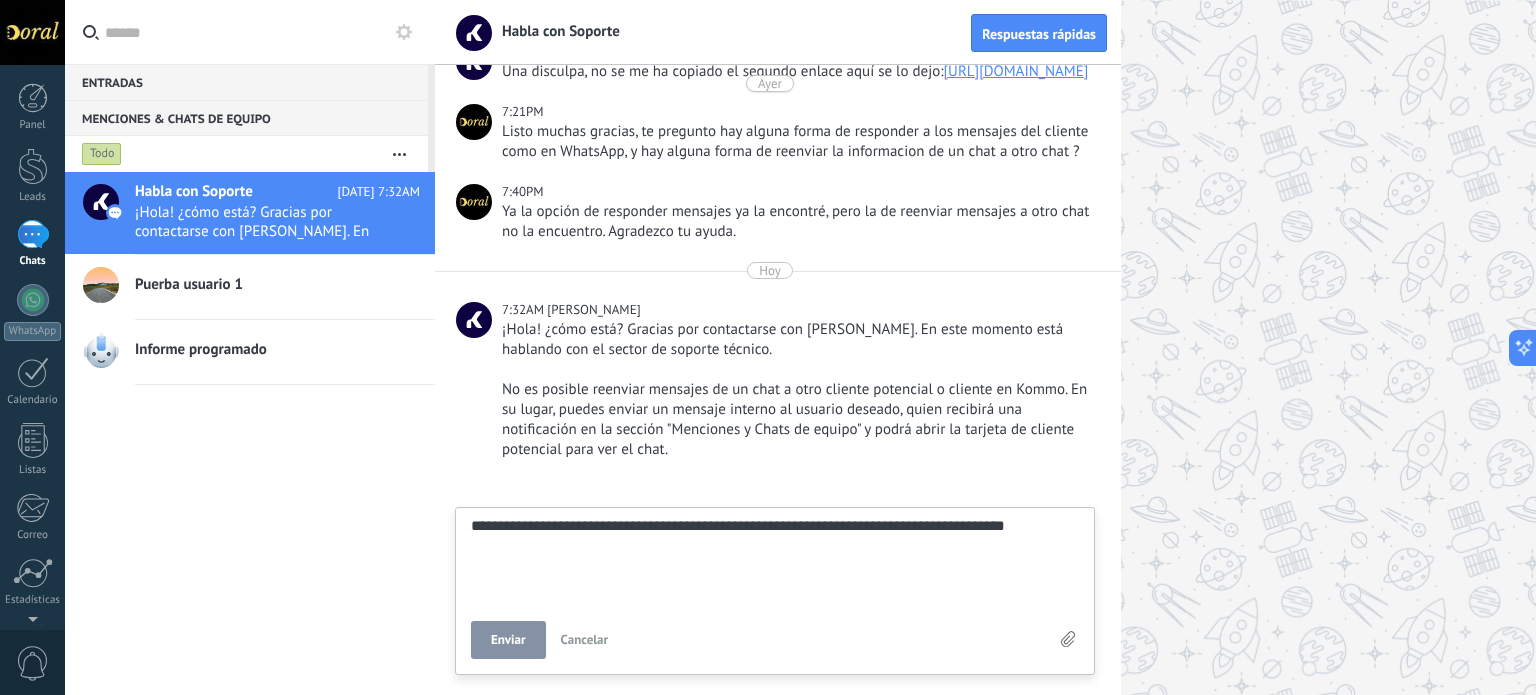 type on "**********" 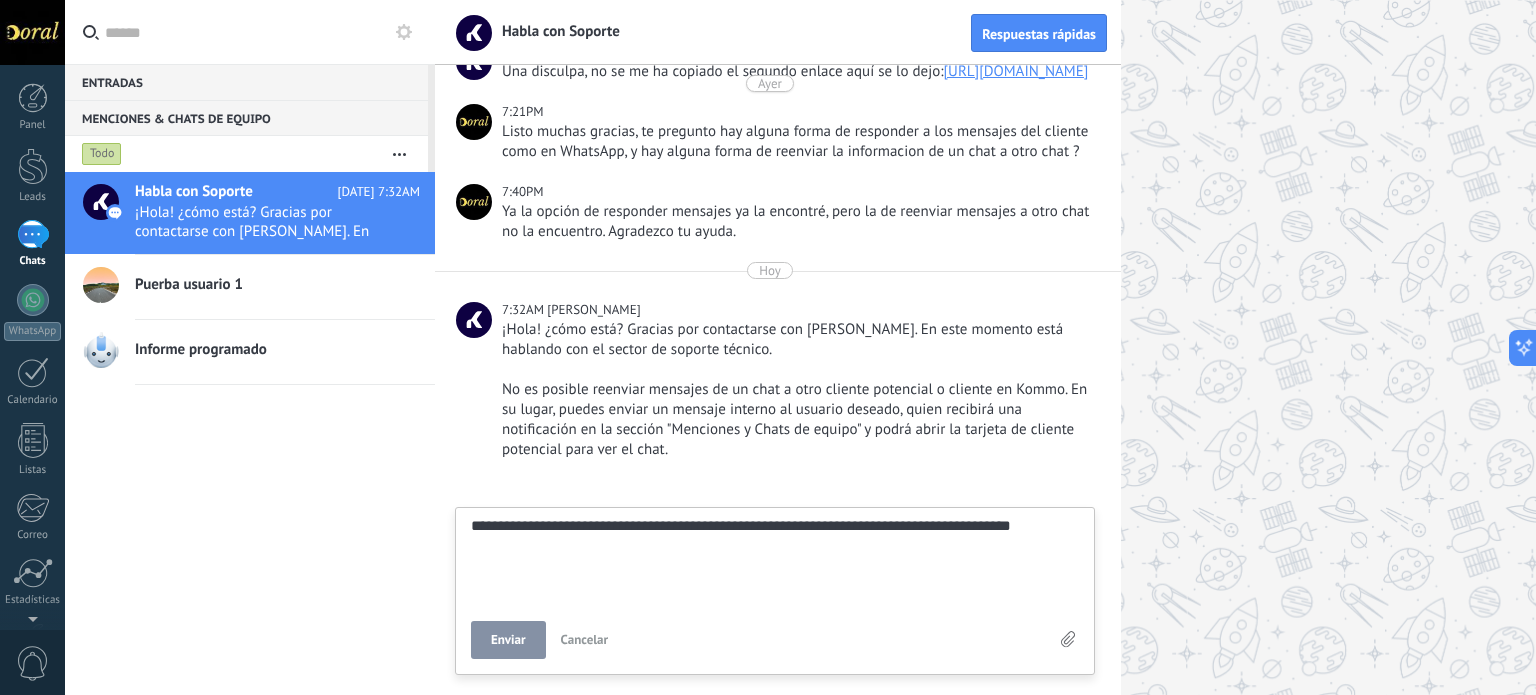 type on "**********" 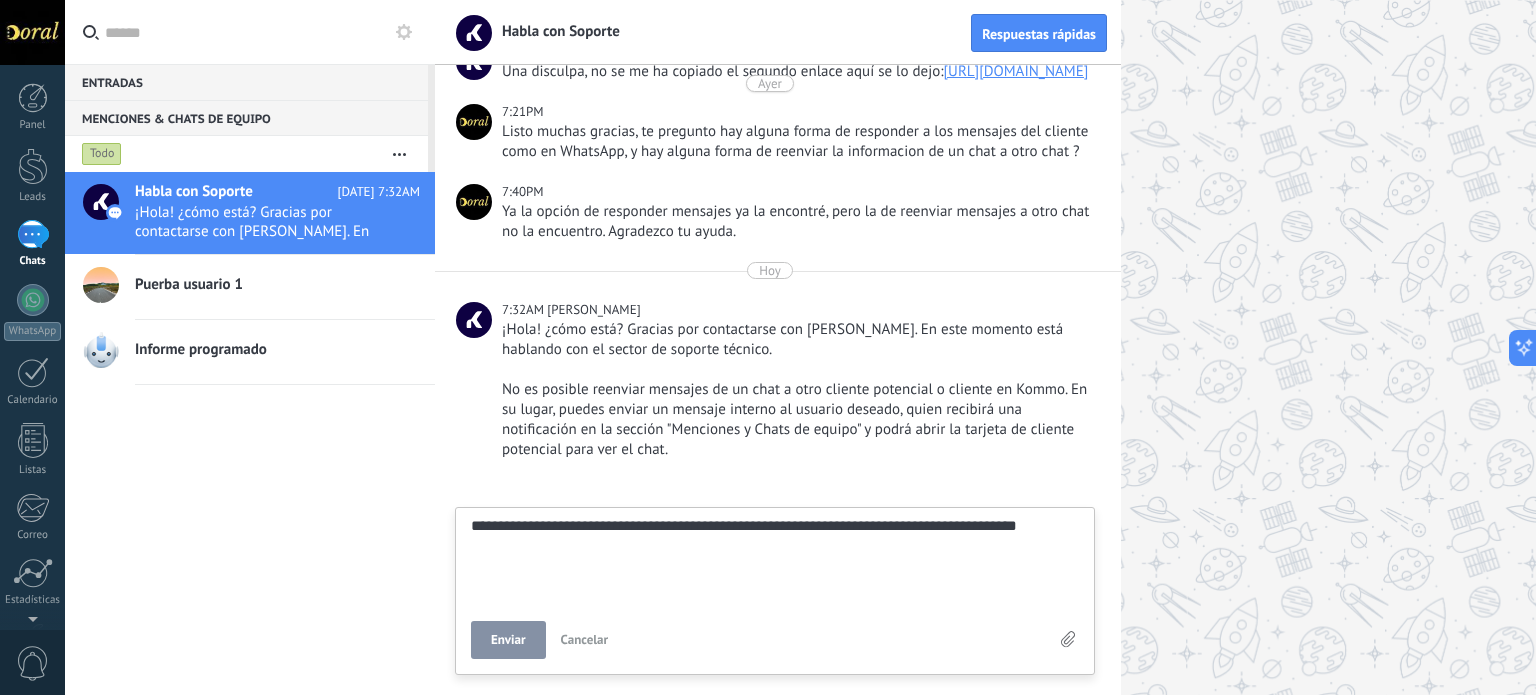 type on "**********" 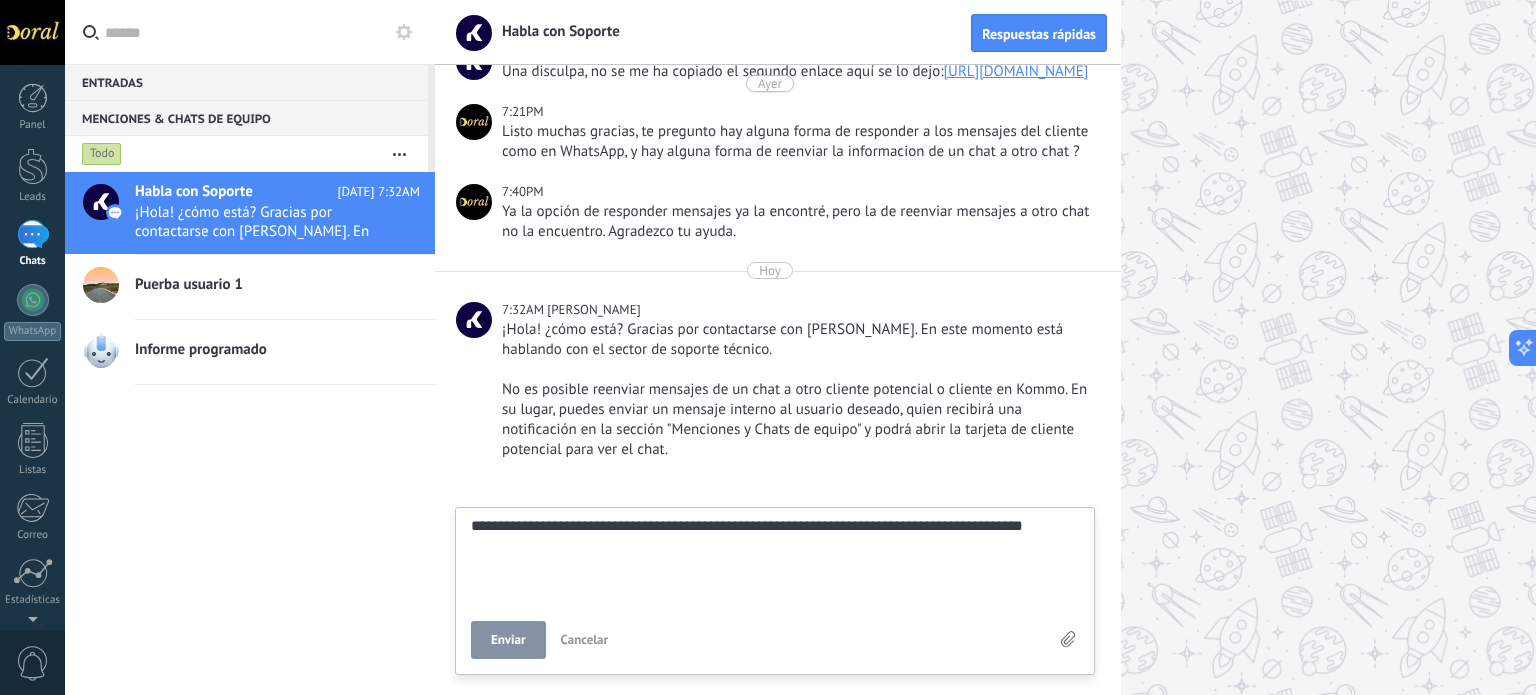 type on "**********" 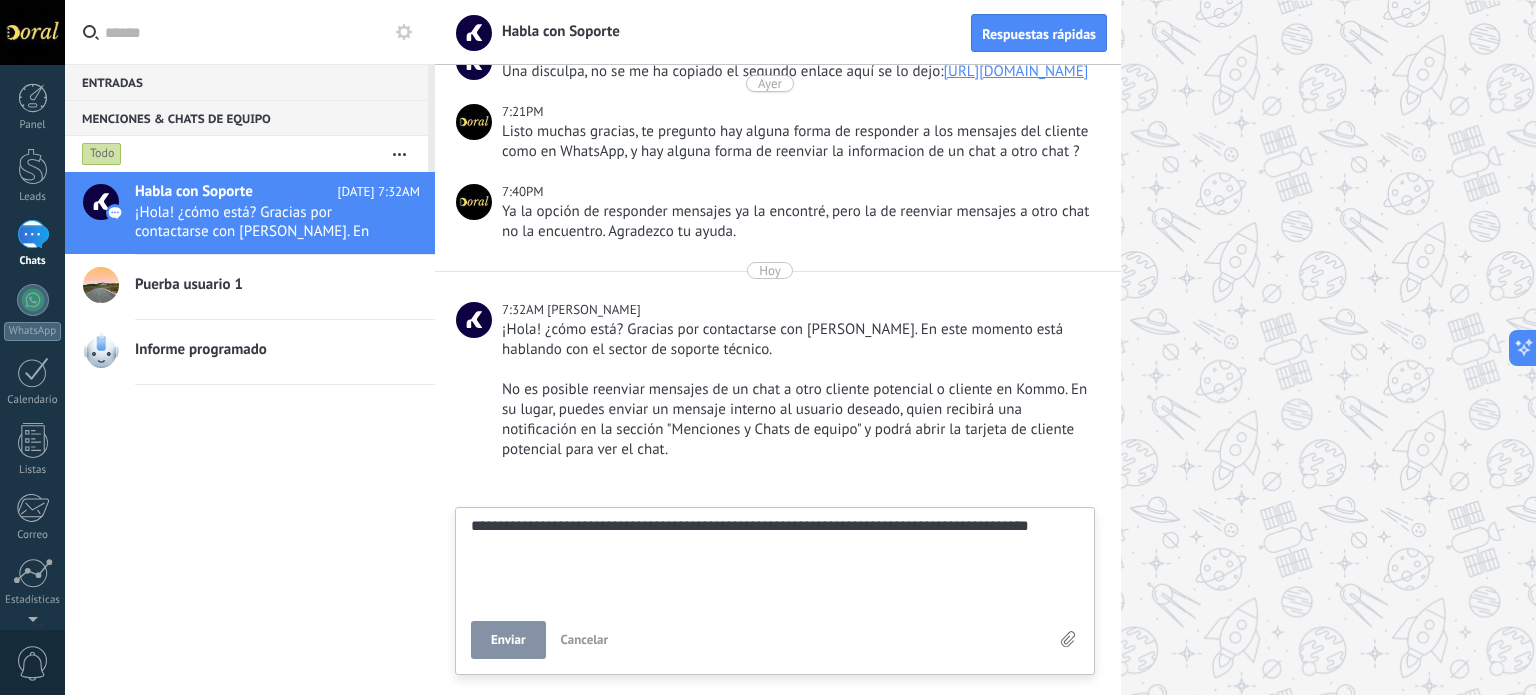 type on "**********" 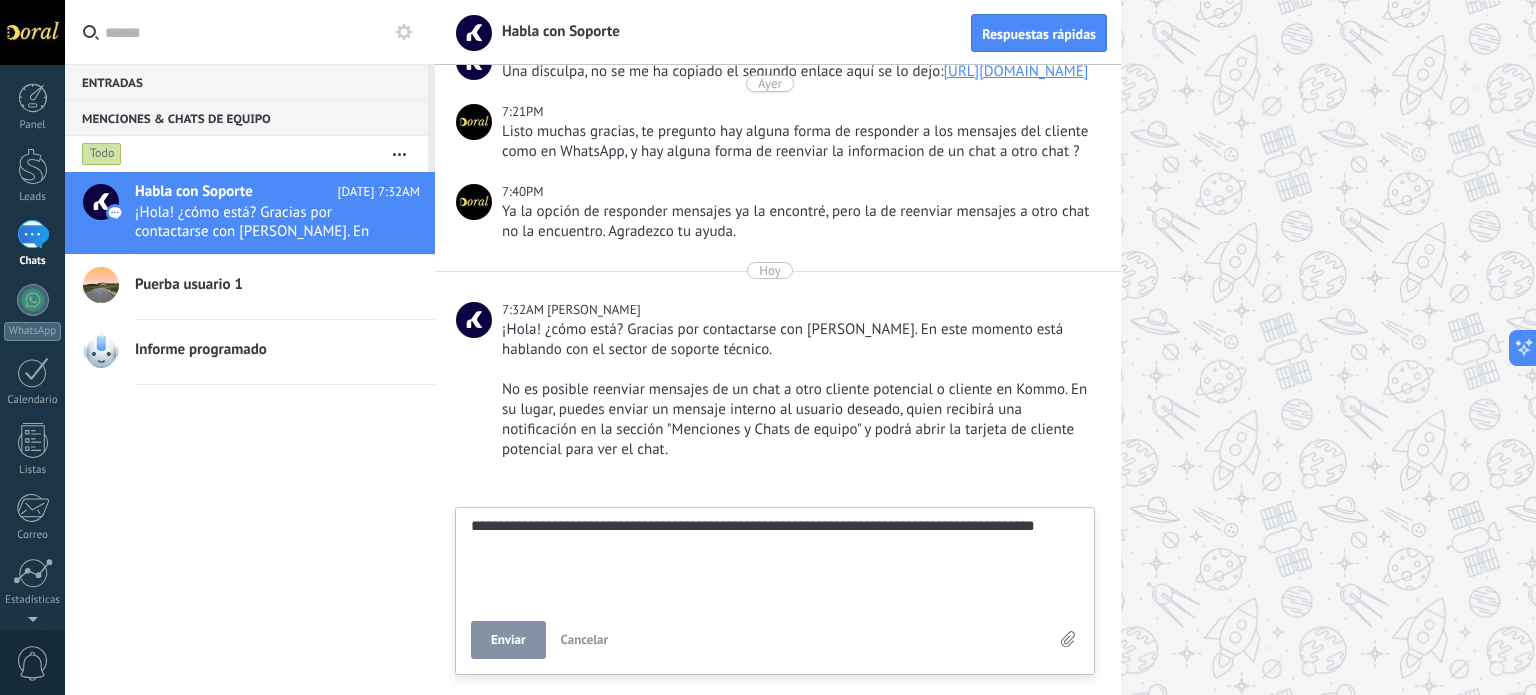 type 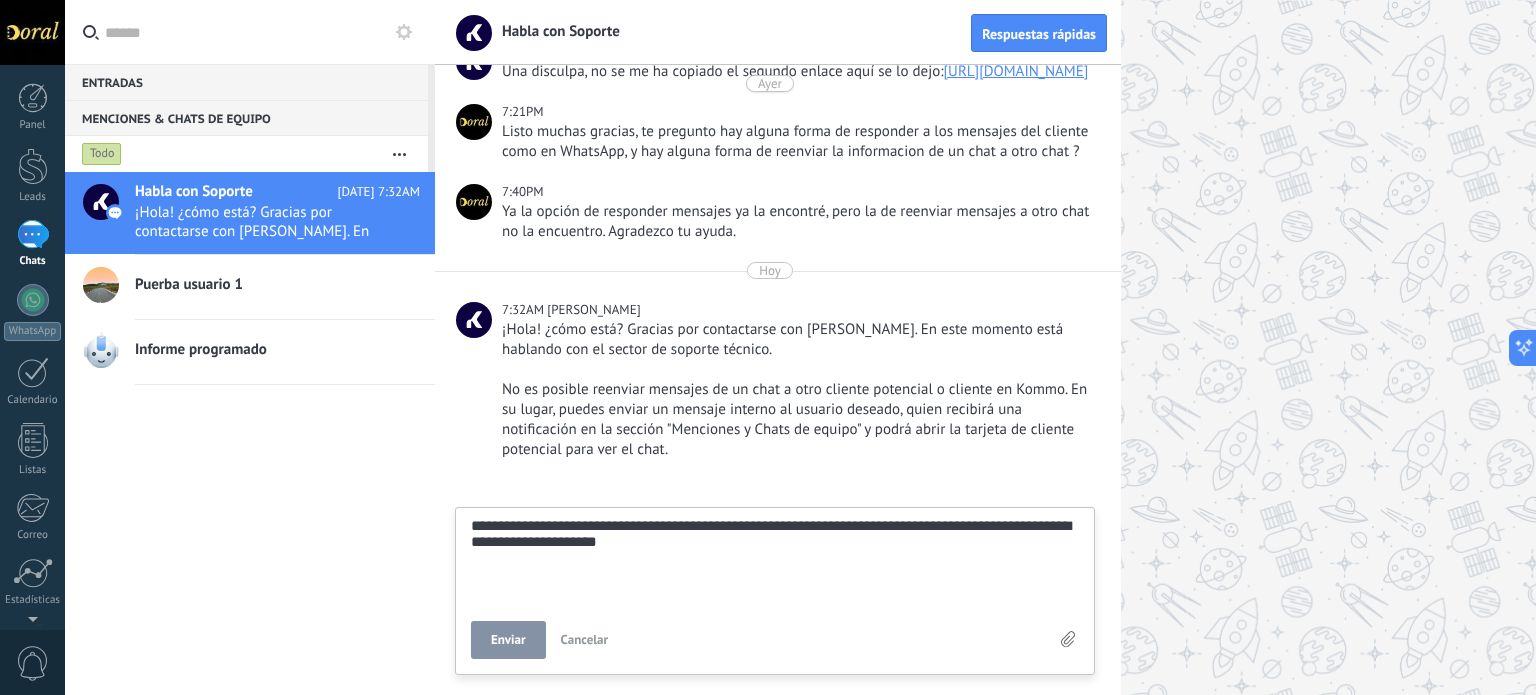 scroll, scrollTop: 38, scrollLeft: 0, axis: vertical 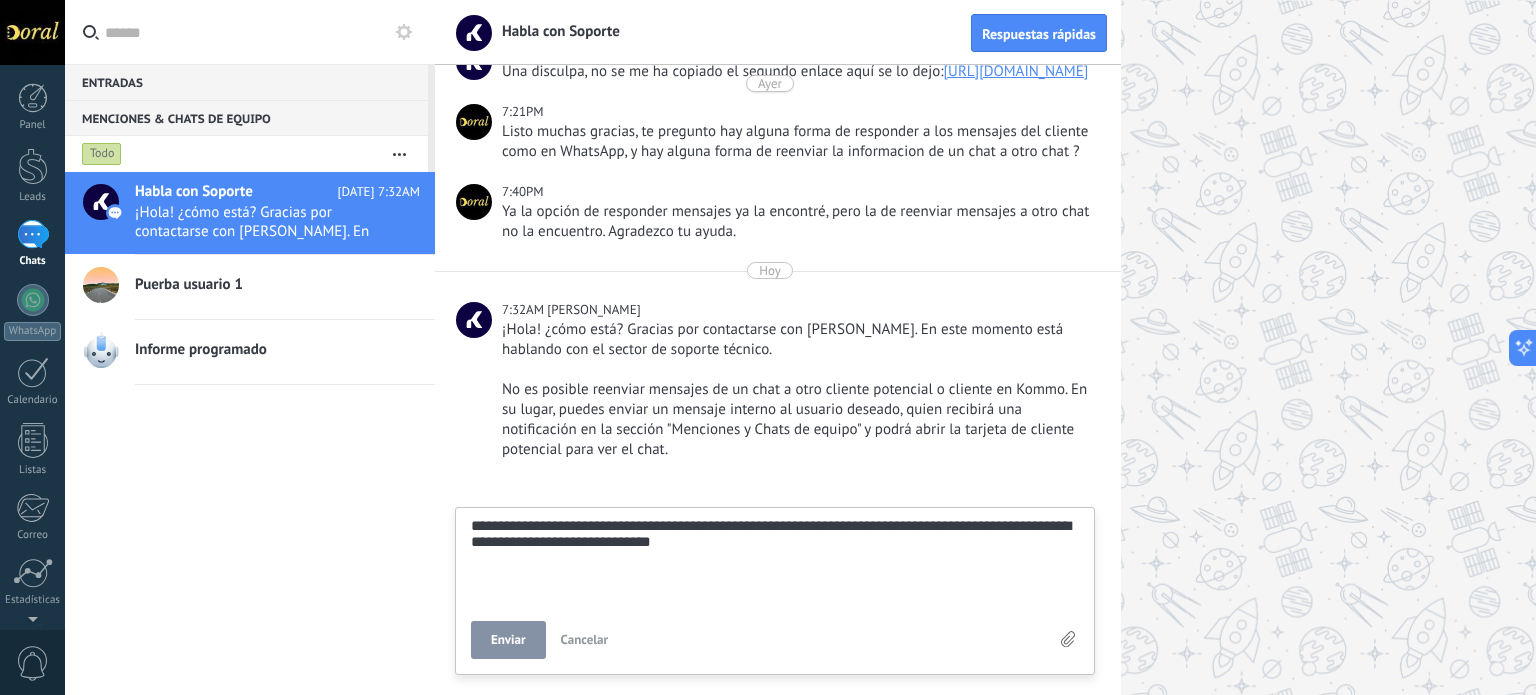 click on "**********" at bounding box center [775, 559] 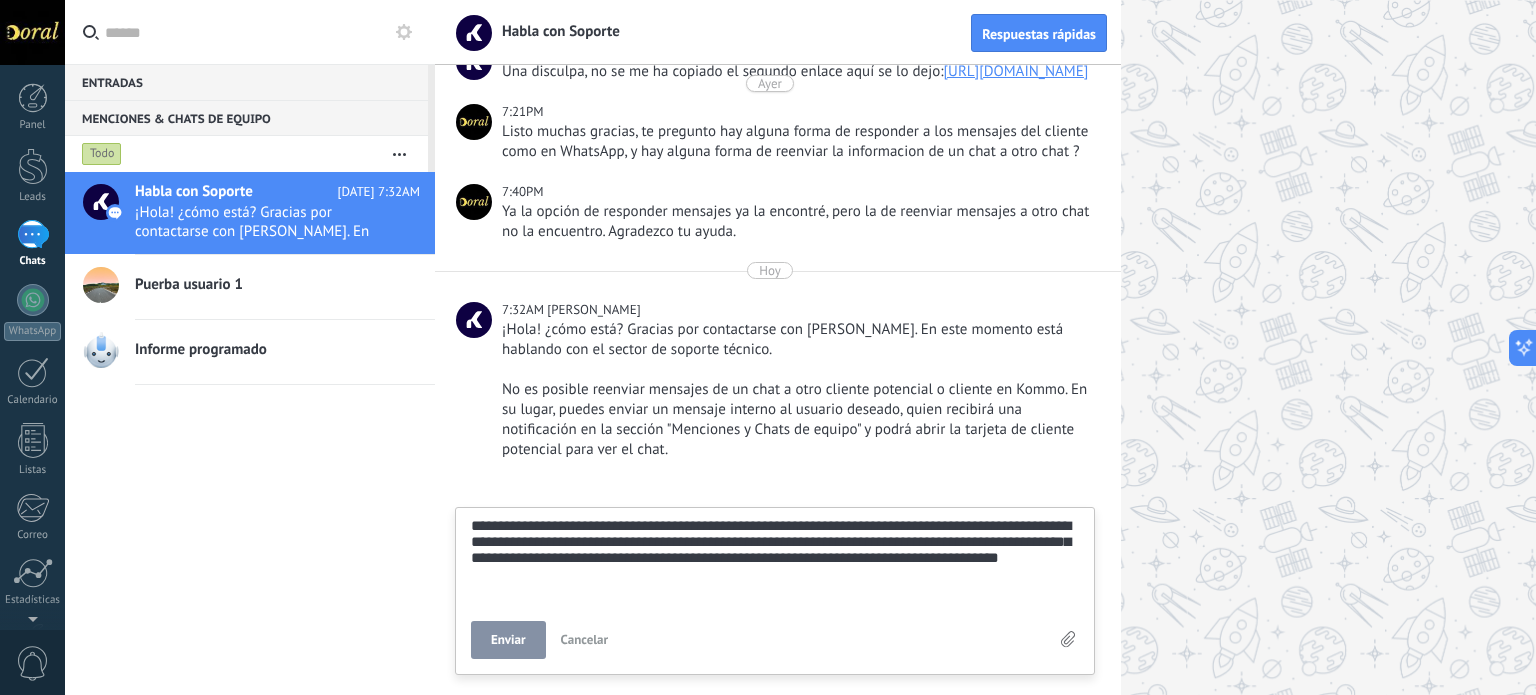 scroll, scrollTop: 76, scrollLeft: 0, axis: vertical 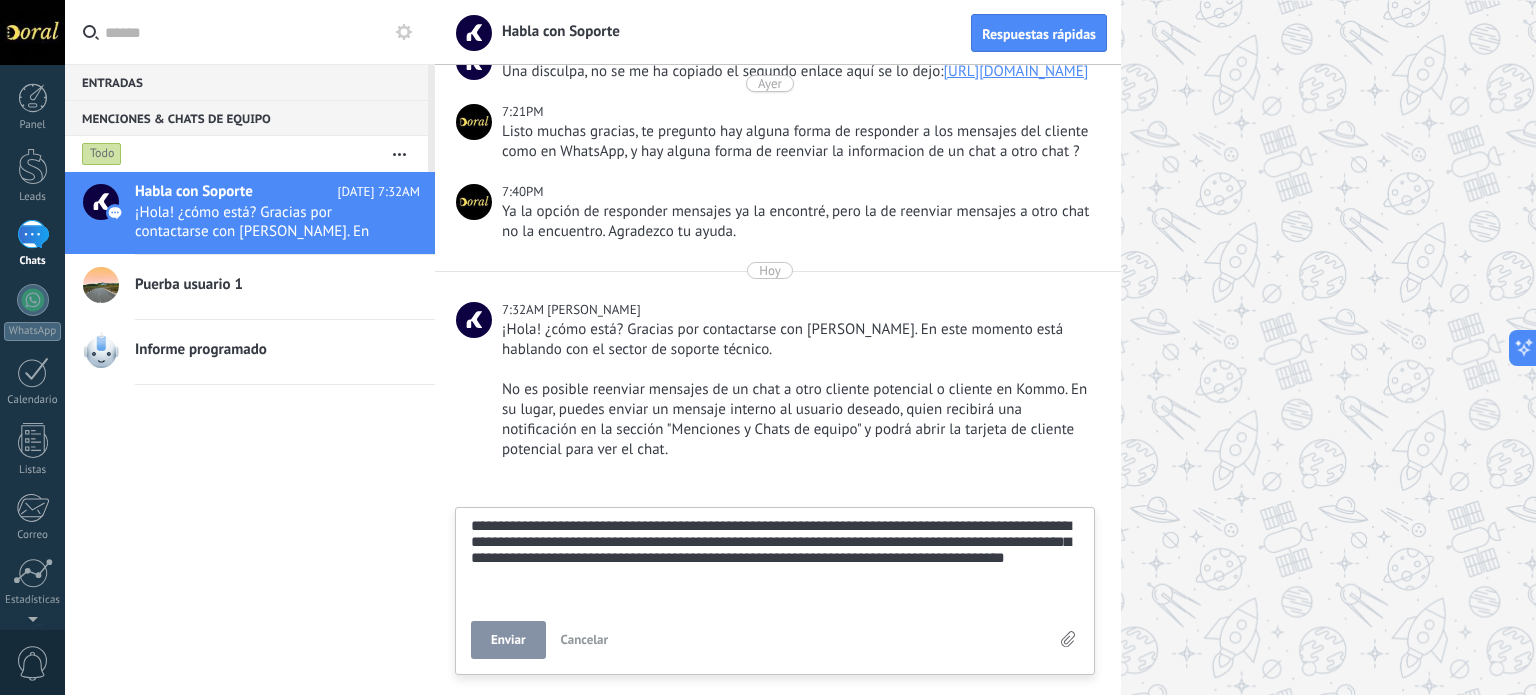 click on "**********" at bounding box center (775, 559) 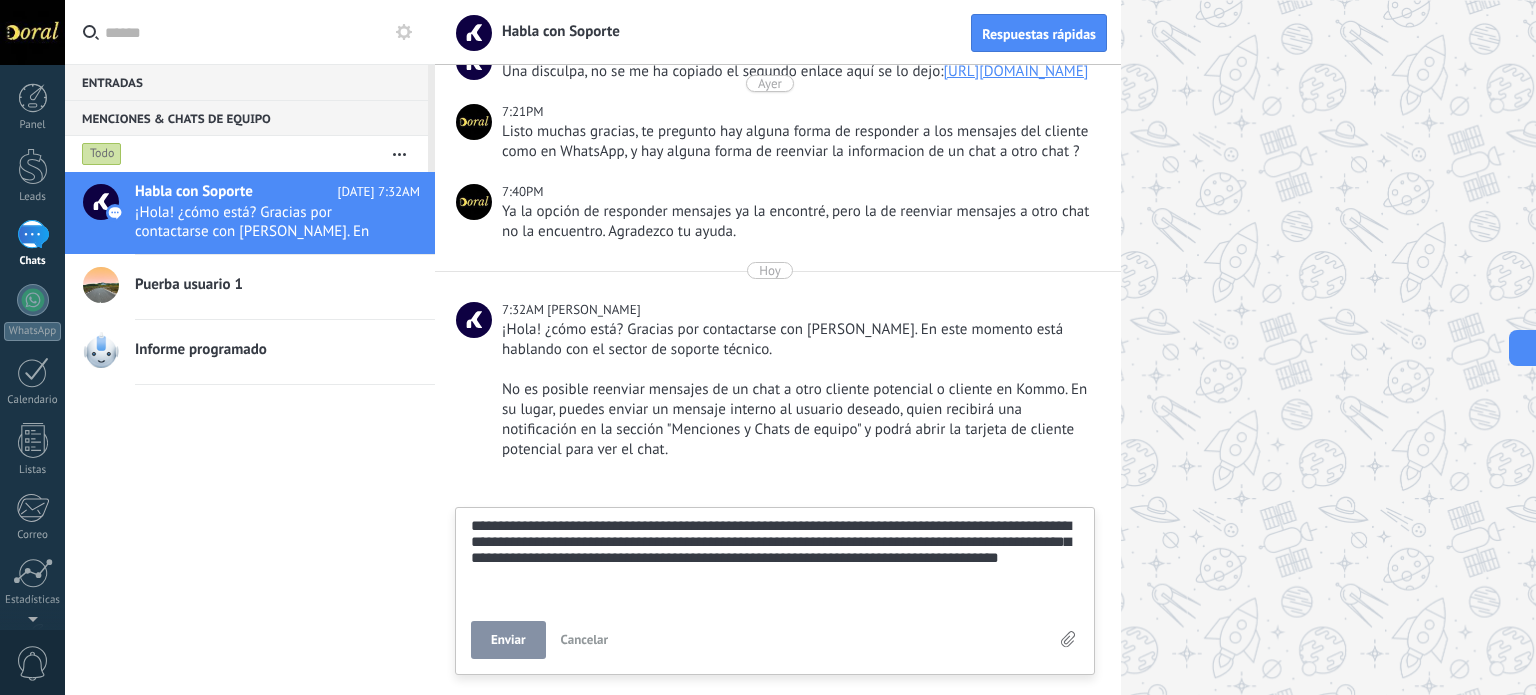 scroll, scrollTop: 76, scrollLeft: 0, axis: vertical 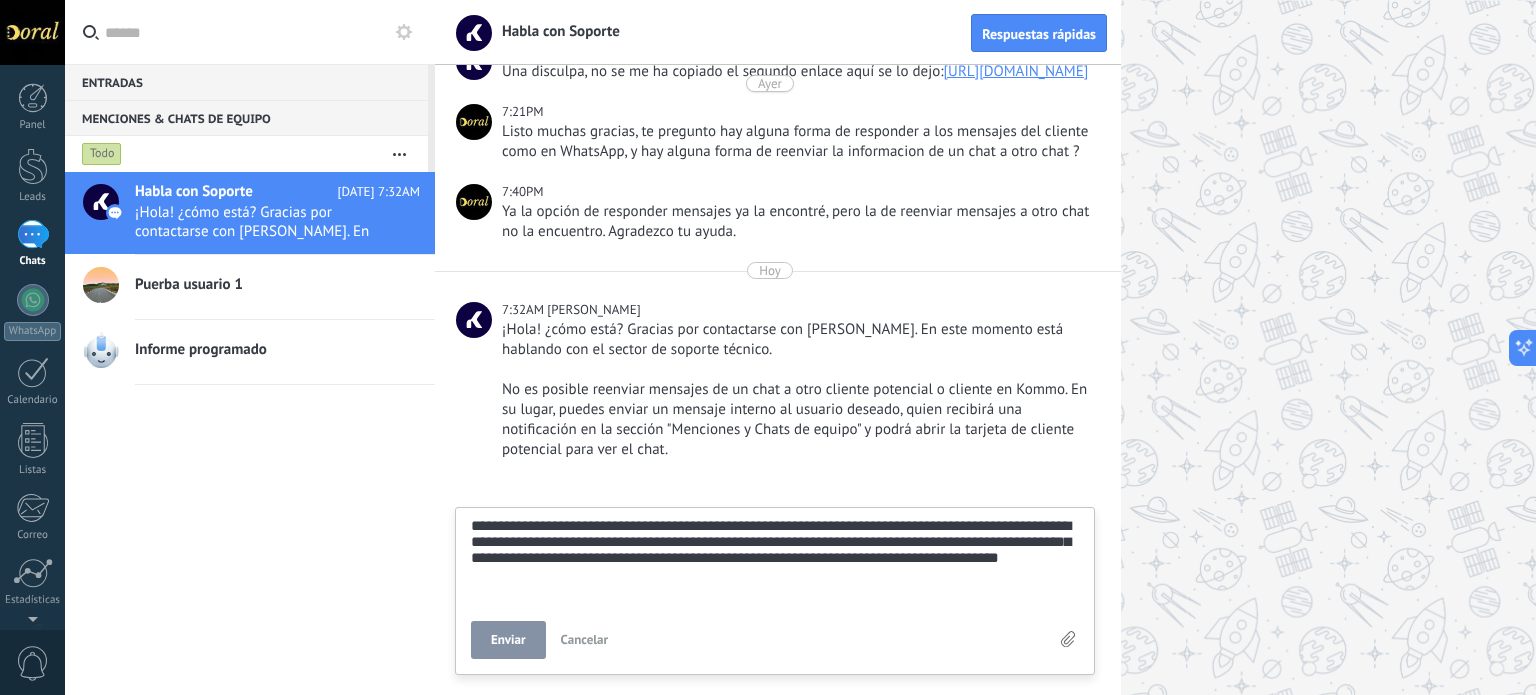click on "**********" at bounding box center (775, 559) 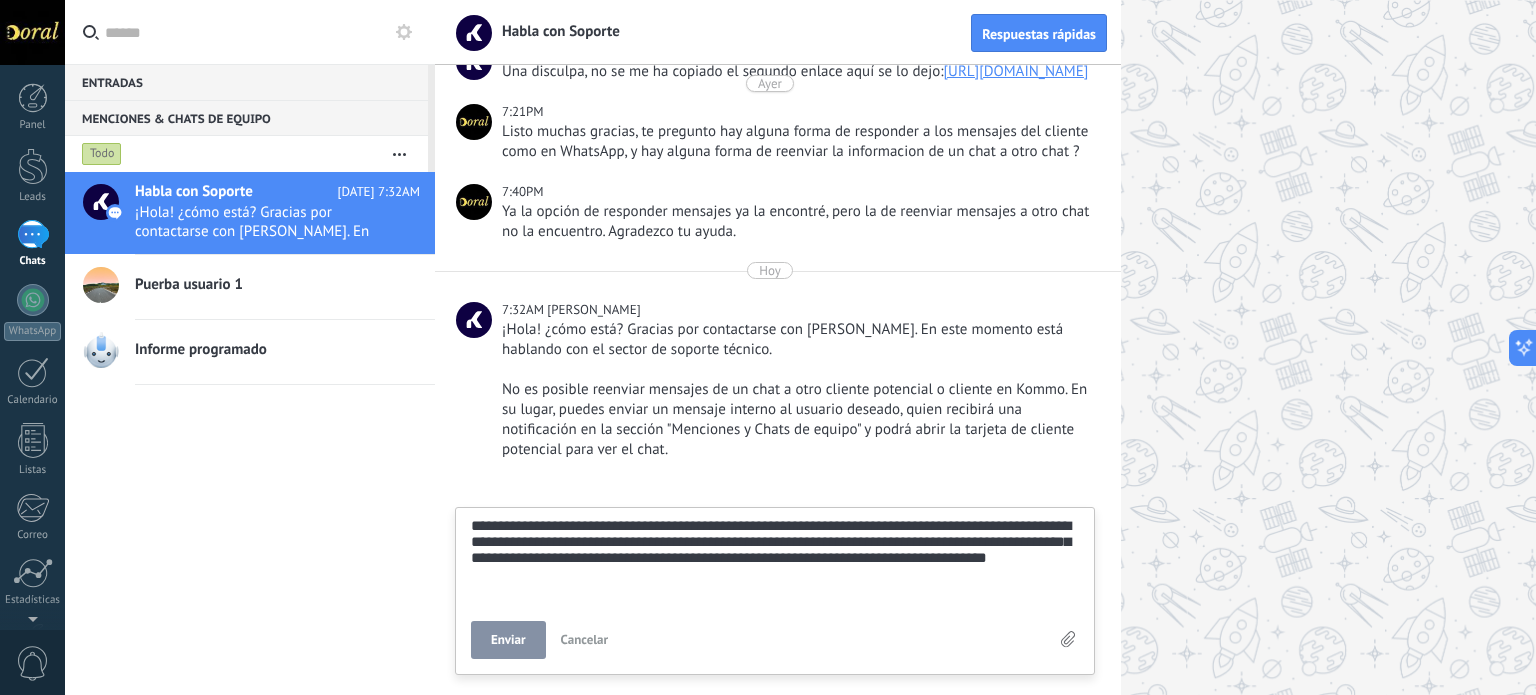 scroll, scrollTop: 76, scrollLeft: 0, axis: vertical 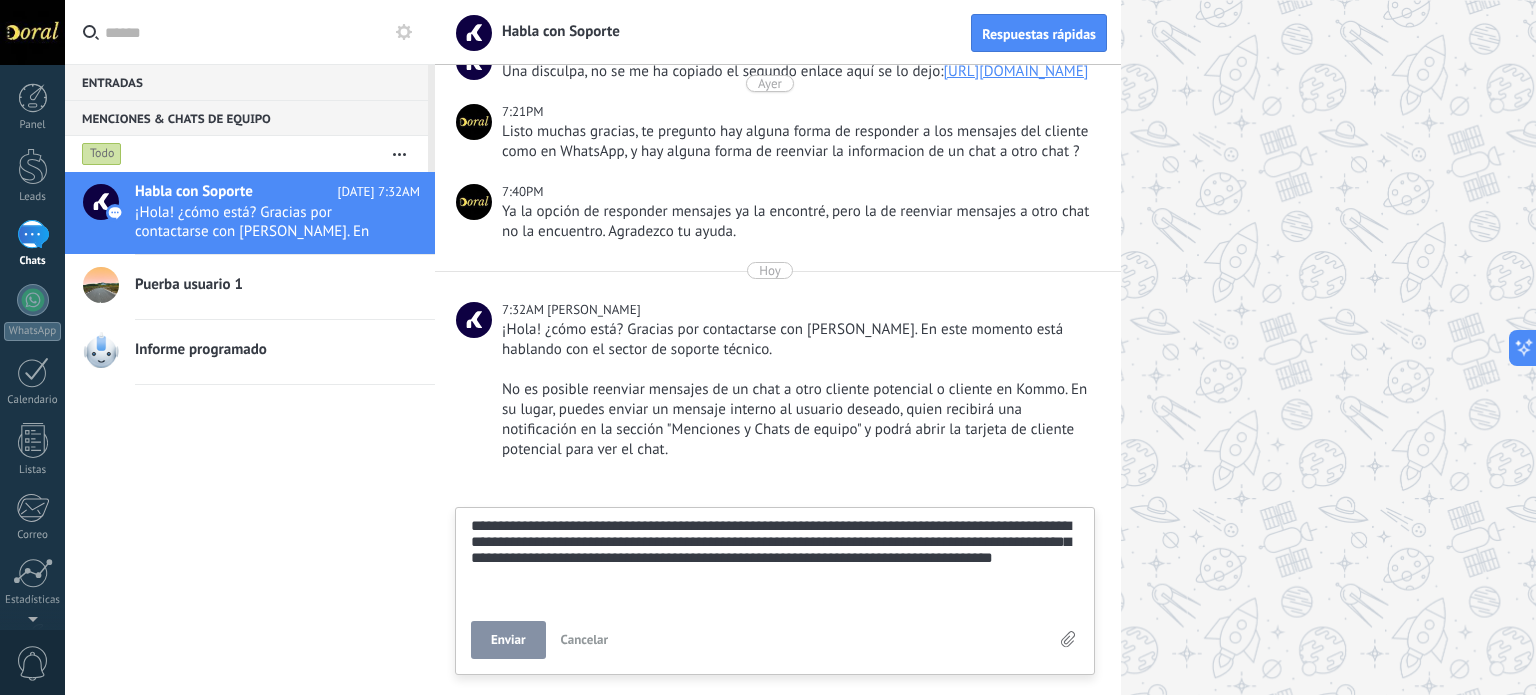 click on "Enviar Cancelar" at bounding box center [765, 640] 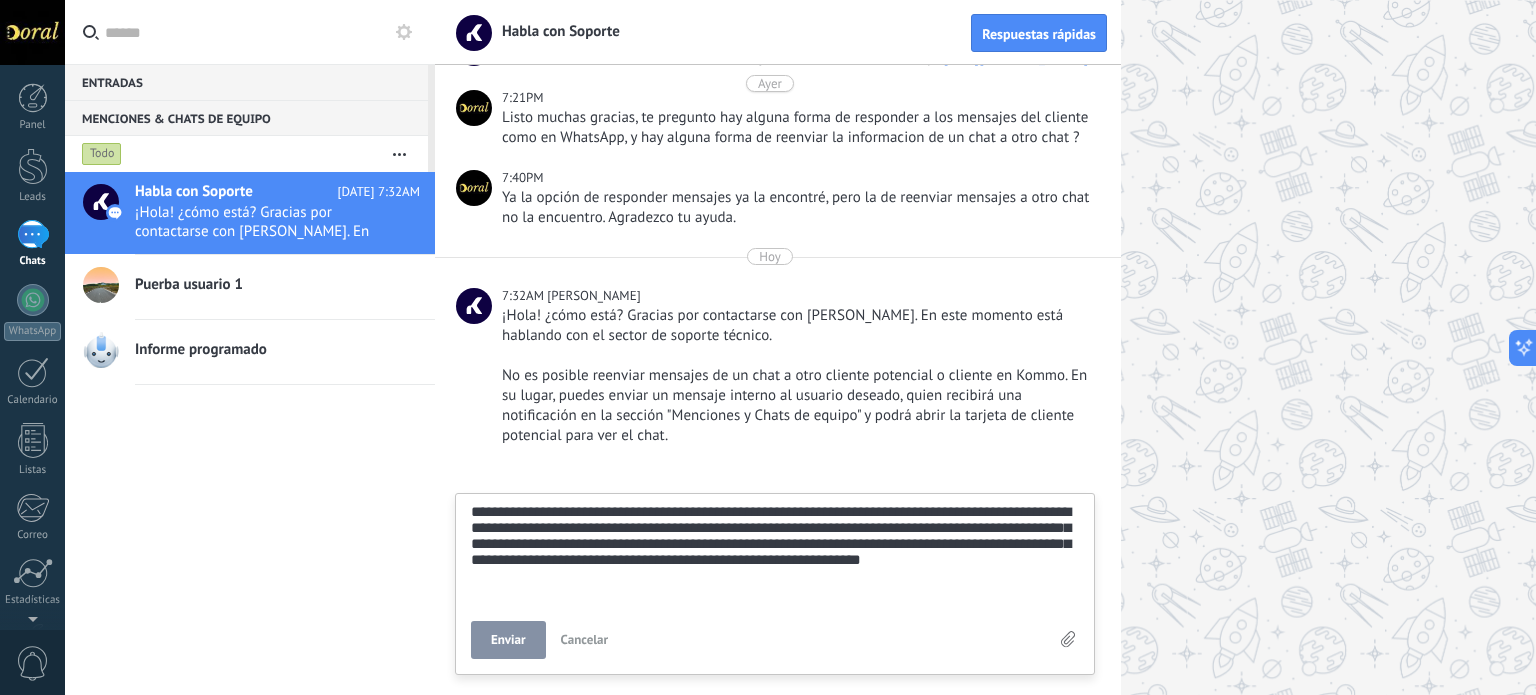 scroll, scrollTop: 96, scrollLeft: 0, axis: vertical 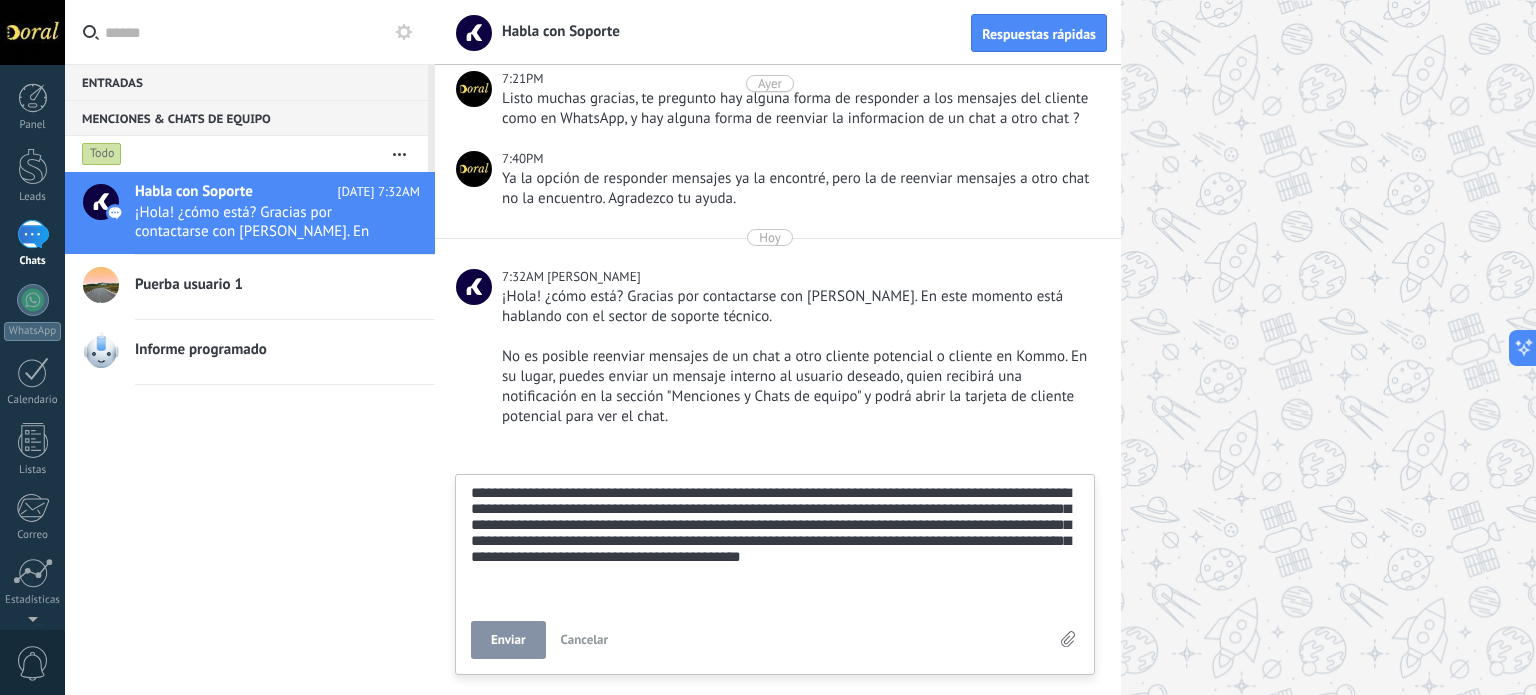 click on "Enviar" at bounding box center (508, 640) 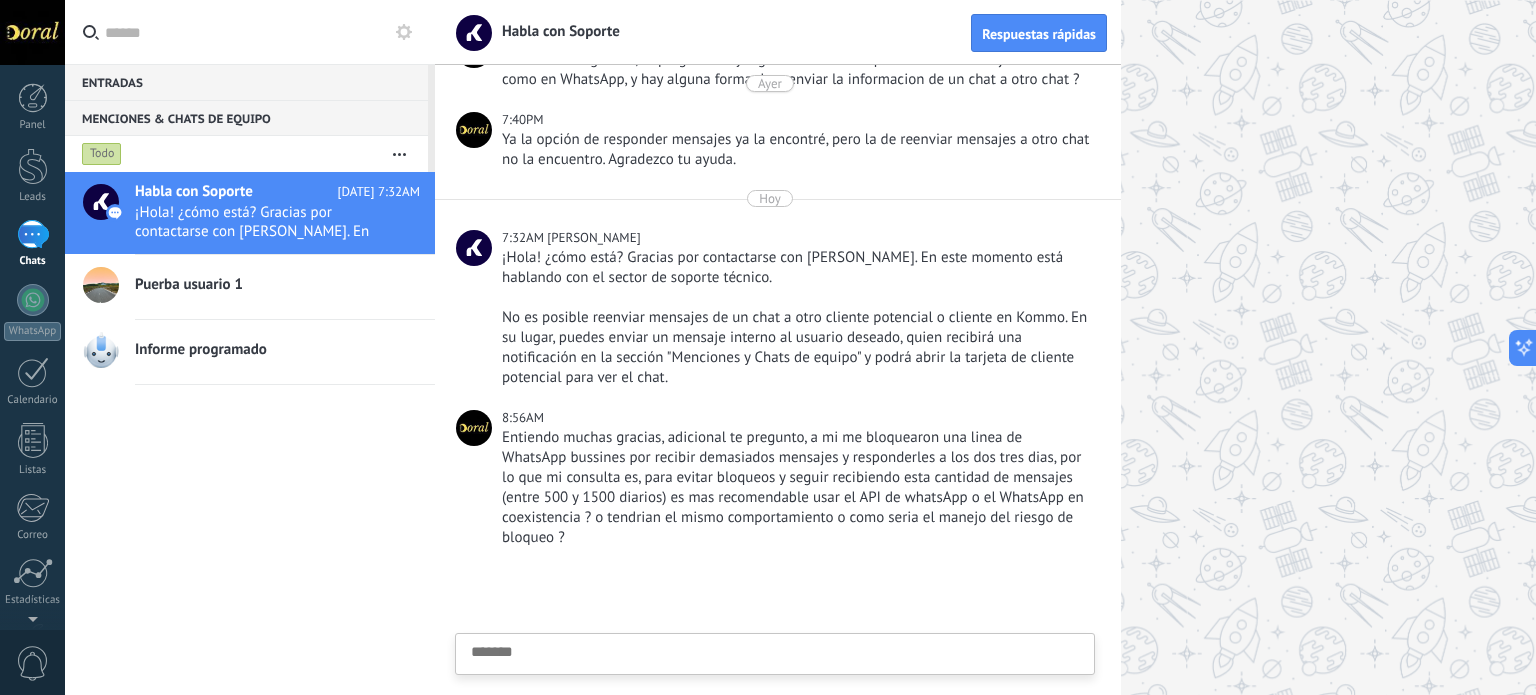 scroll, scrollTop: 1432, scrollLeft: 0, axis: vertical 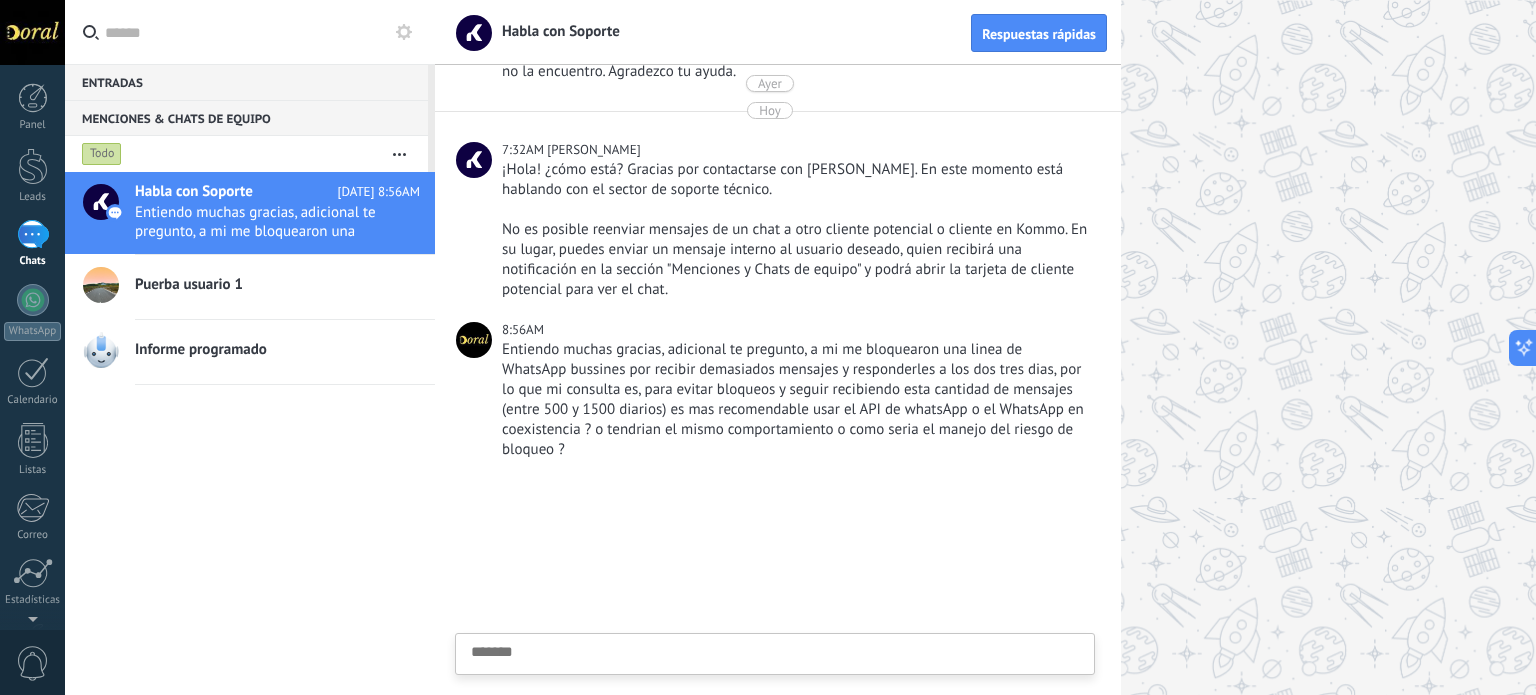 click at bounding box center [775, 685] 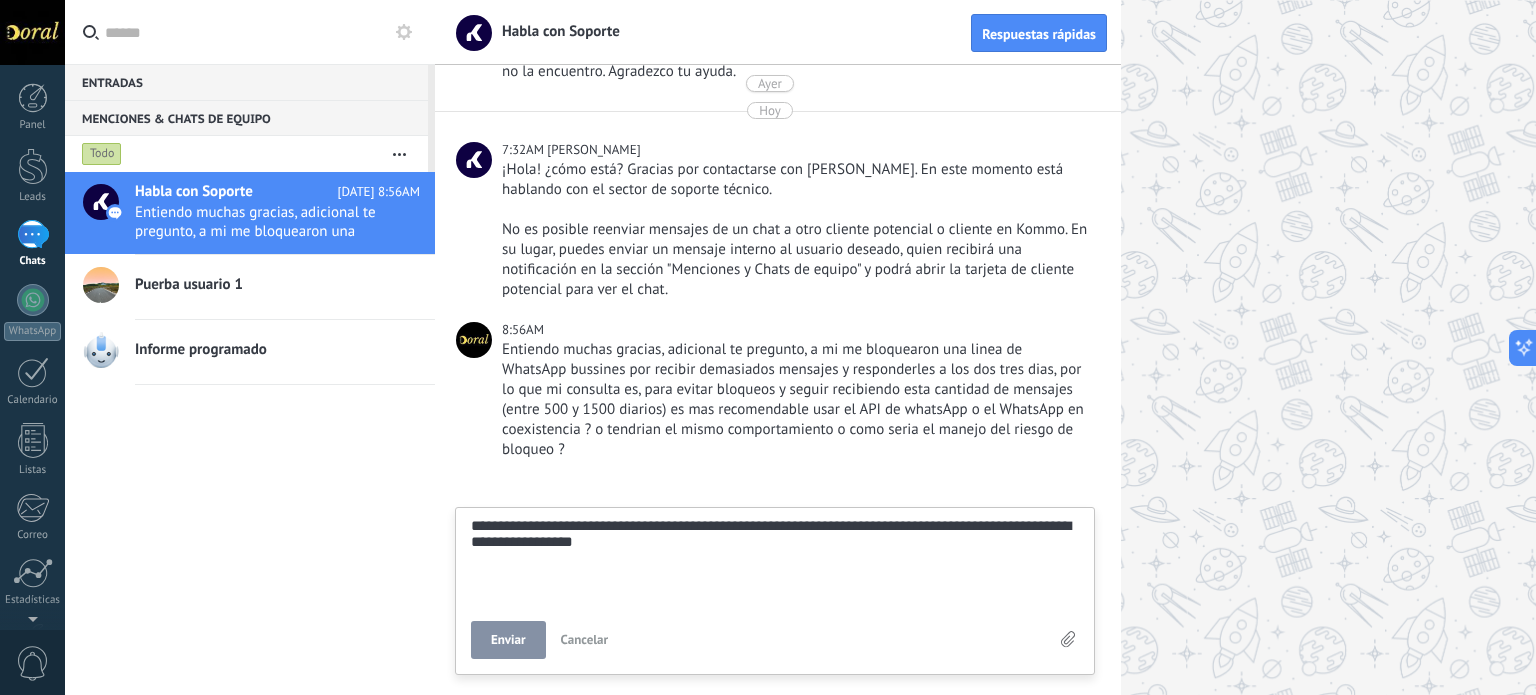 scroll, scrollTop: 38, scrollLeft: 0, axis: vertical 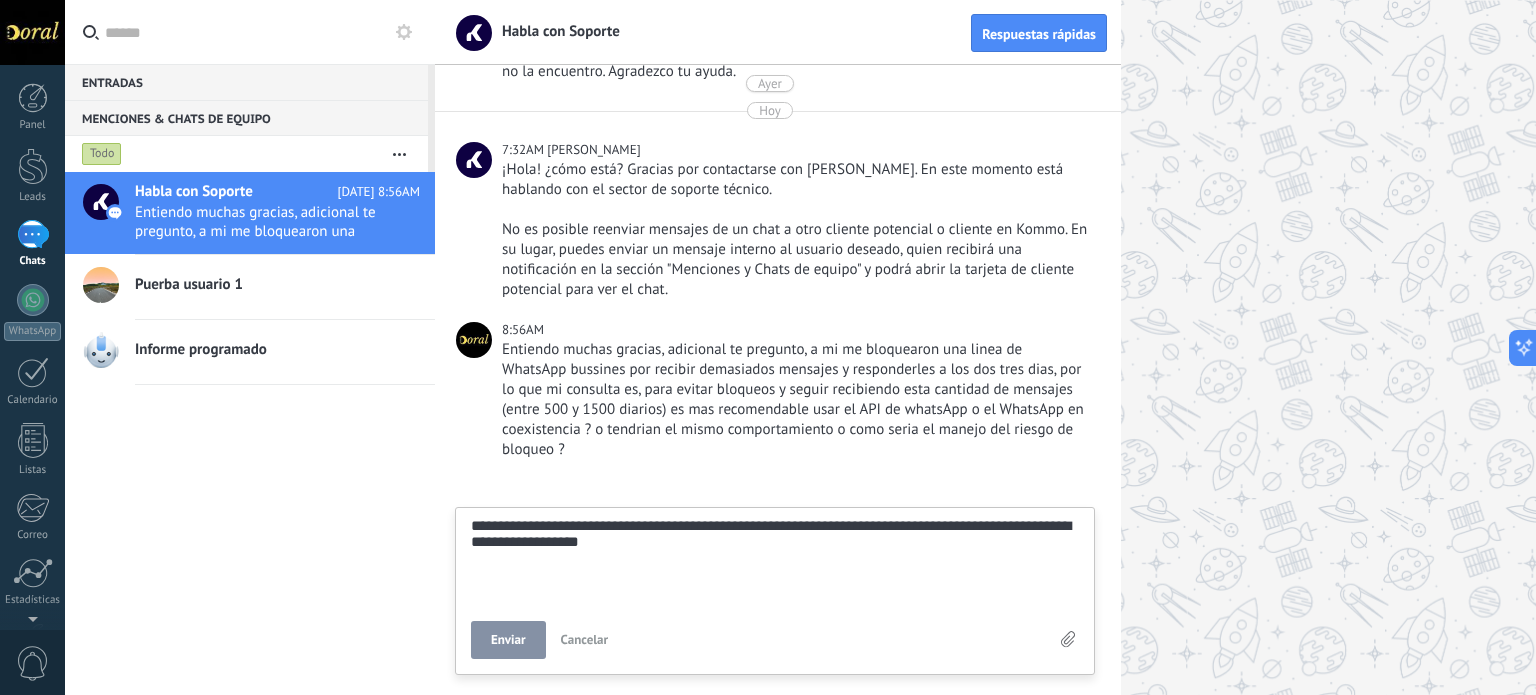 click on "**********" at bounding box center [775, 559] 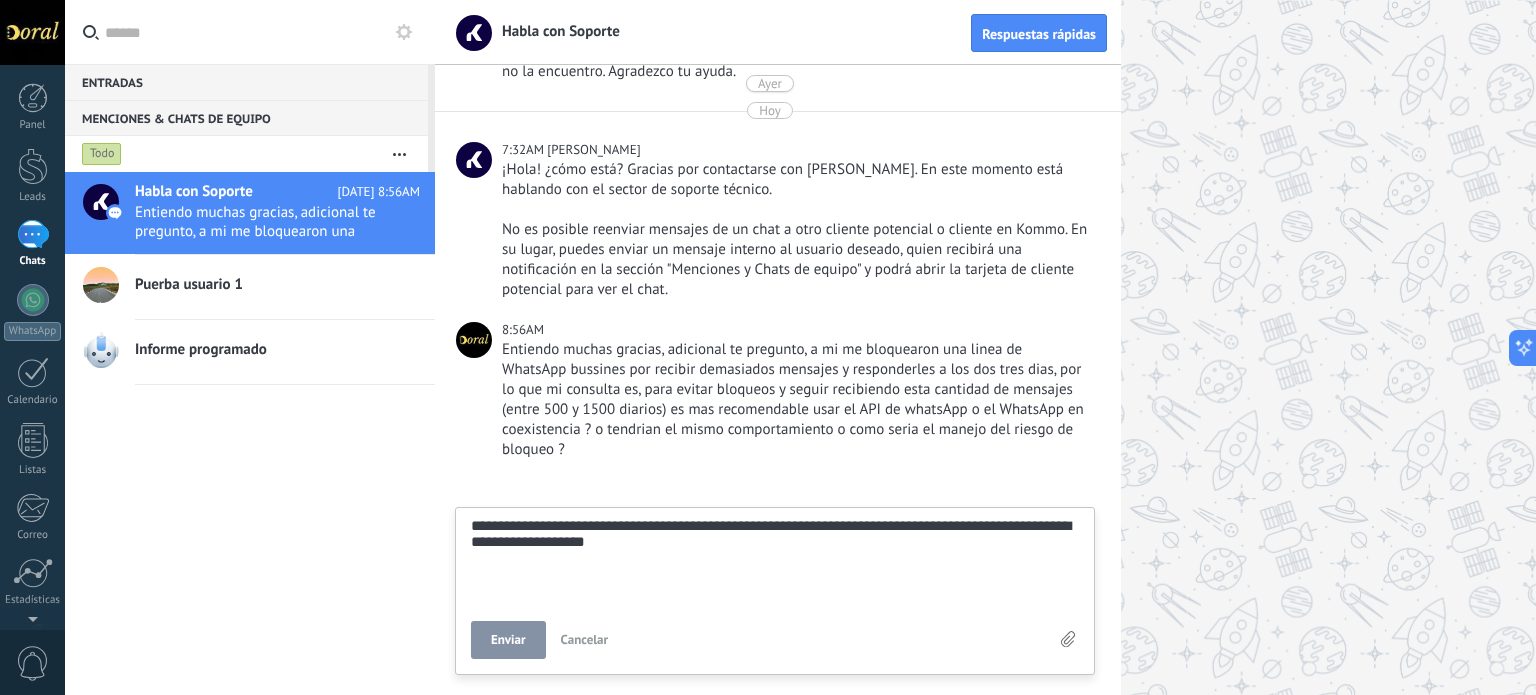 scroll, scrollTop: 38, scrollLeft: 0, axis: vertical 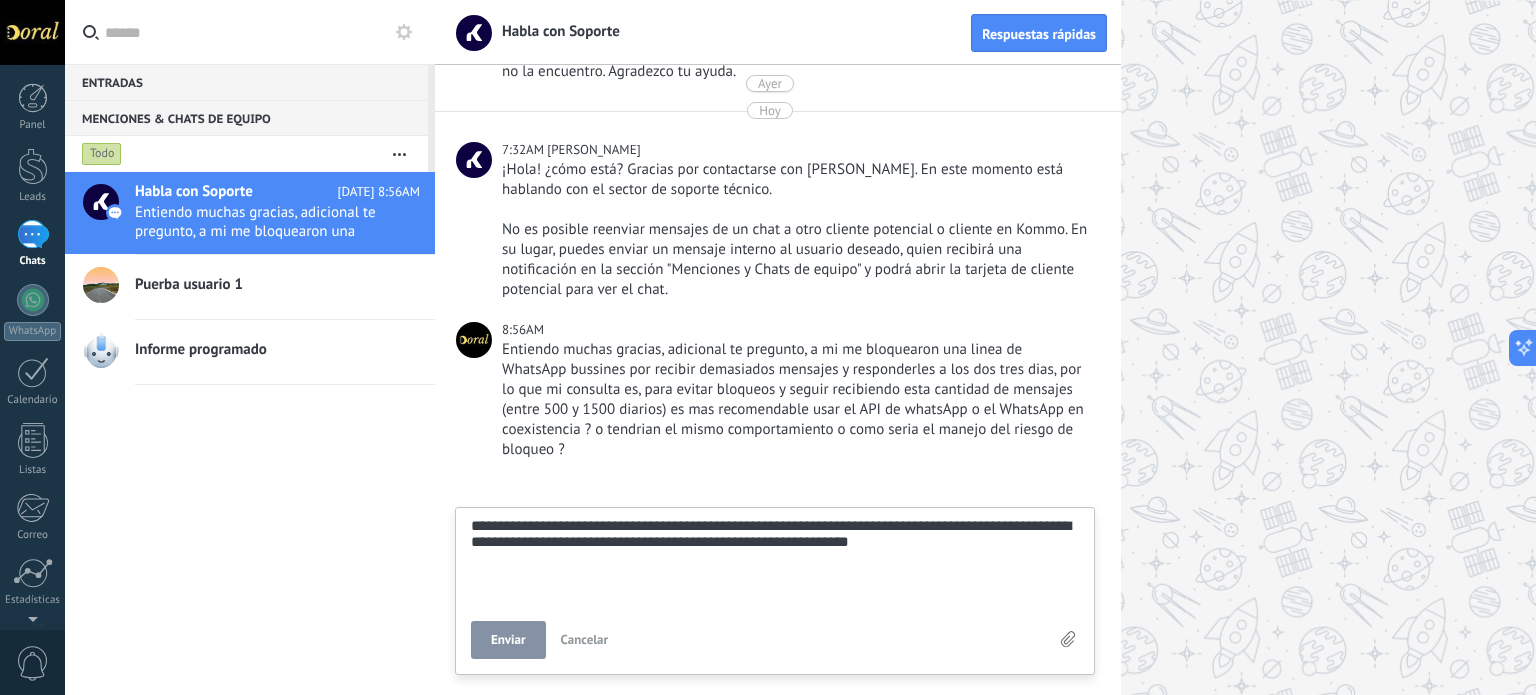 click on "Enviar" at bounding box center [508, 640] 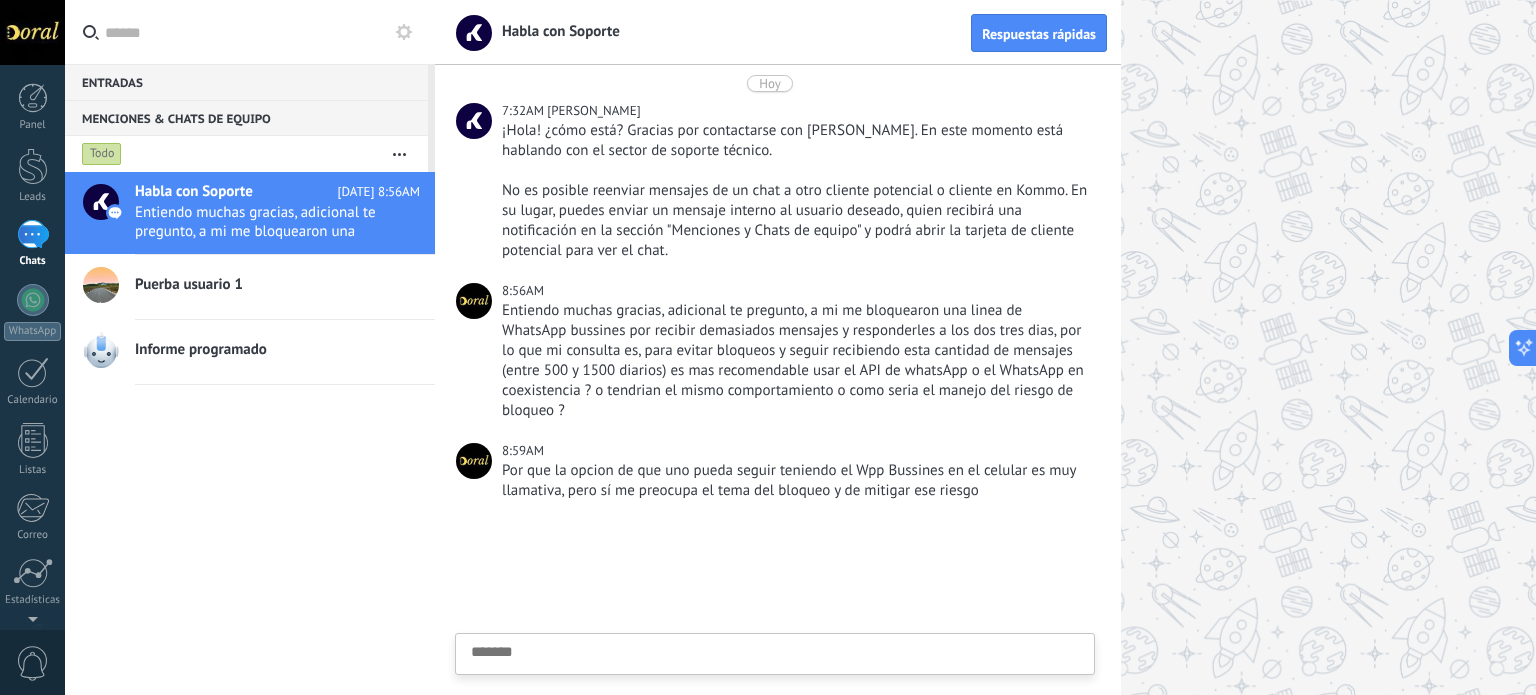 scroll, scrollTop: 1512, scrollLeft: 0, axis: vertical 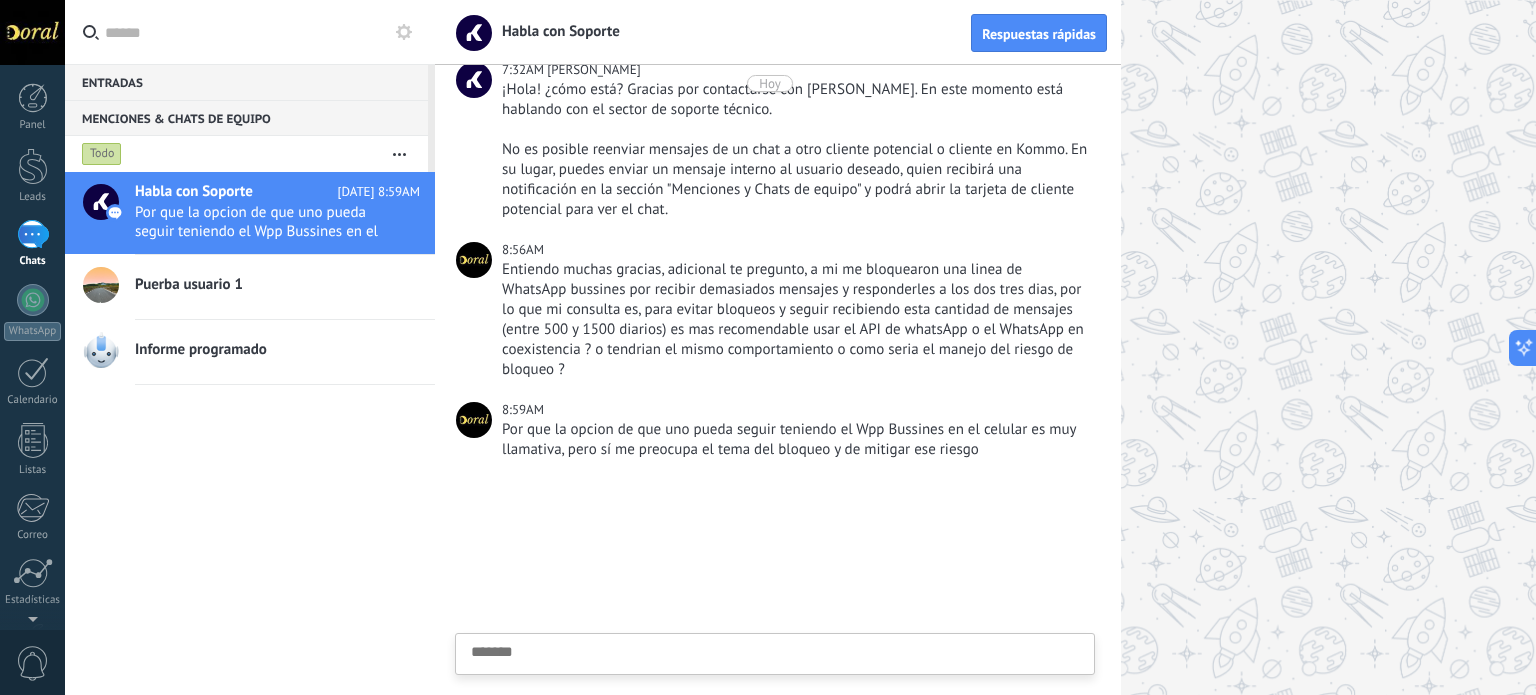 click on "Entradas 0" at bounding box center (246, 82) 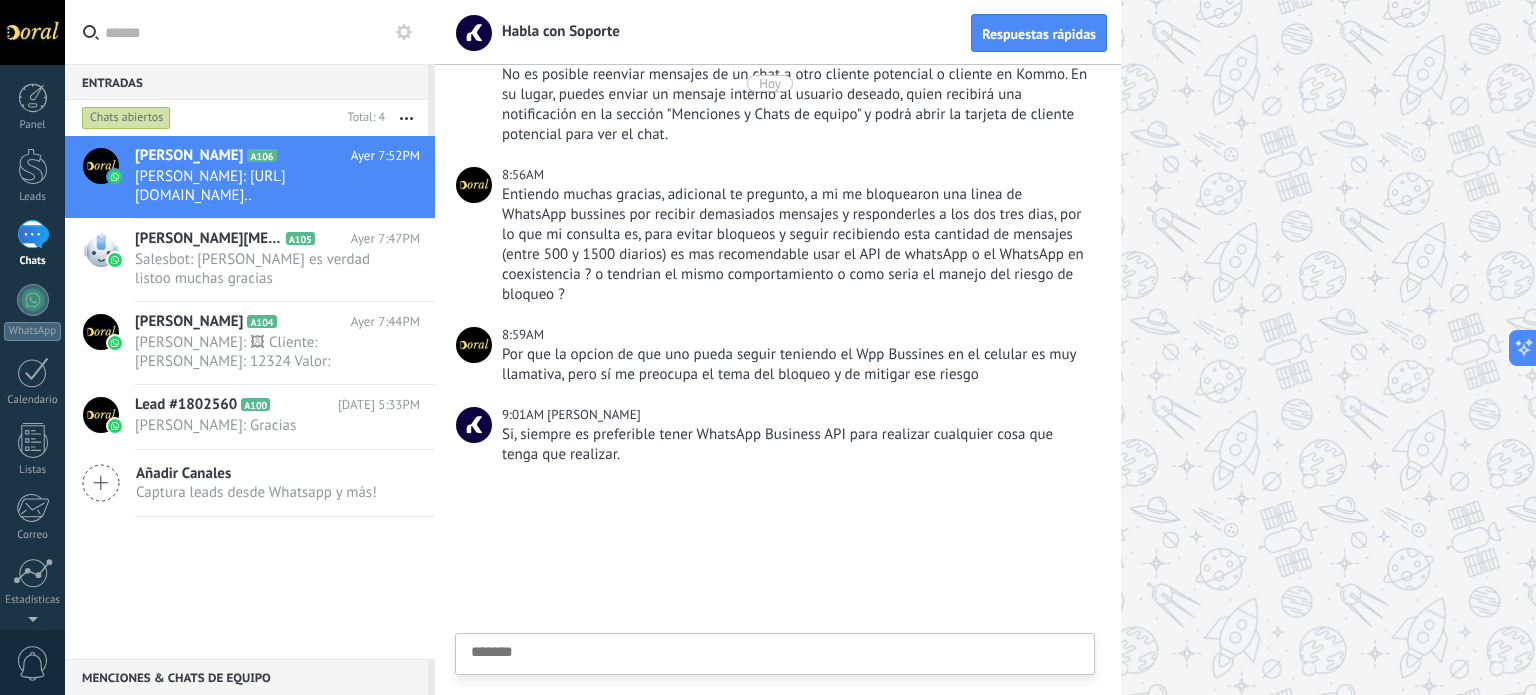 scroll, scrollTop: 1592, scrollLeft: 0, axis: vertical 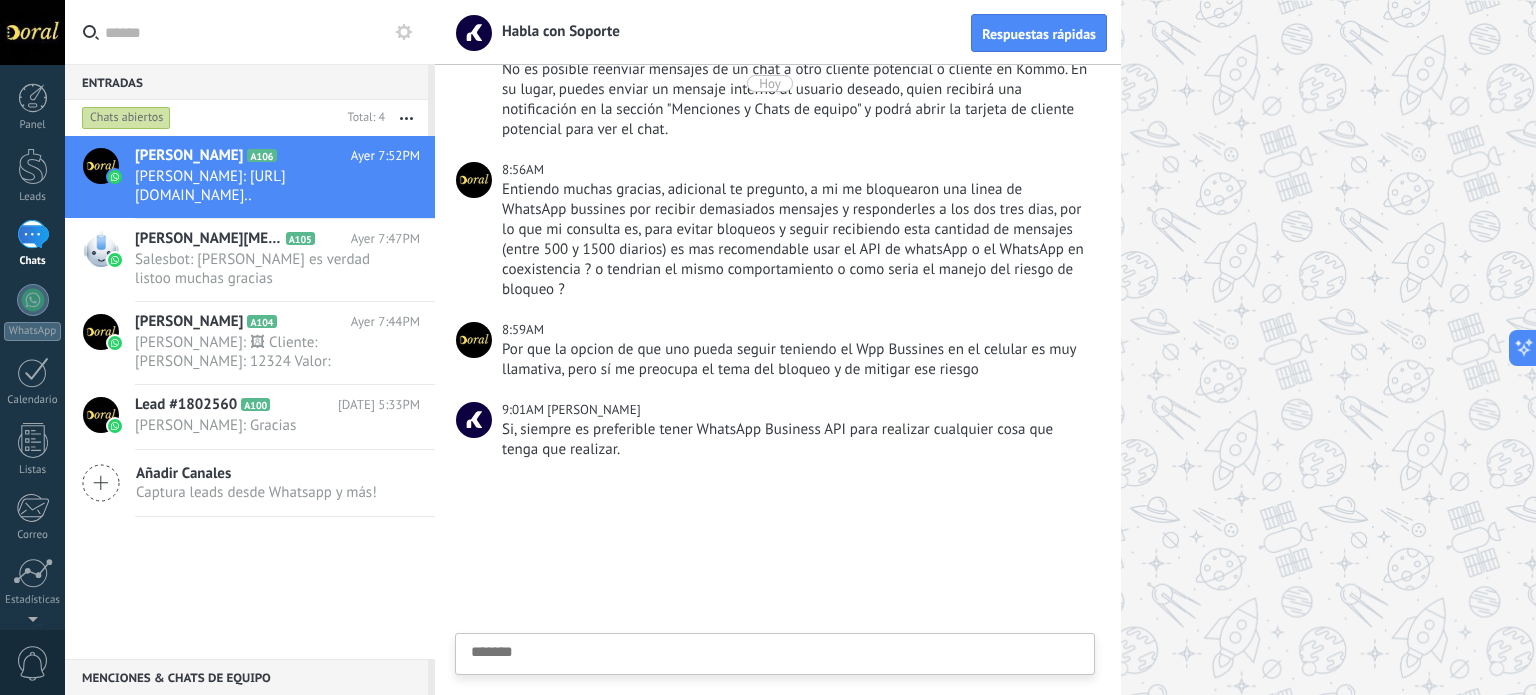 click at bounding box center [775, 685] 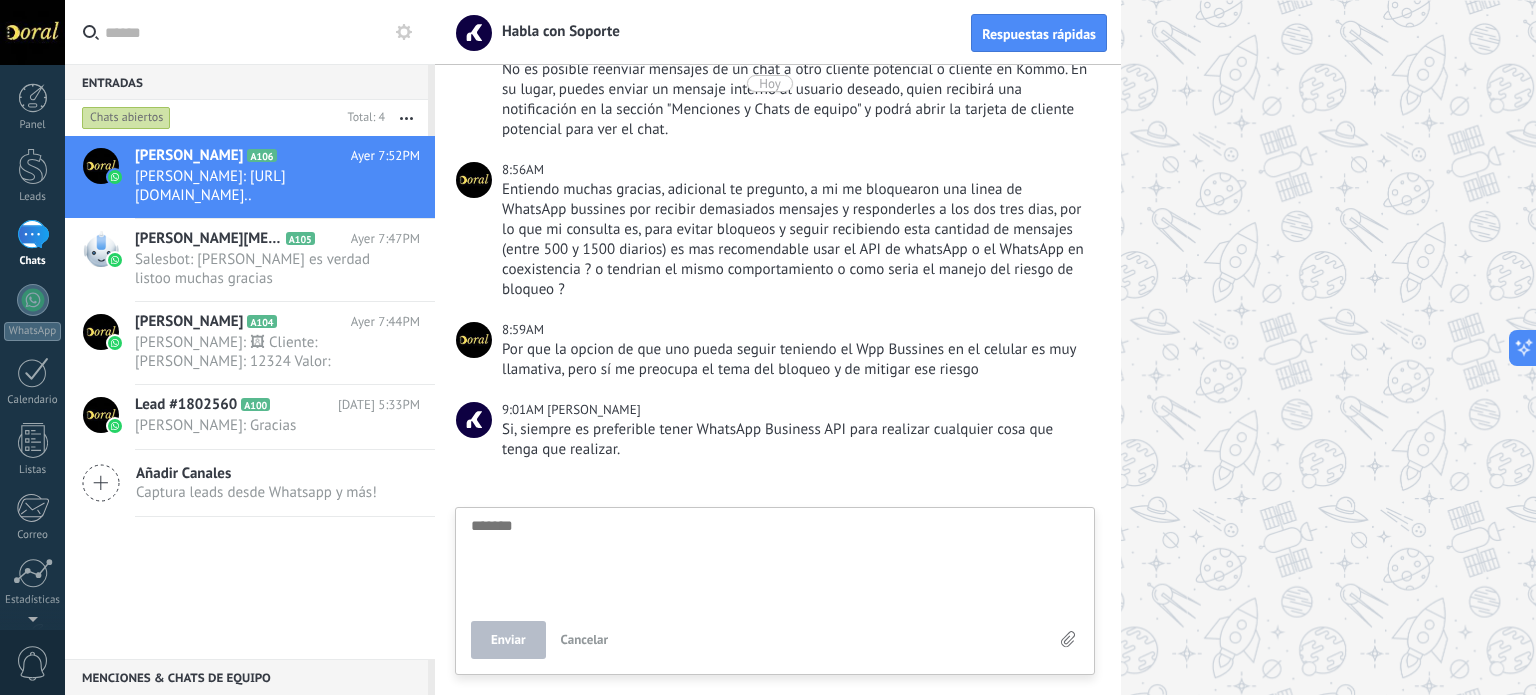 click on "Cancelar" at bounding box center [585, 639] 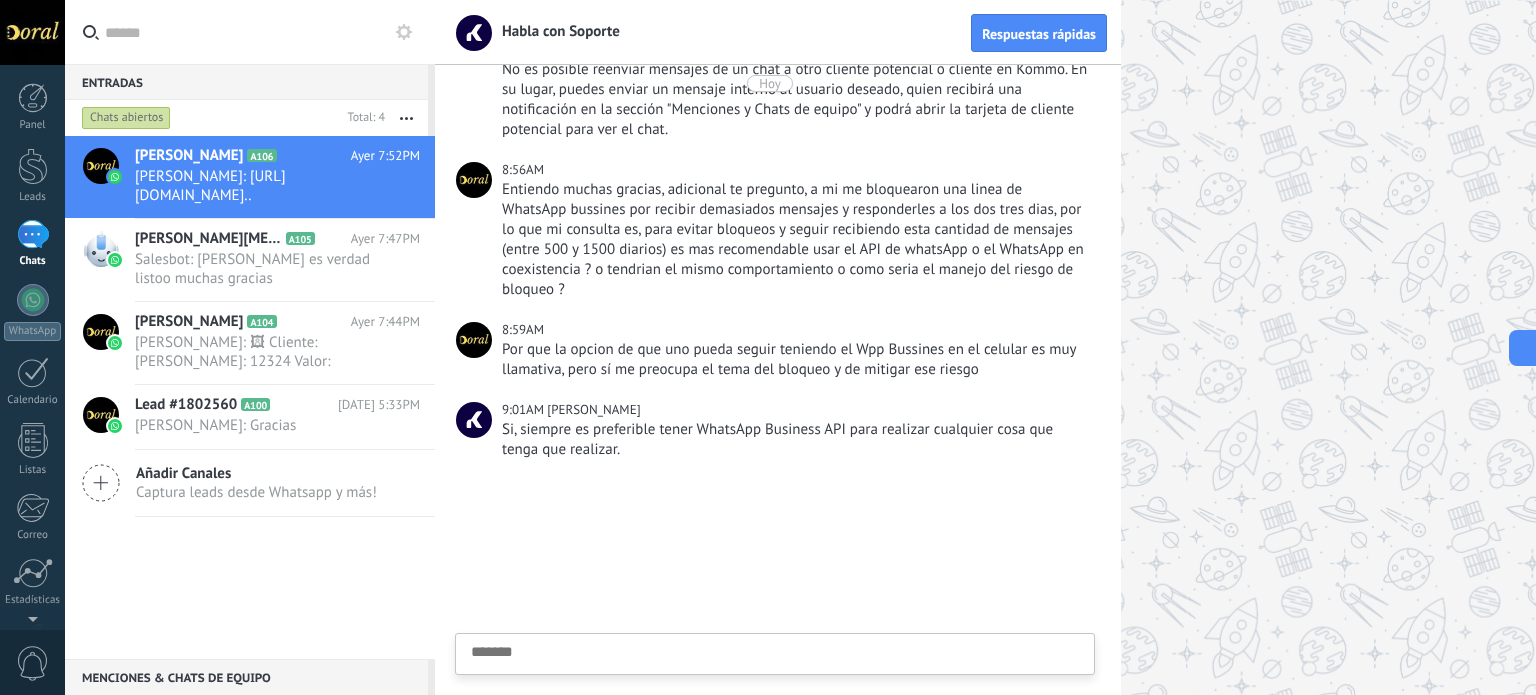 click at bounding box center [775, 685] 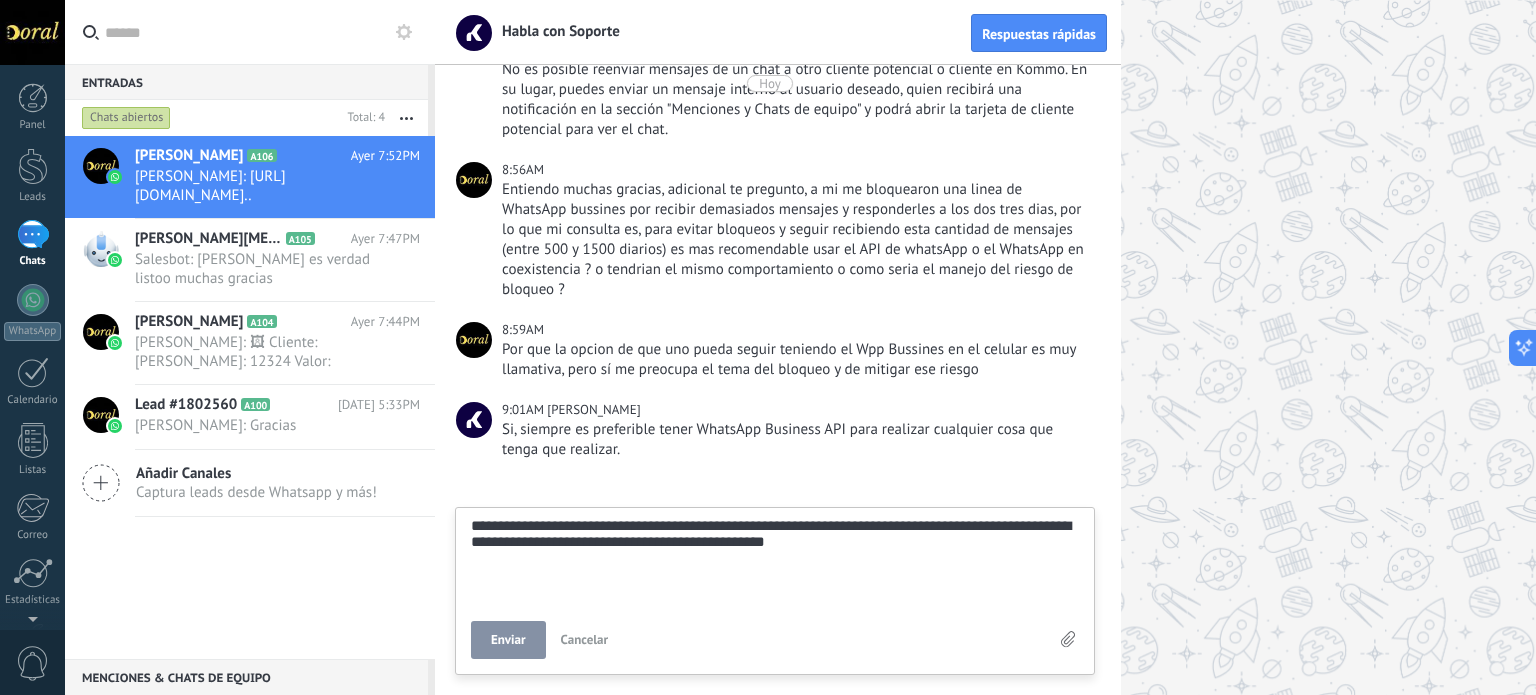 scroll, scrollTop: 38, scrollLeft: 0, axis: vertical 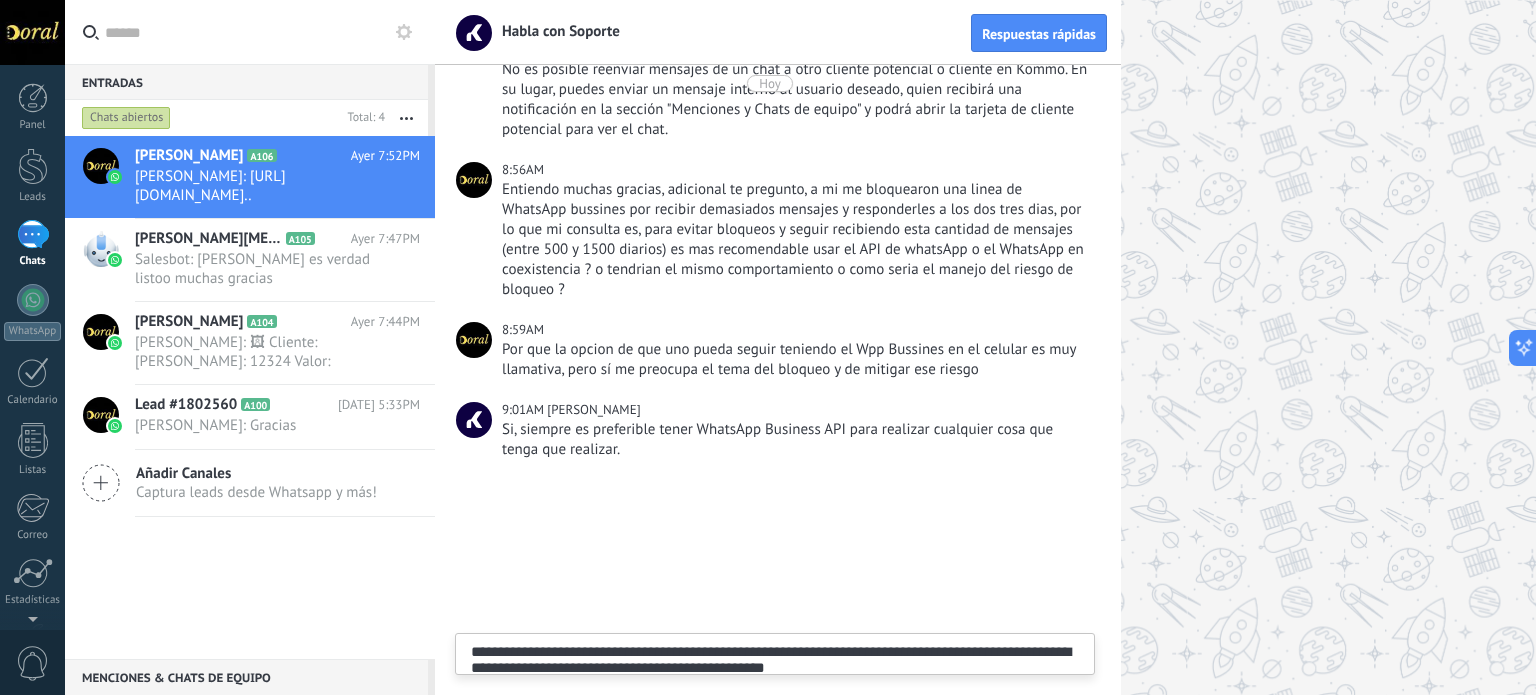 click on "**********" at bounding box center [775, 685] 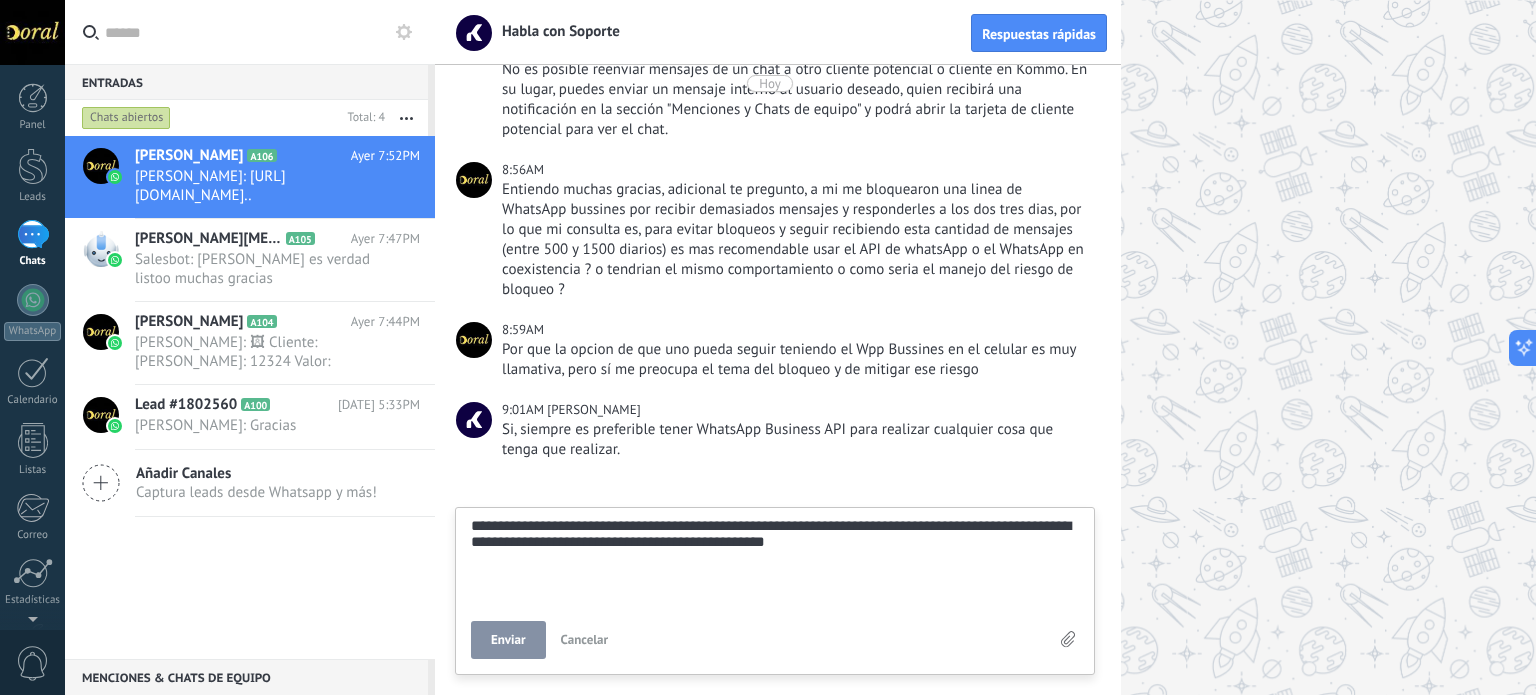click on "Enviar" at bounding box center [508, 640] 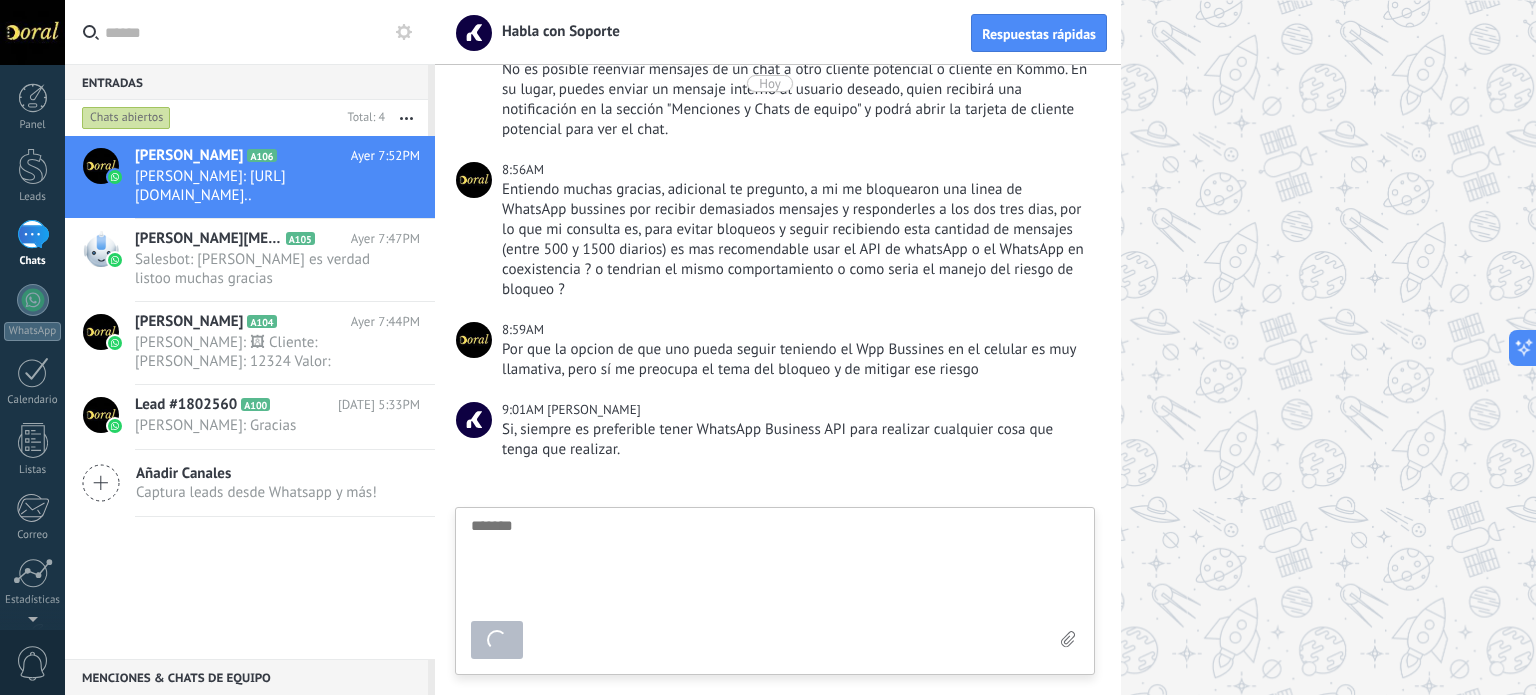 scroll, scrollTop: 1672, scrollLeft: 0, axis: vertical 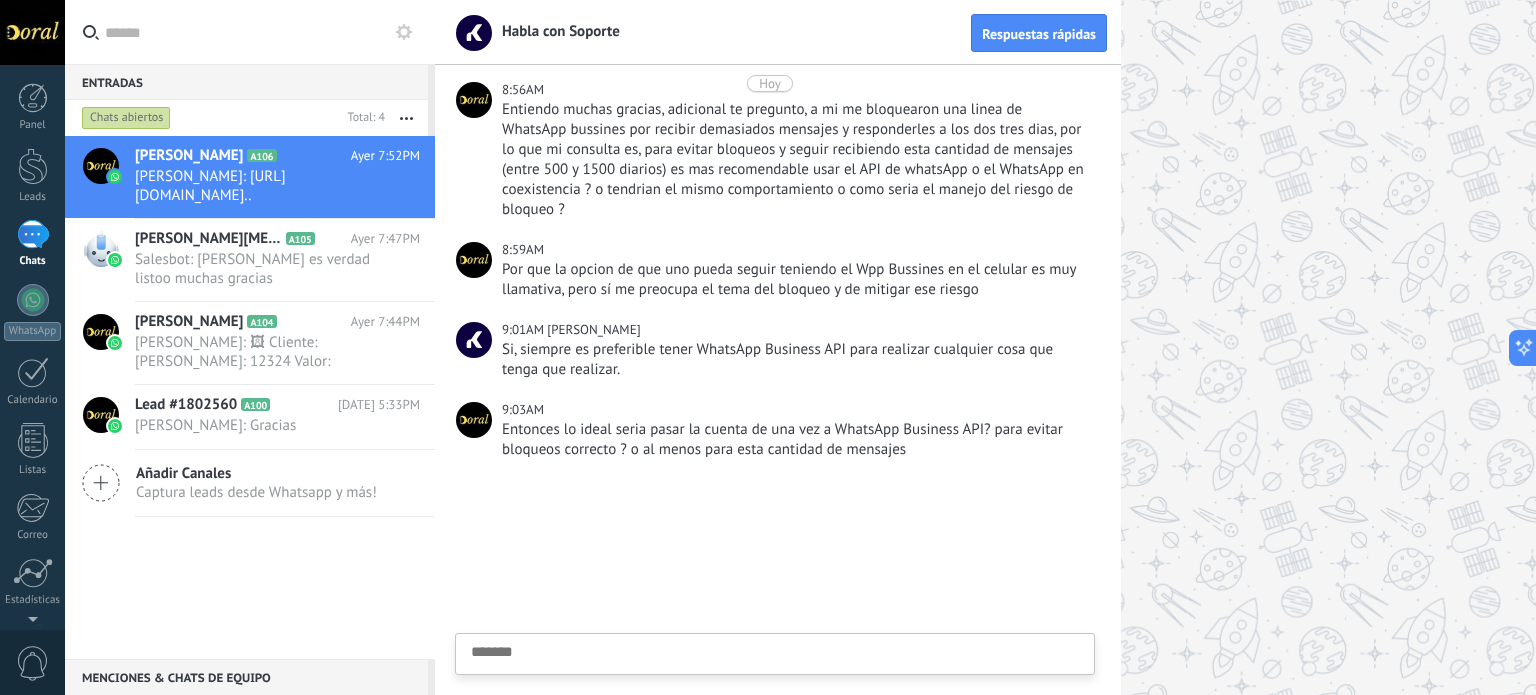 click at bounding box center [775, 685] 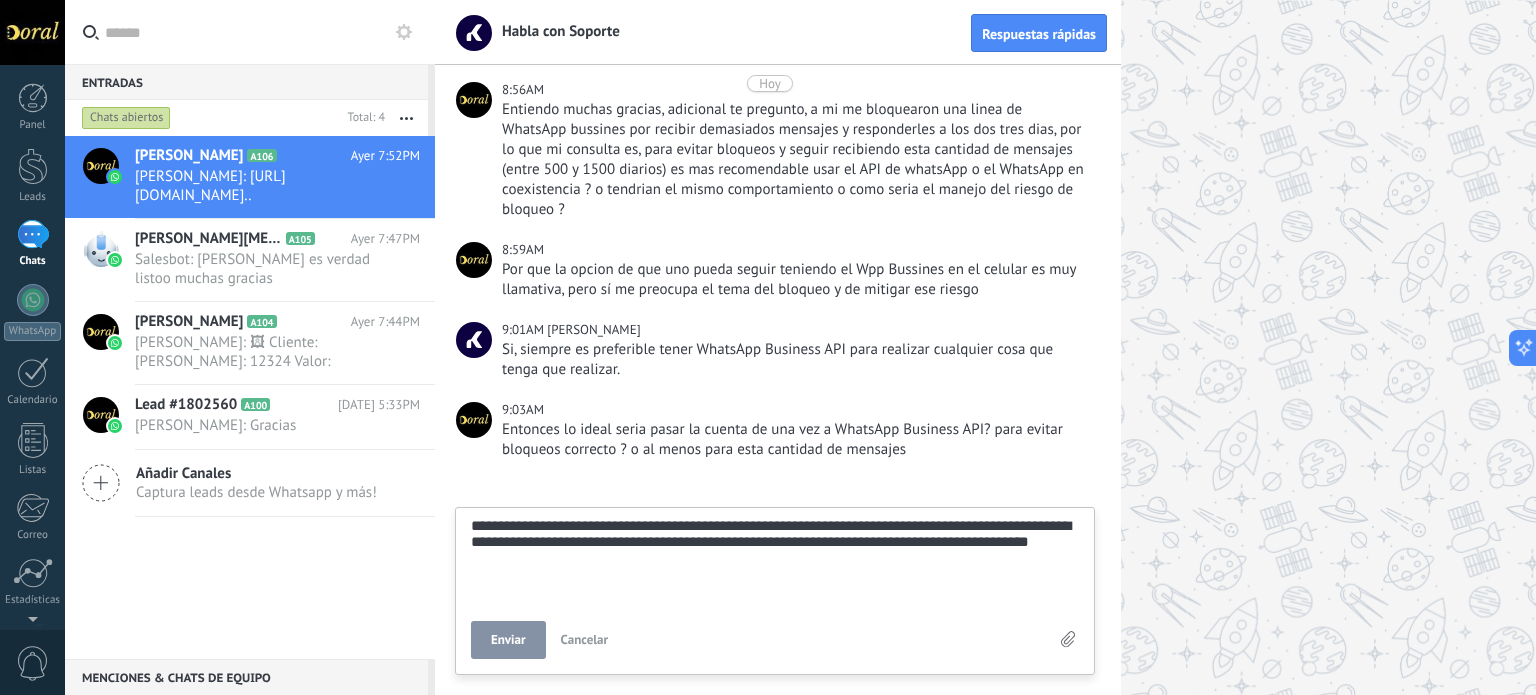 scroll, scrollTop: 76, scrollLeft: 0, axis: vertical 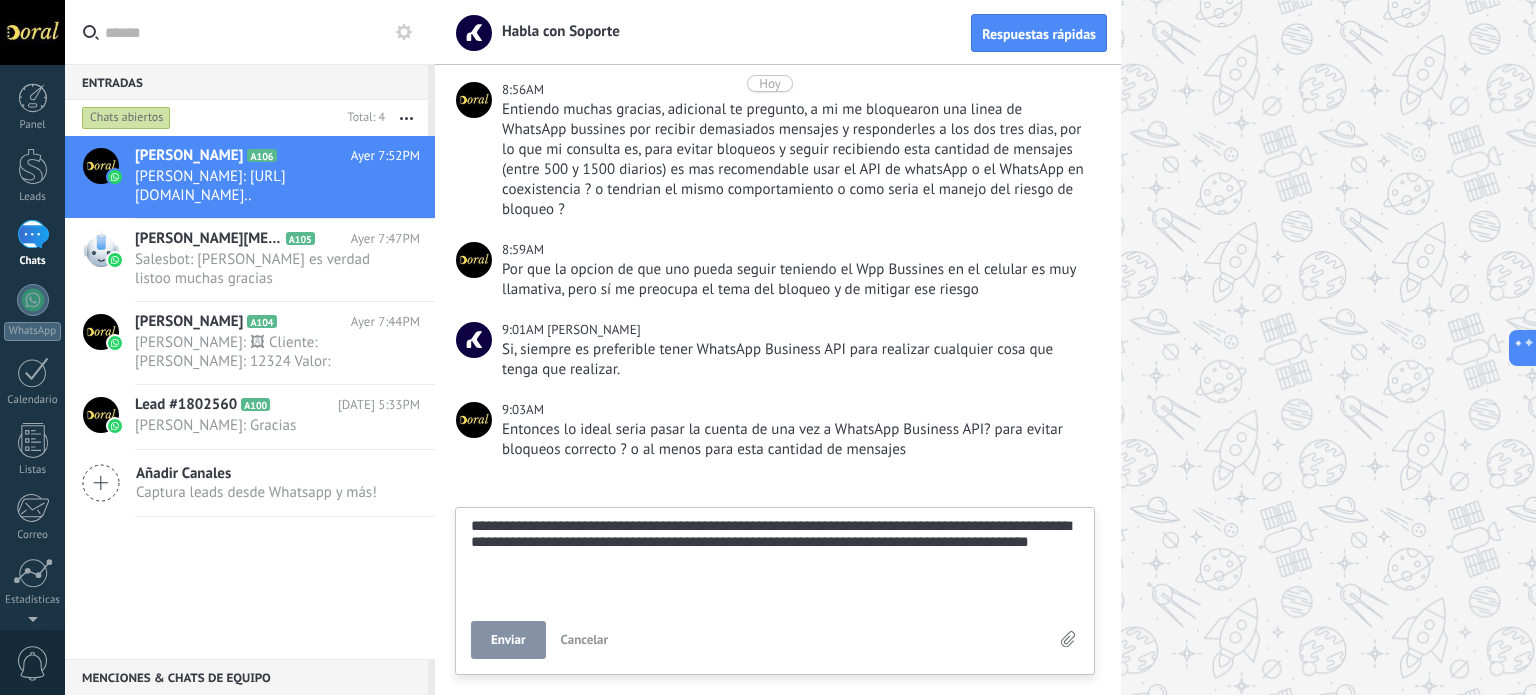 click on "Enviar" at bounding box center [508, 640] 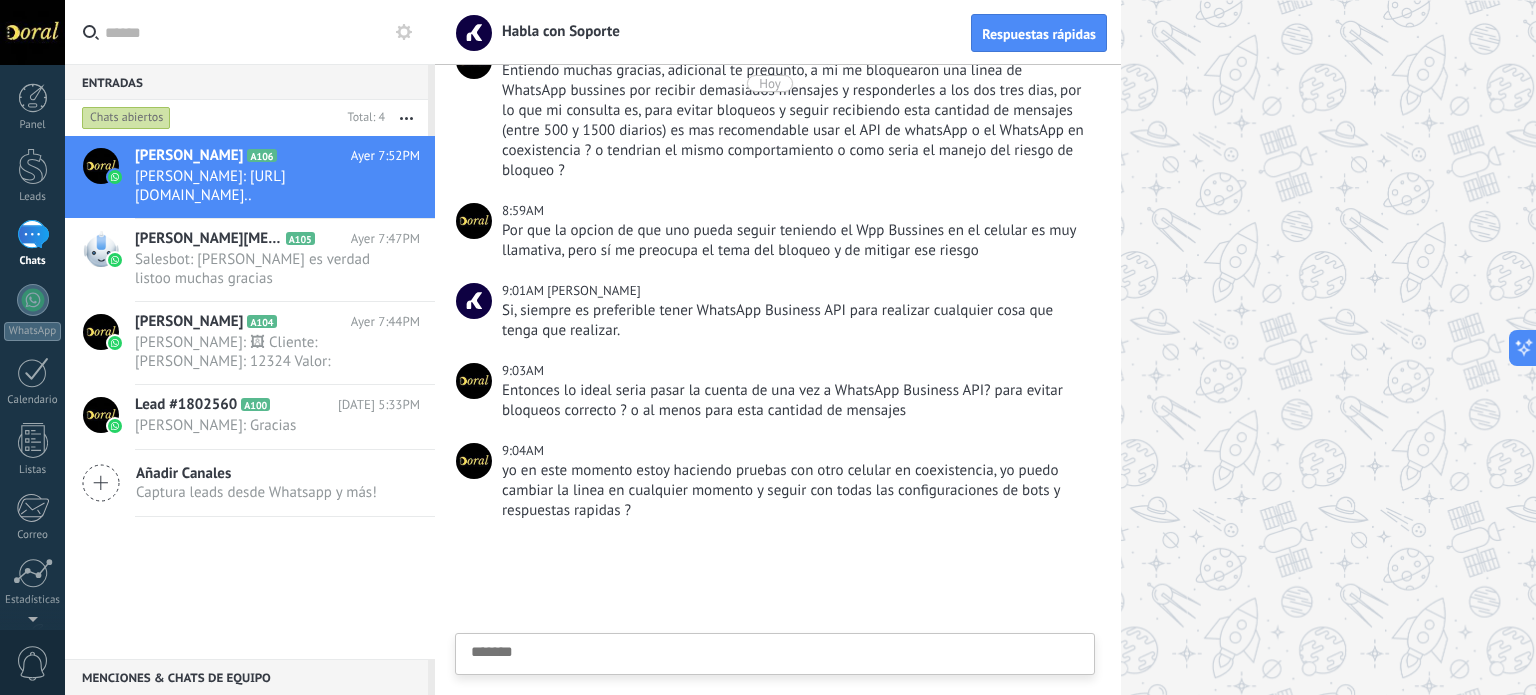 scroll, scrollTop: 1772, scrollLeft: 0, axis: vertical 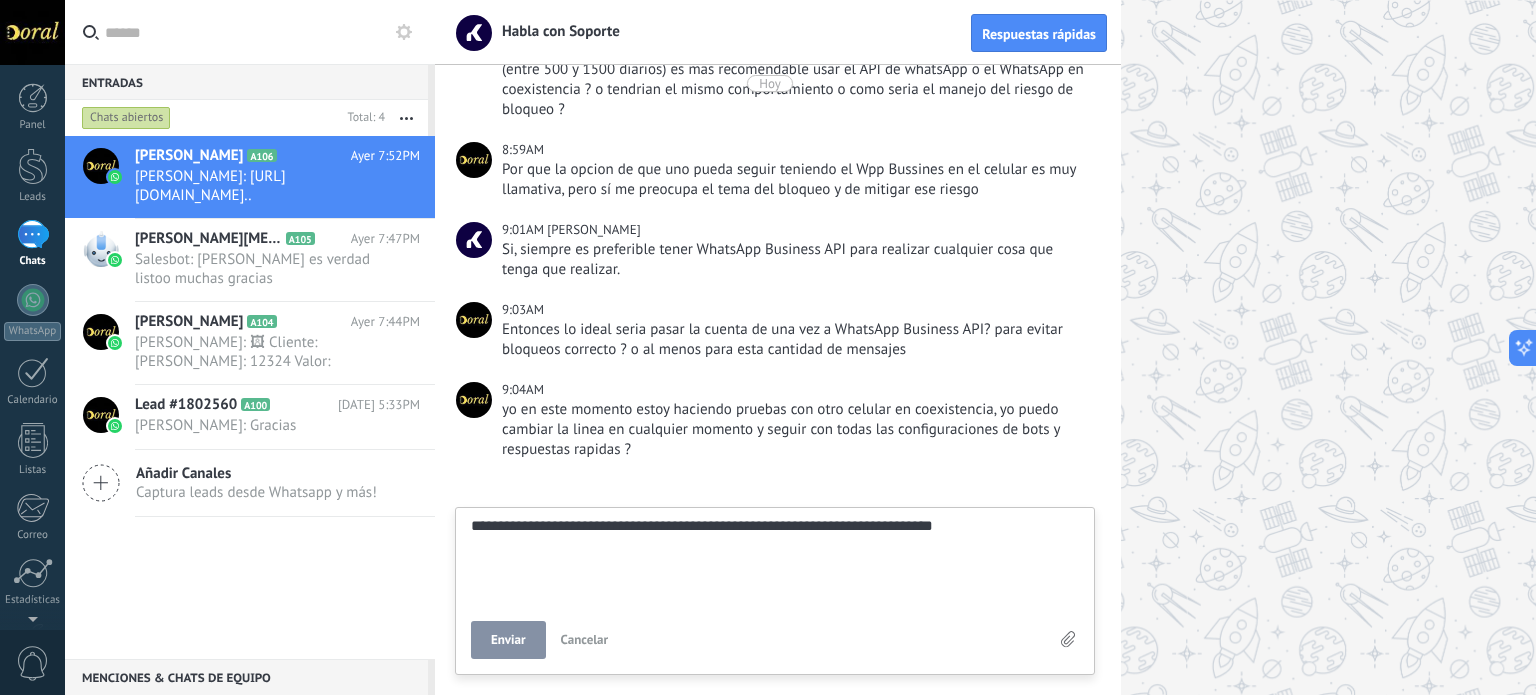 click on "**********" at bounding box center [775, 559] 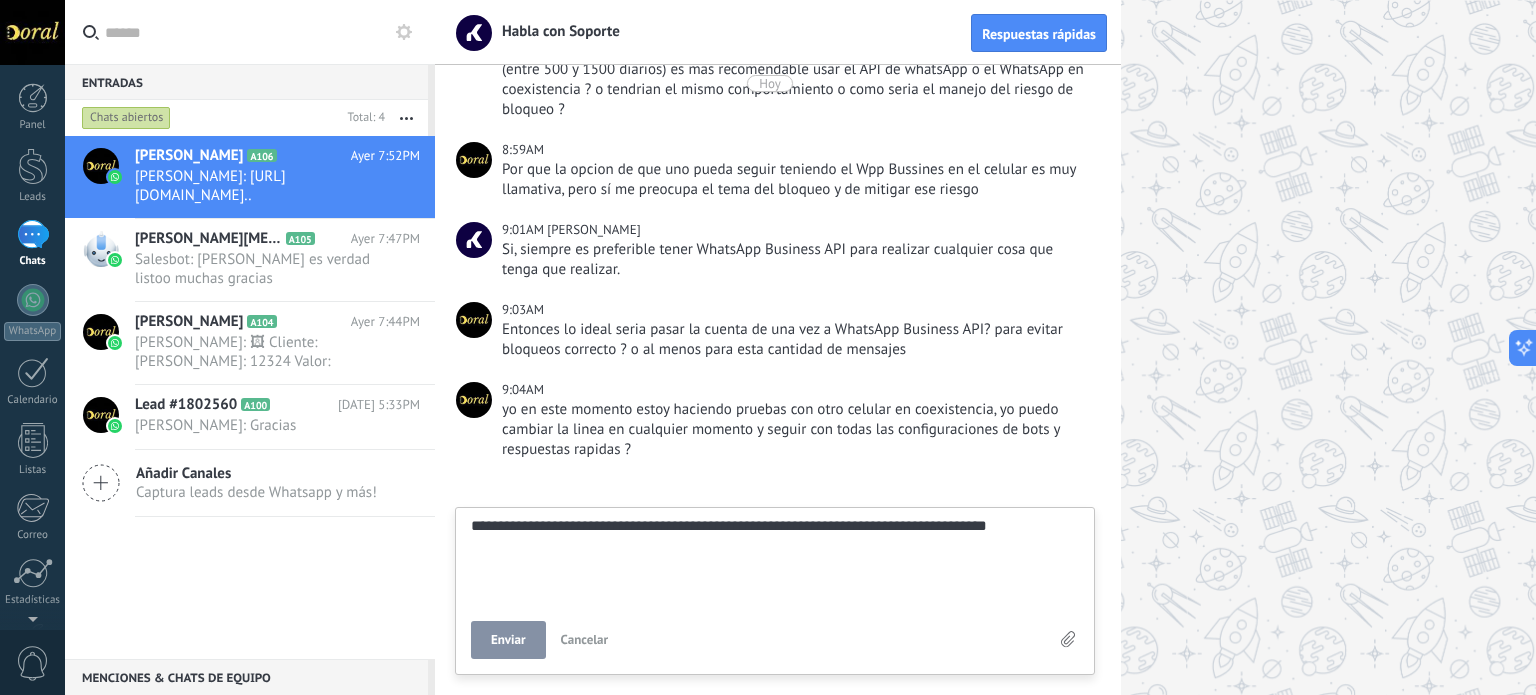scroll, scrollTop: 19, scrollLeft: 0, axis: vertical 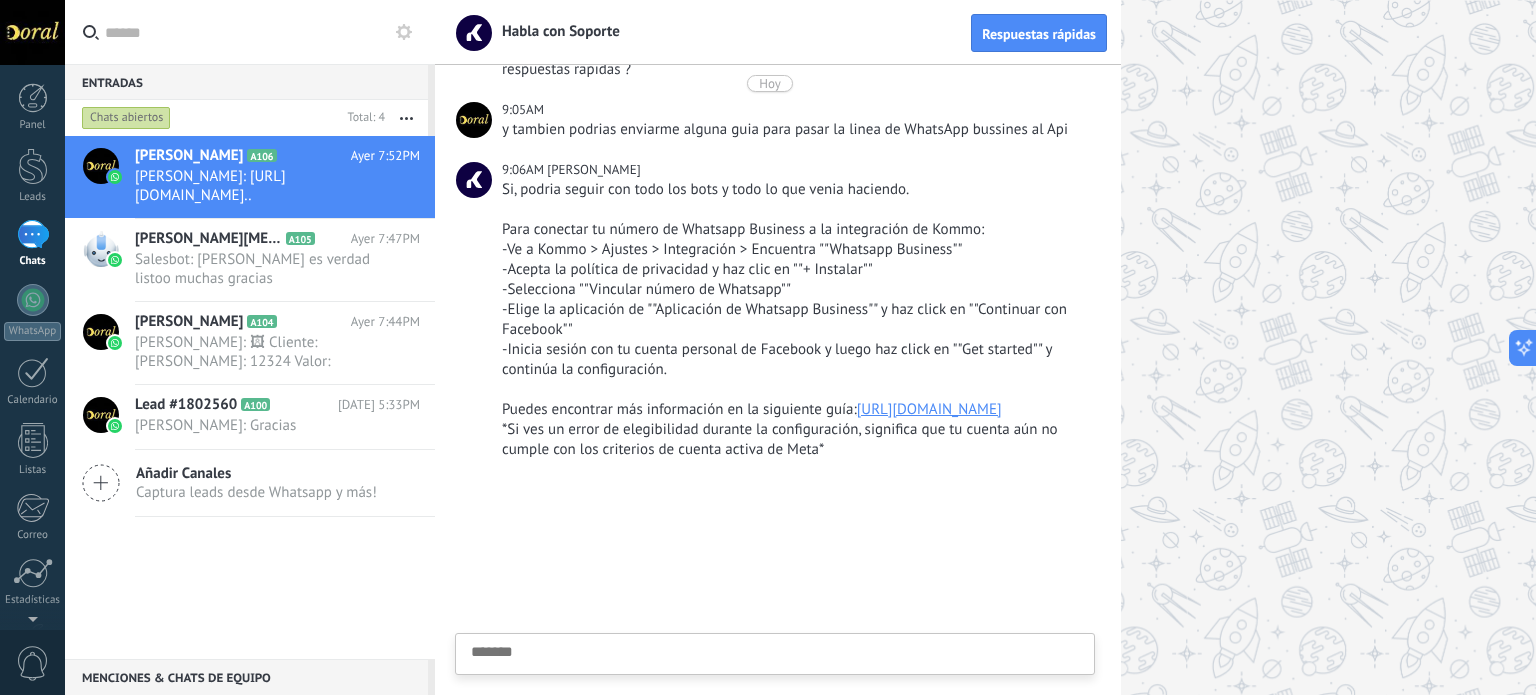 click at bounding box center (775, 685) 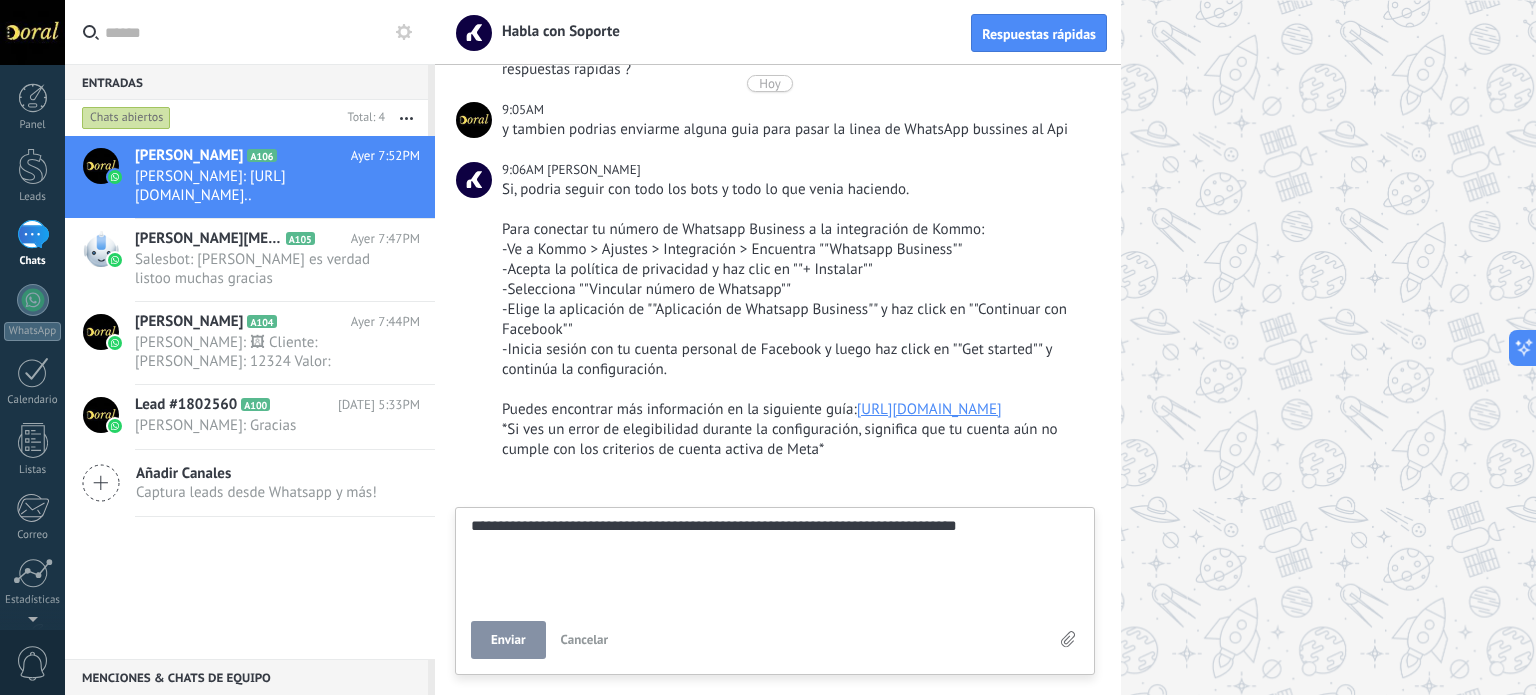 scroll, scrollTop: 19, scrollLeft: 0, axis: vertical 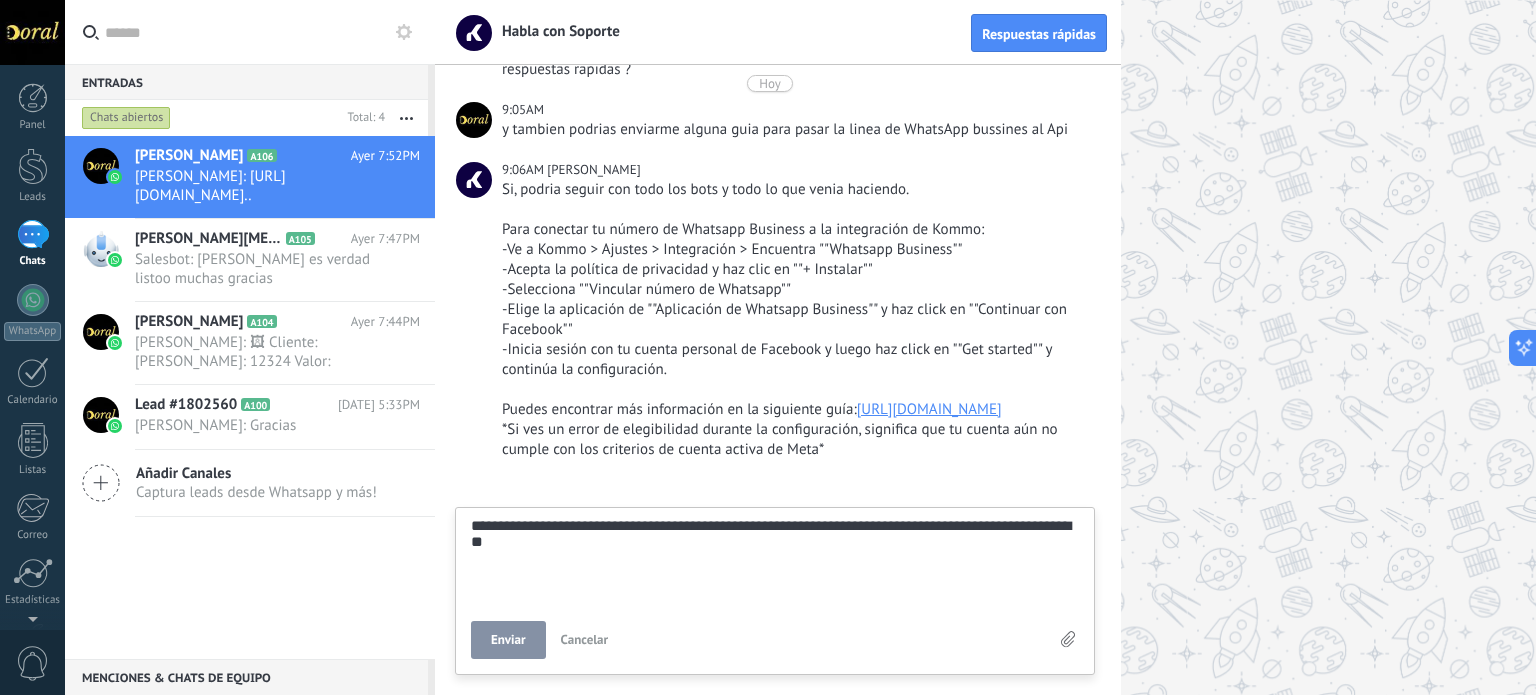 click on "**********" at bounding box center (775, 559) 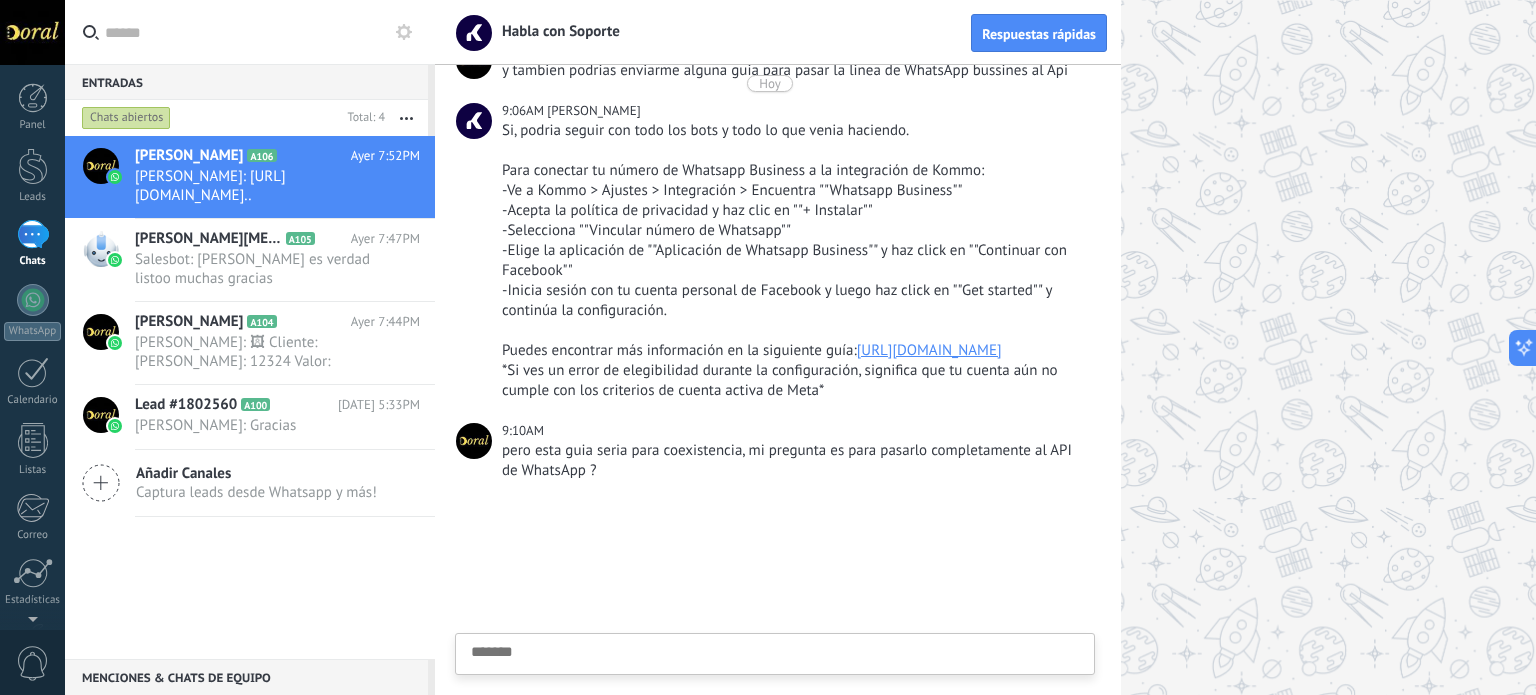 scroll, scrollTop: 2252, scrollLeft: 0, axis: vertical 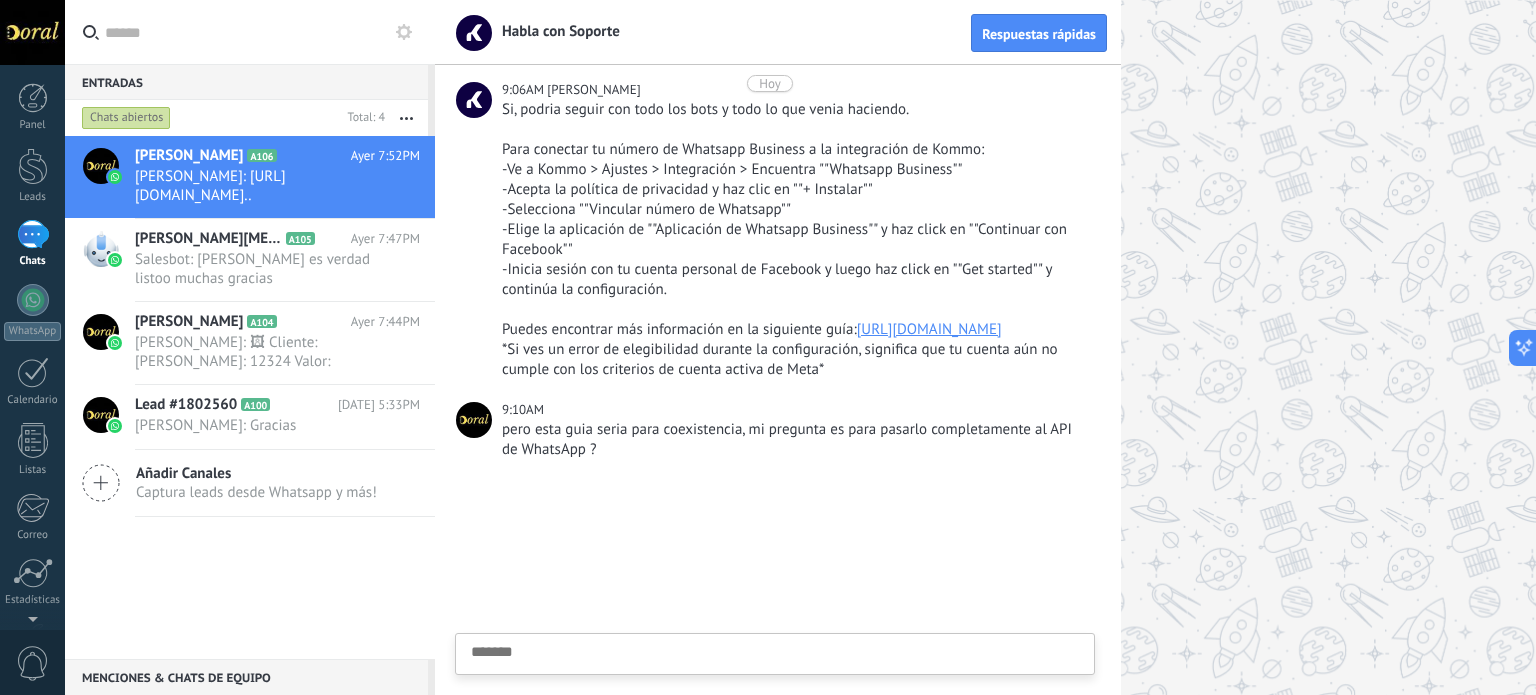 click at bounding box center (775, 685) 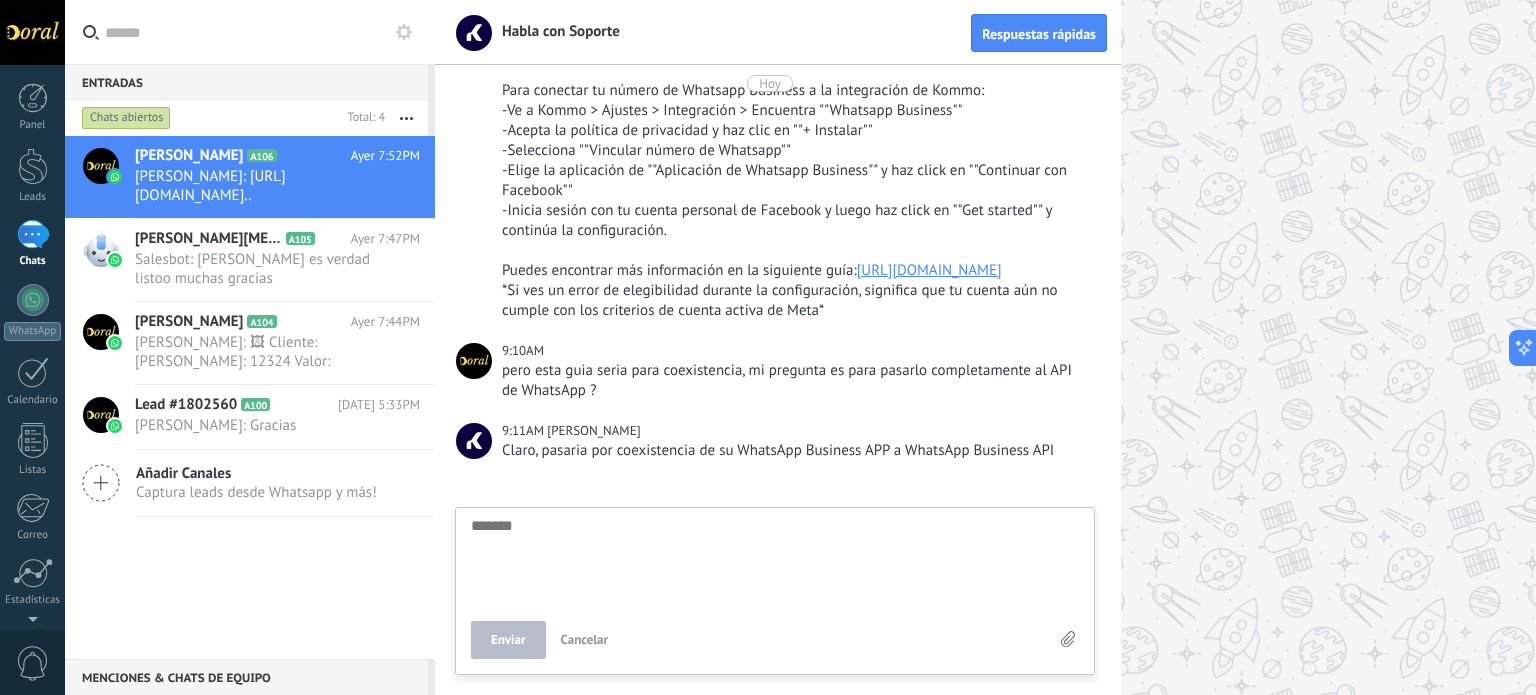 scroll, scrollTop: 2312, scrollLeft: 0, axis: vertical 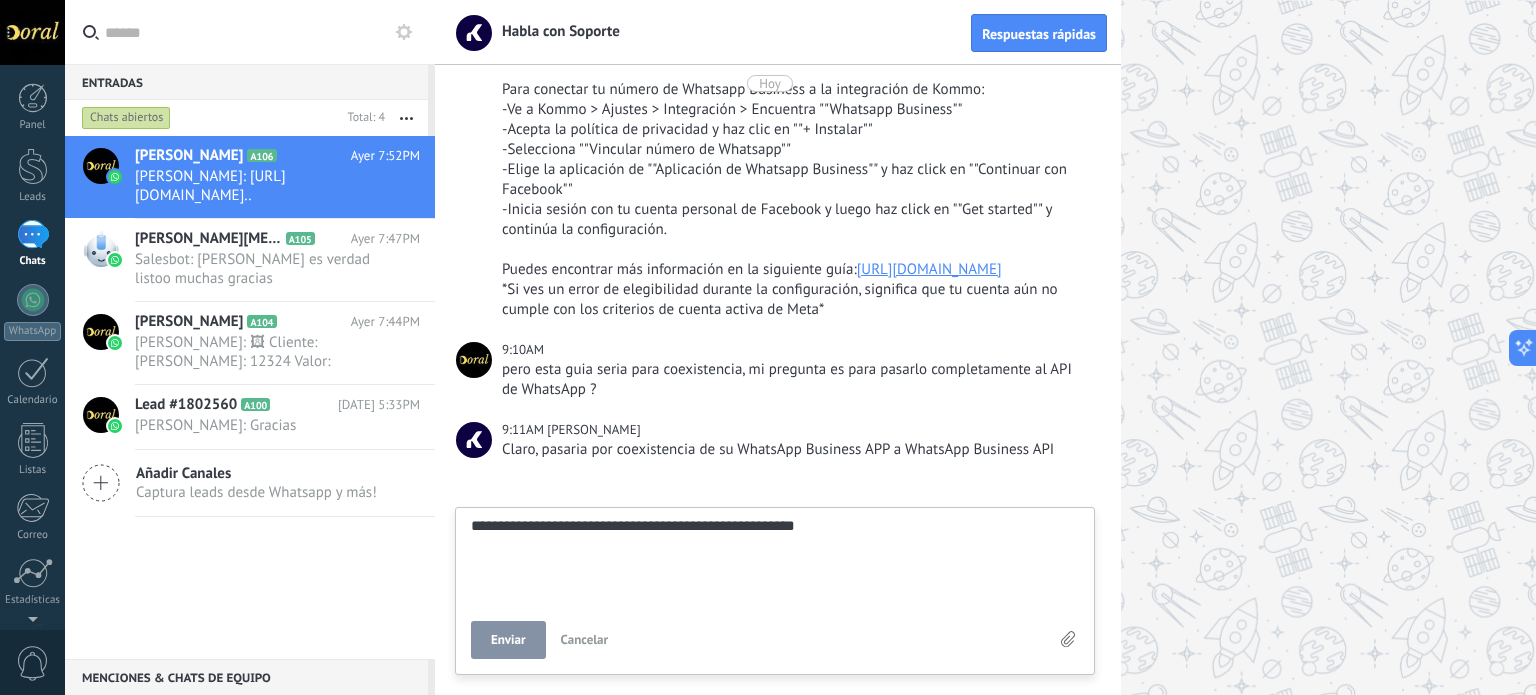 click on "Enviar" at bounding box center [508, 640] 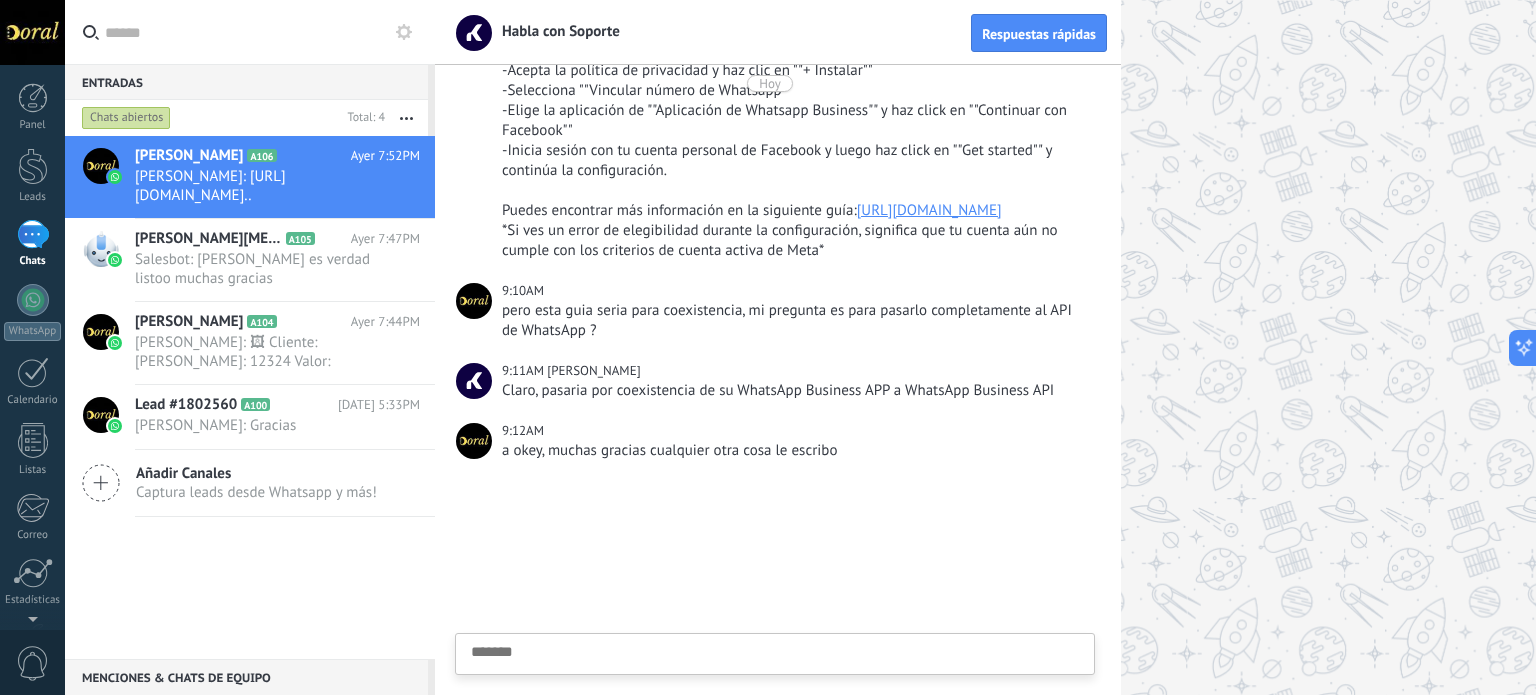 scroll, scrollTop: 2372, scrollLeft: 0, axis: vertical 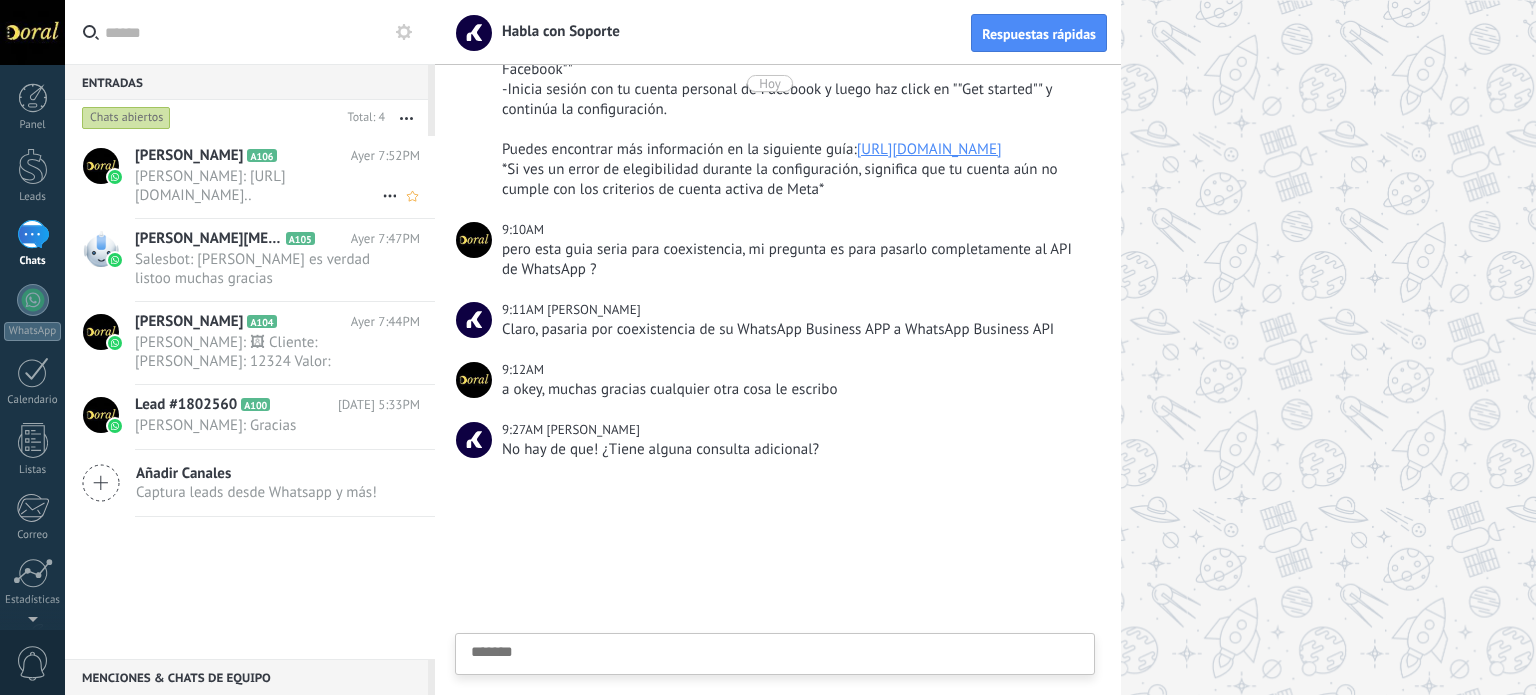 click on "[PERSON_NAME]: [URL][DOMAIN_NAME].." at bounding box center (258, 186) 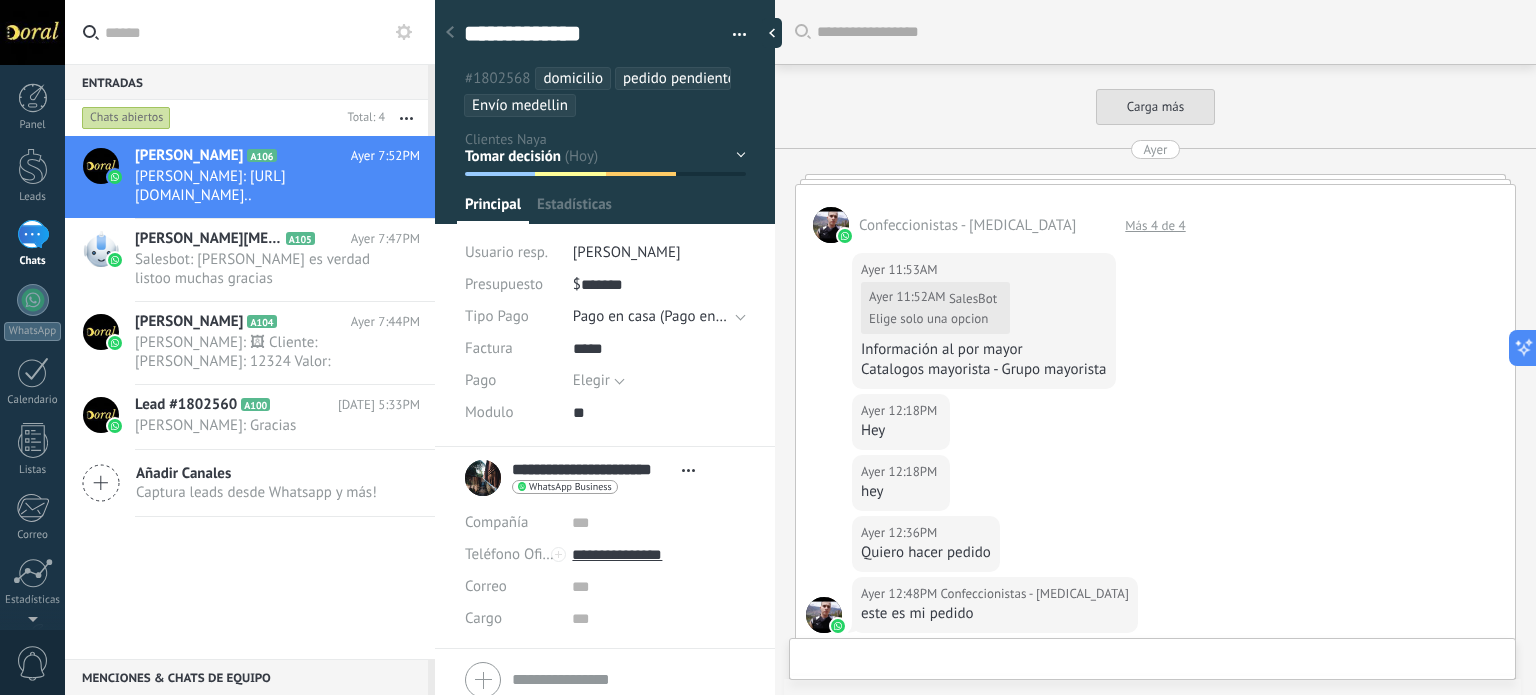 type on "**********" 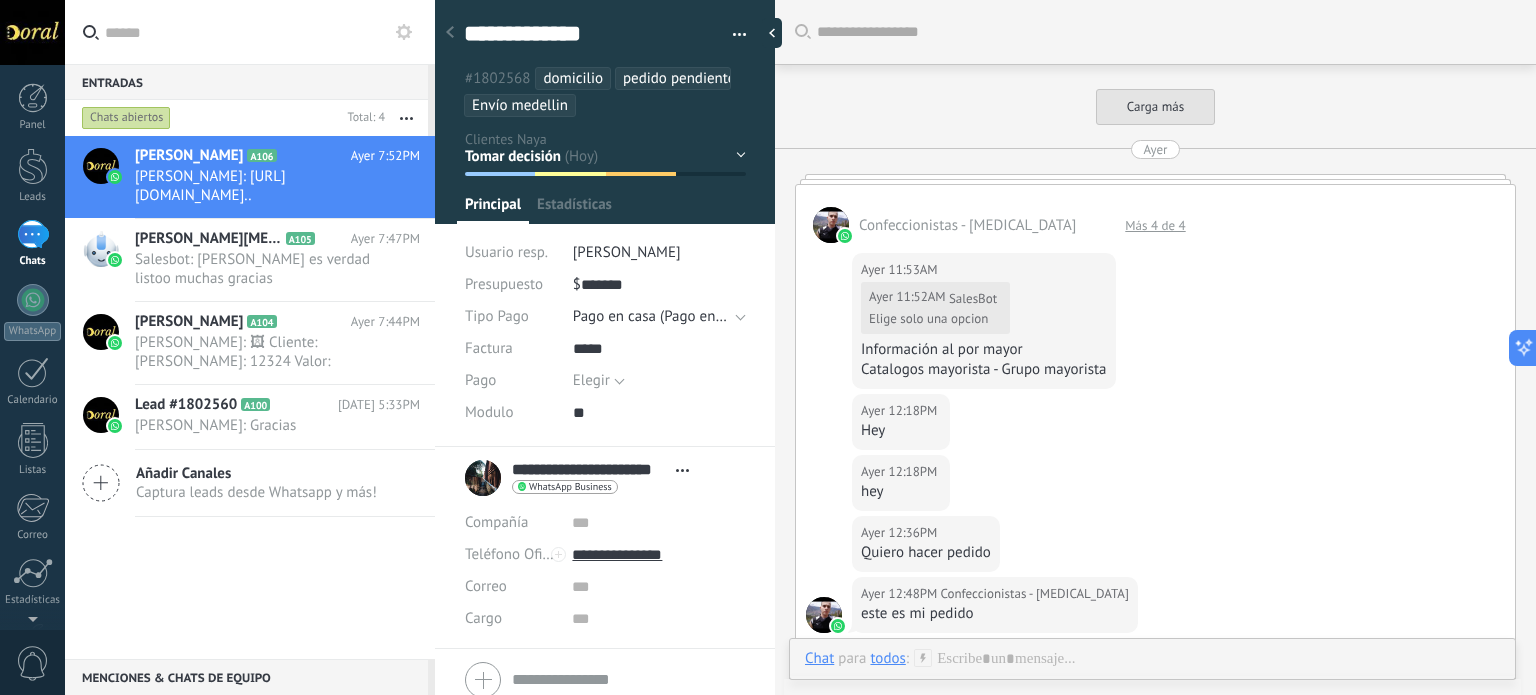 scroll, scrollTop: 29, scrollLeft: 0, axis: vertical 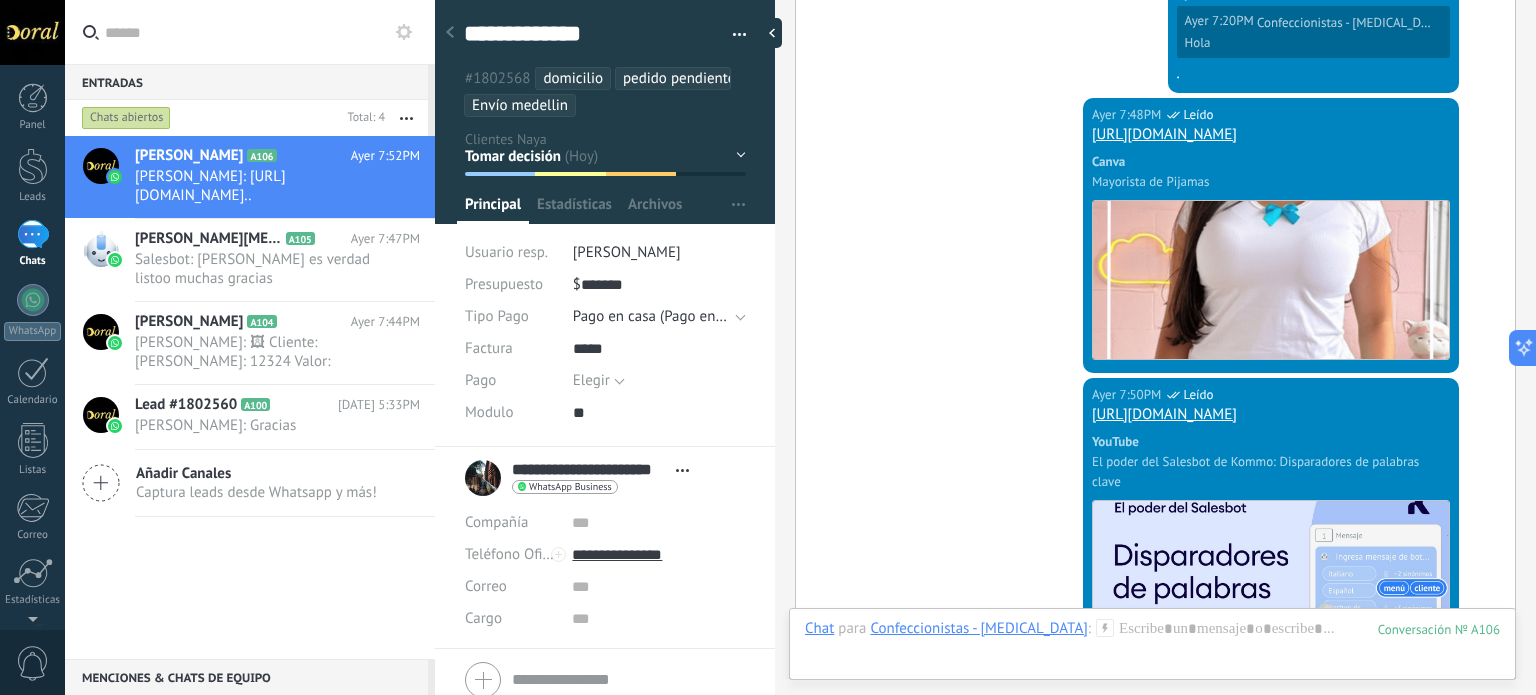 click at bounding box center (772, 33) 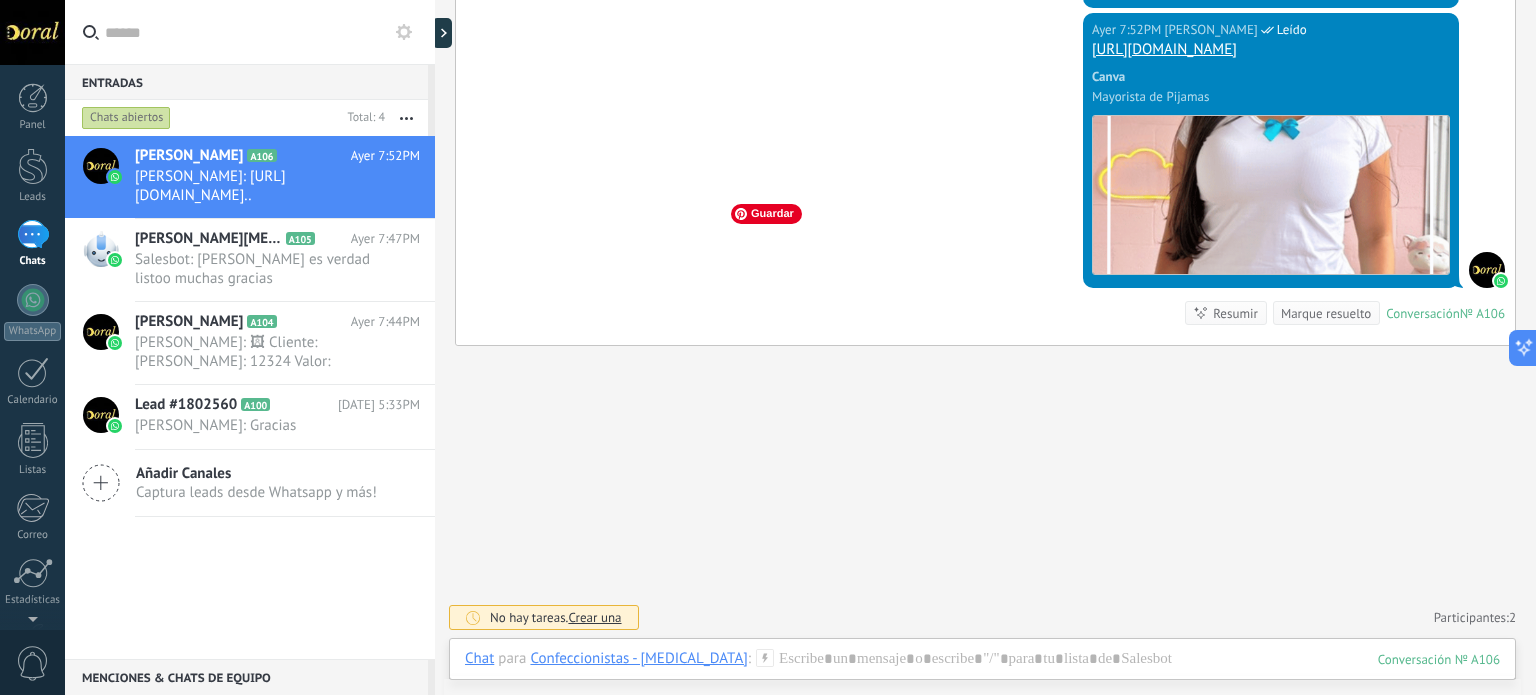 scroll, scrollTop: 7156, scrollLeft: 0, axis: vertical 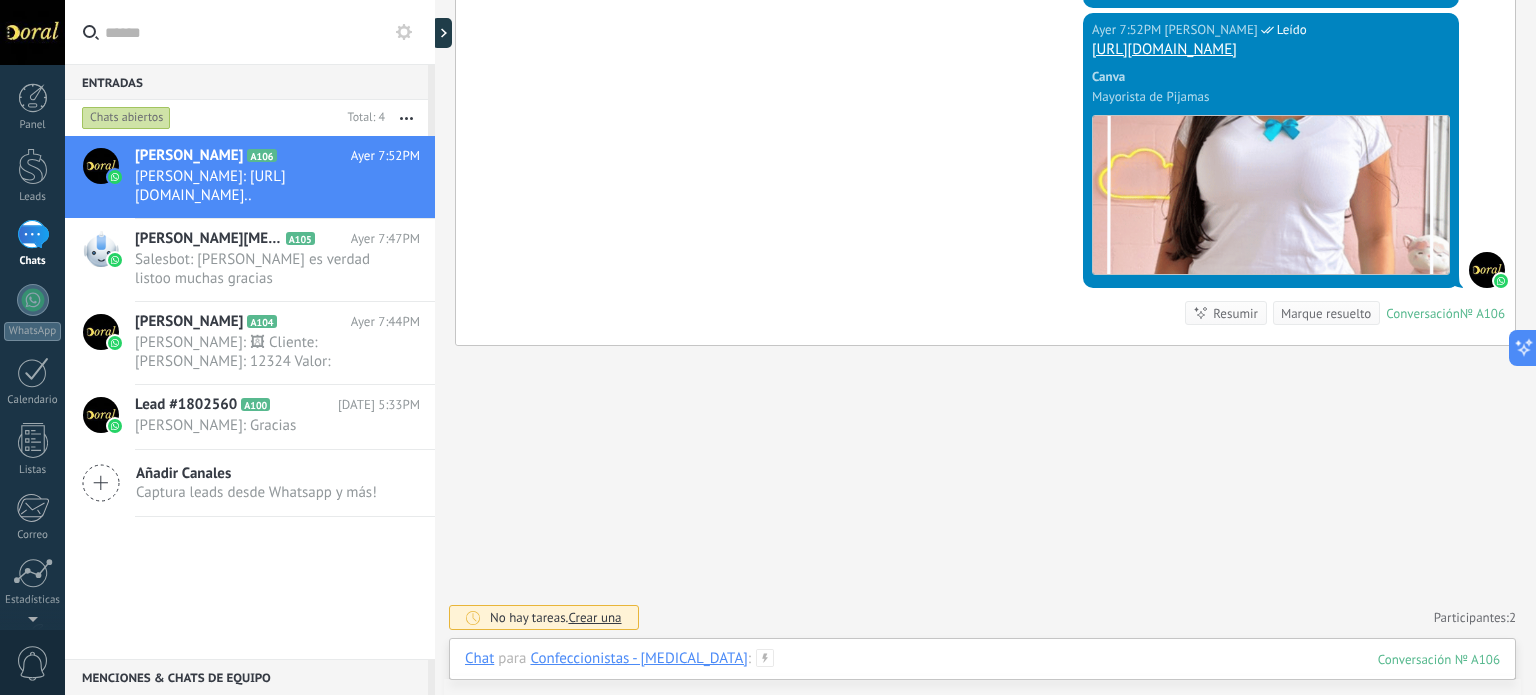 click at bounding box center [982, 679] 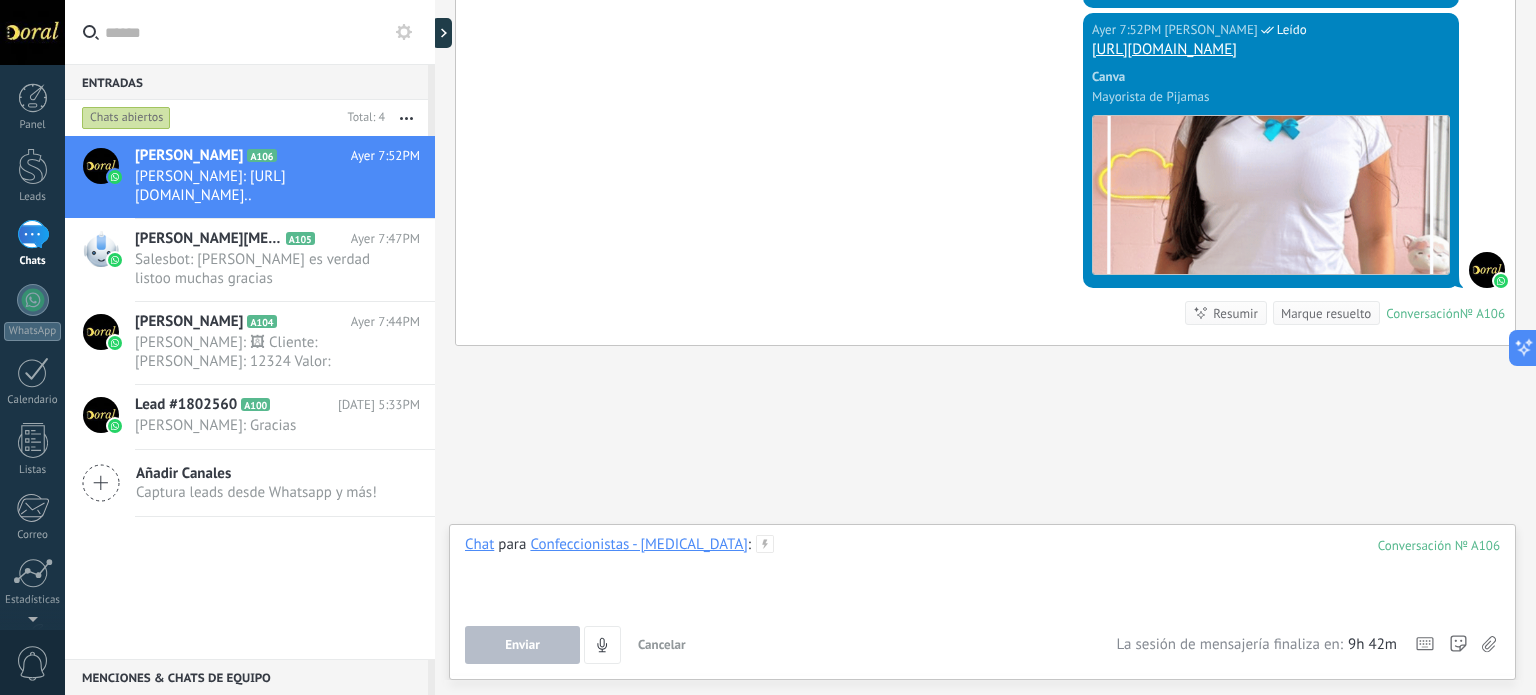 type 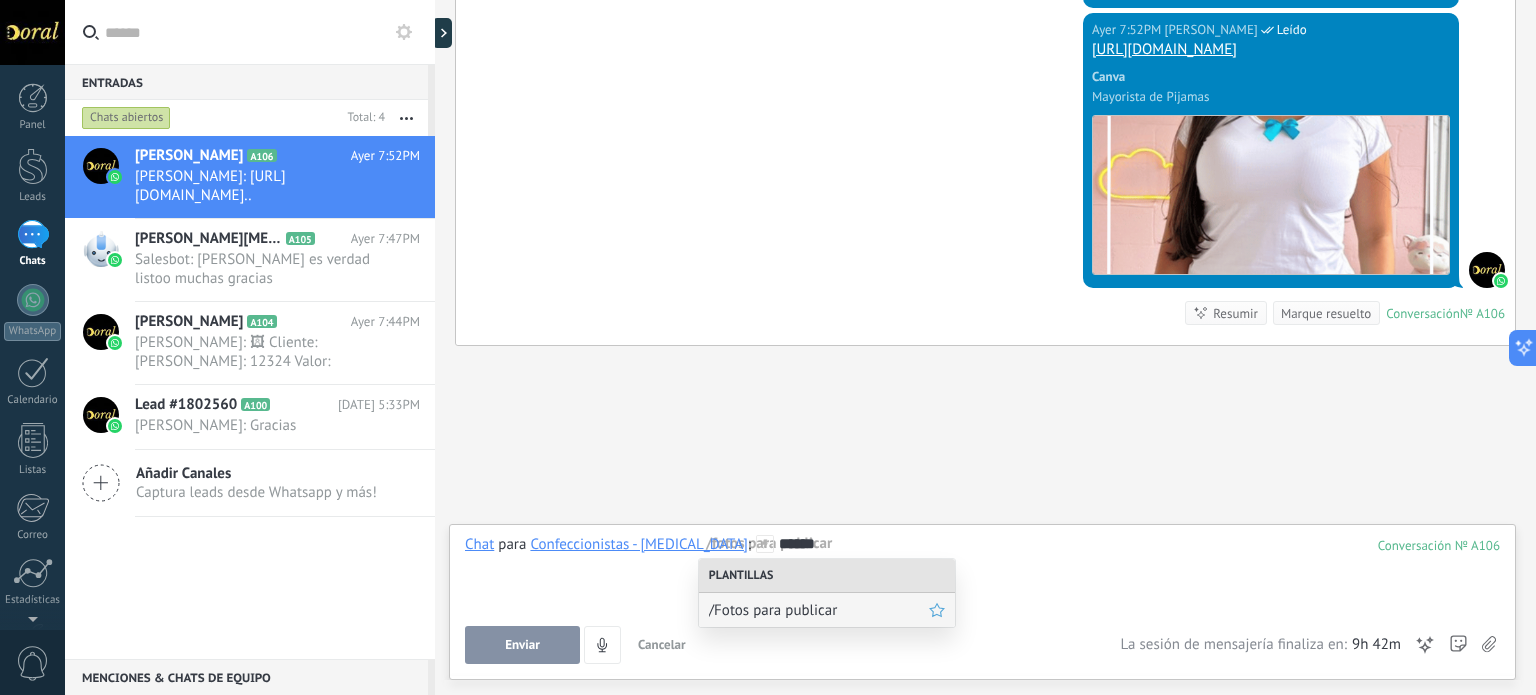 click on "/Fotos para publicar" at bounding box center (819, 610) 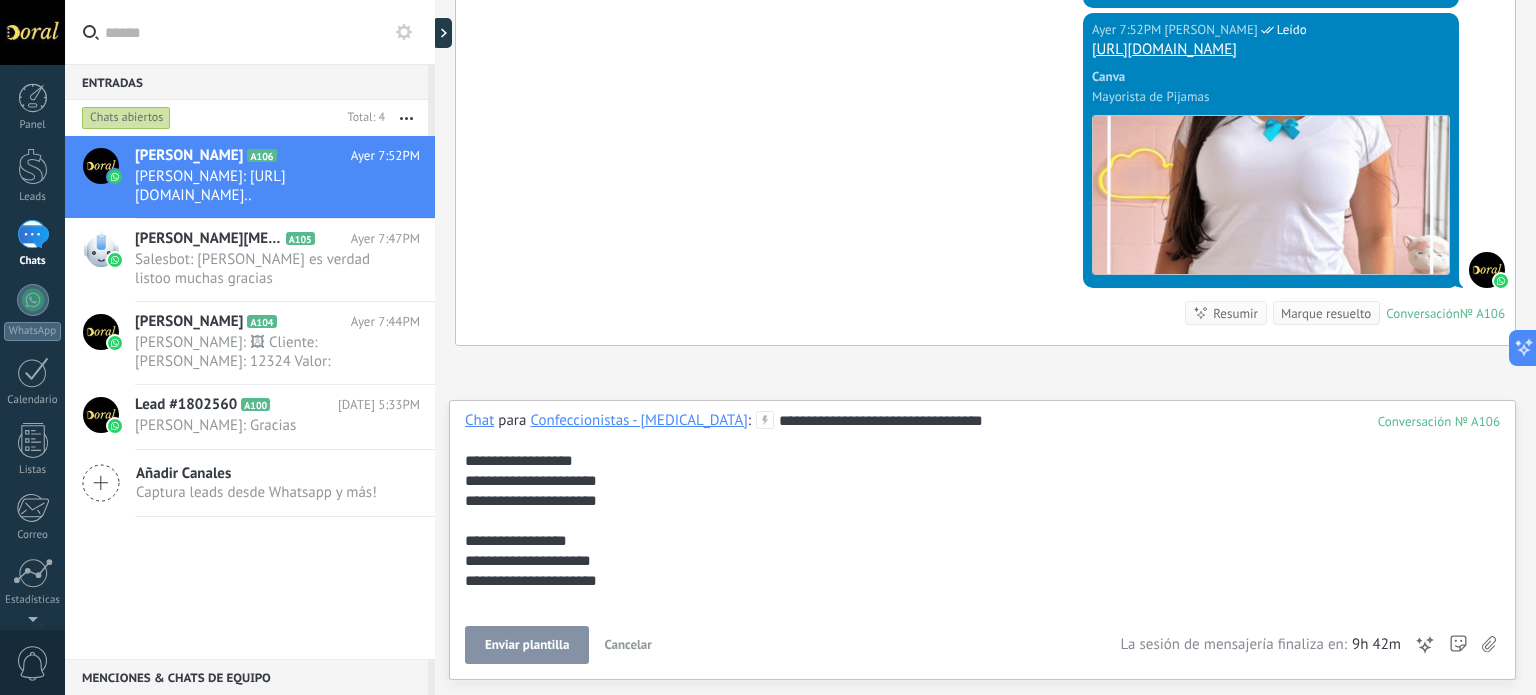 click on "Enviar plantilla" at bounding box center (527, 645) 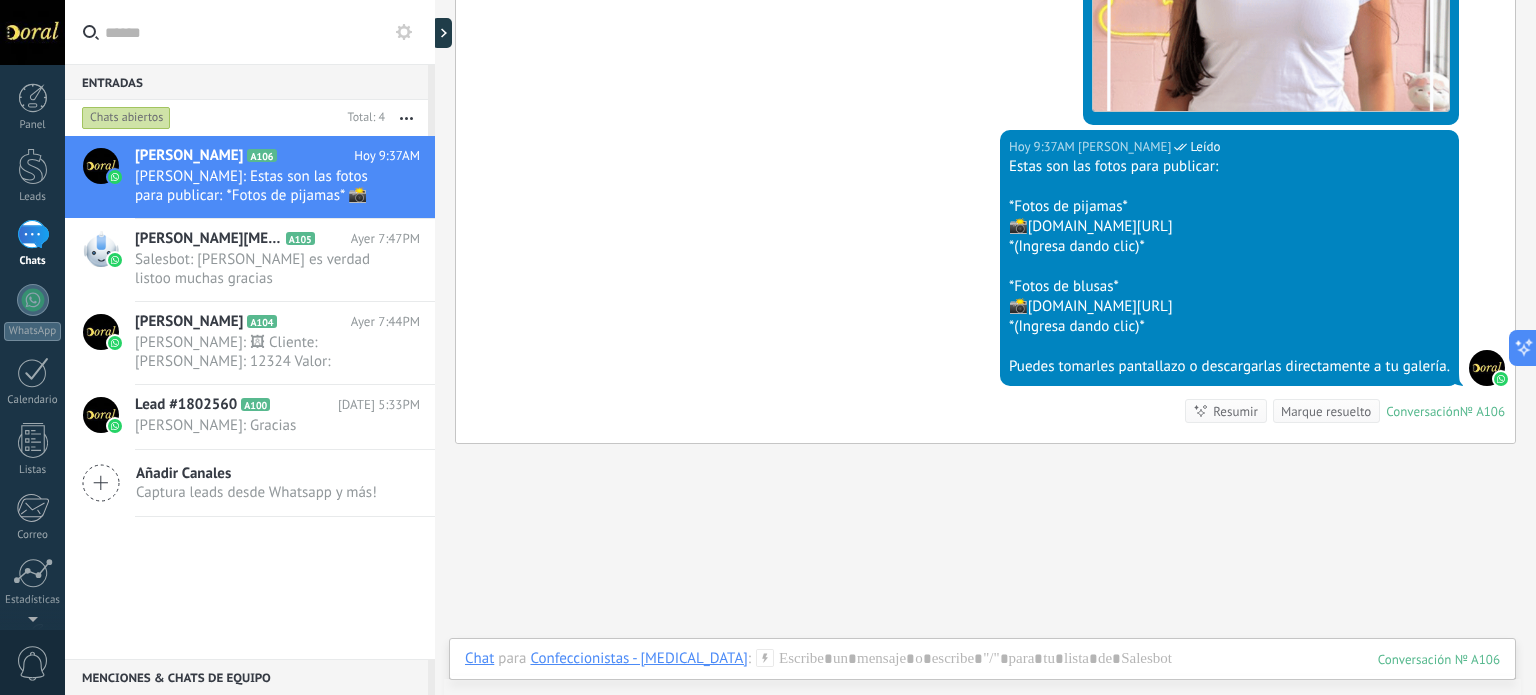 scroll, scrollTop: 7217, scrollLeft: 0, axis: vertical 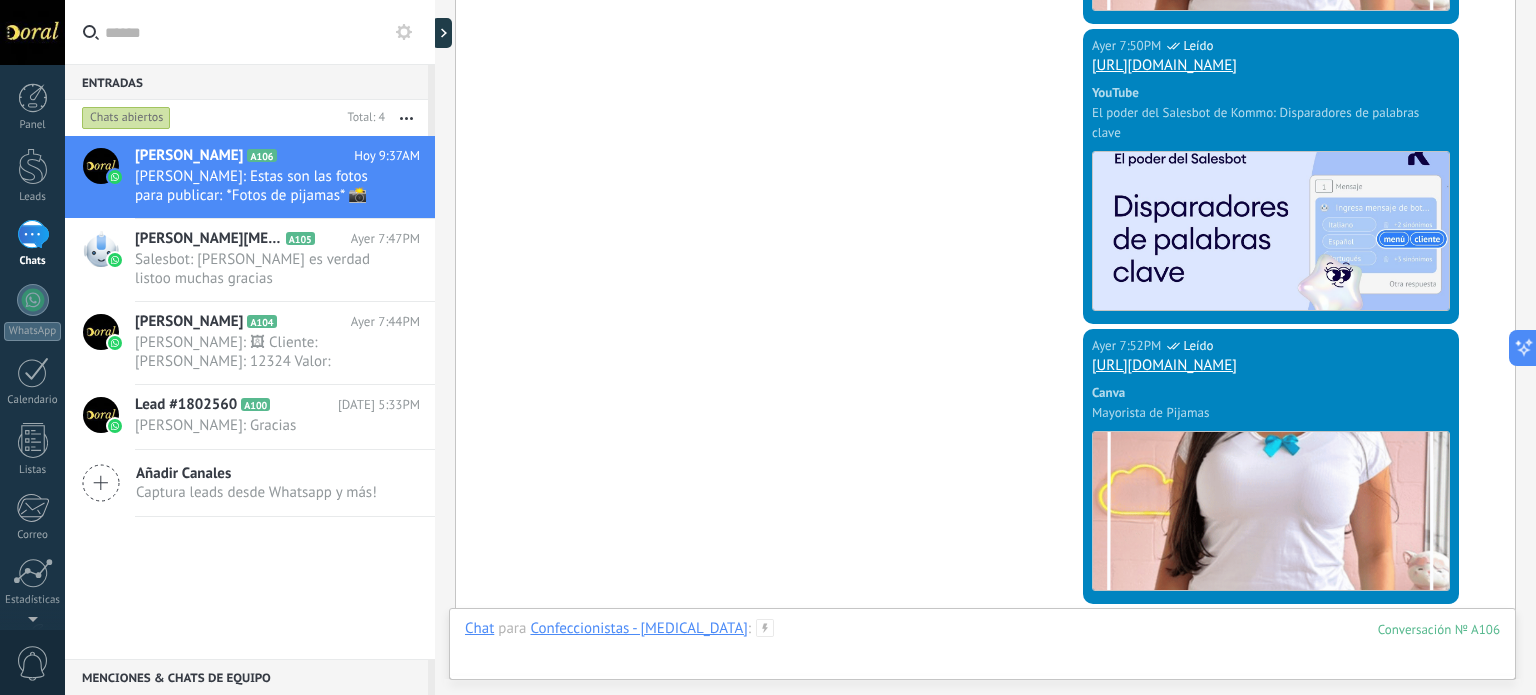 click at bounding box center (982, 649) 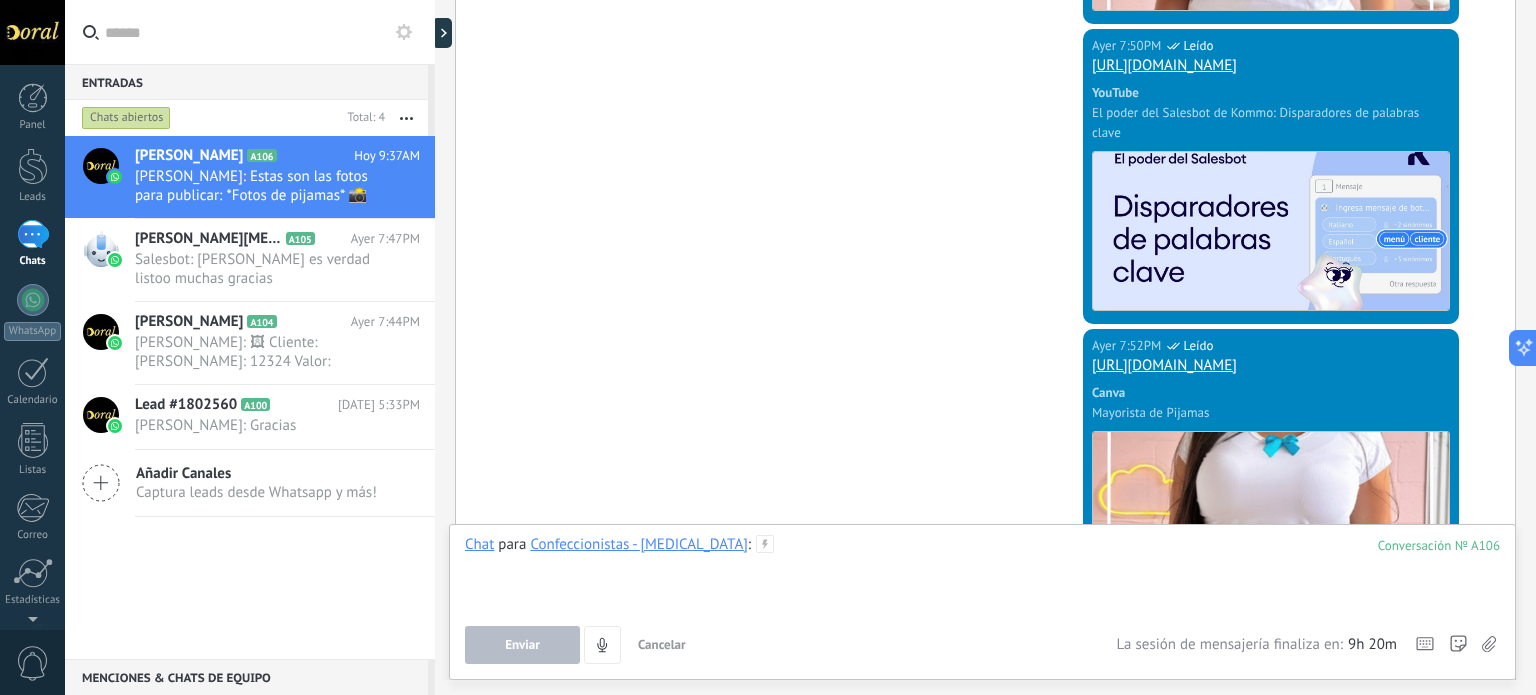 scroll, scrollTop: 16, scrollLeft: 0, axis: vertical 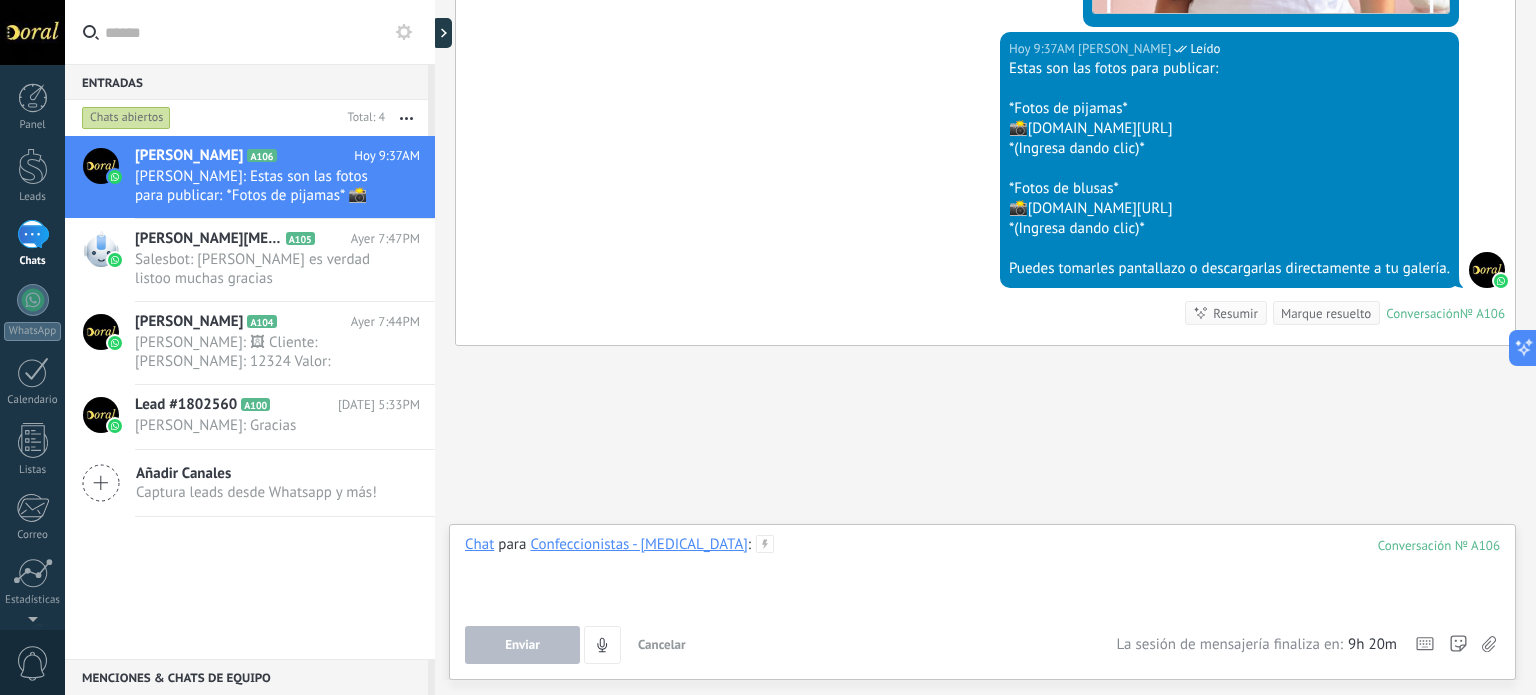 type 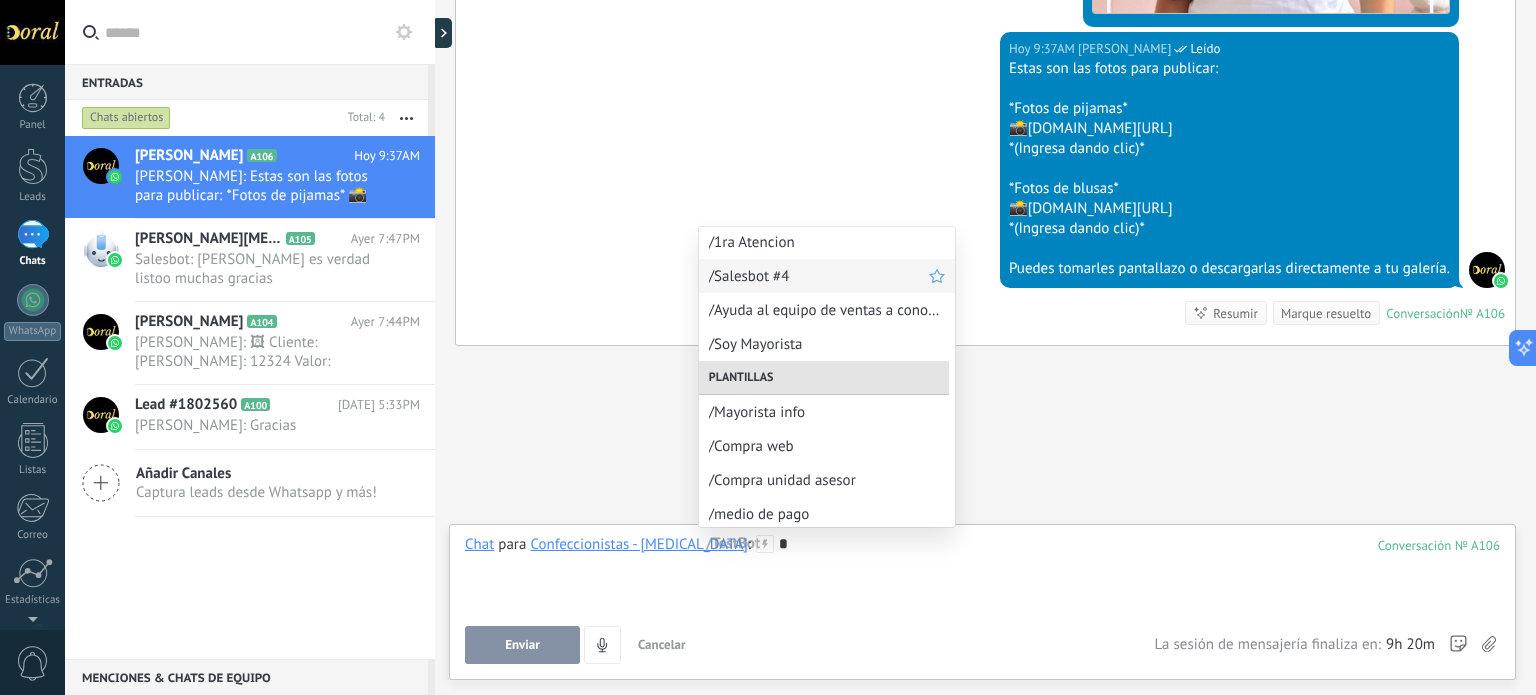 scroll, scrollTop: 244, scrollLeft: 0, axis: vertical 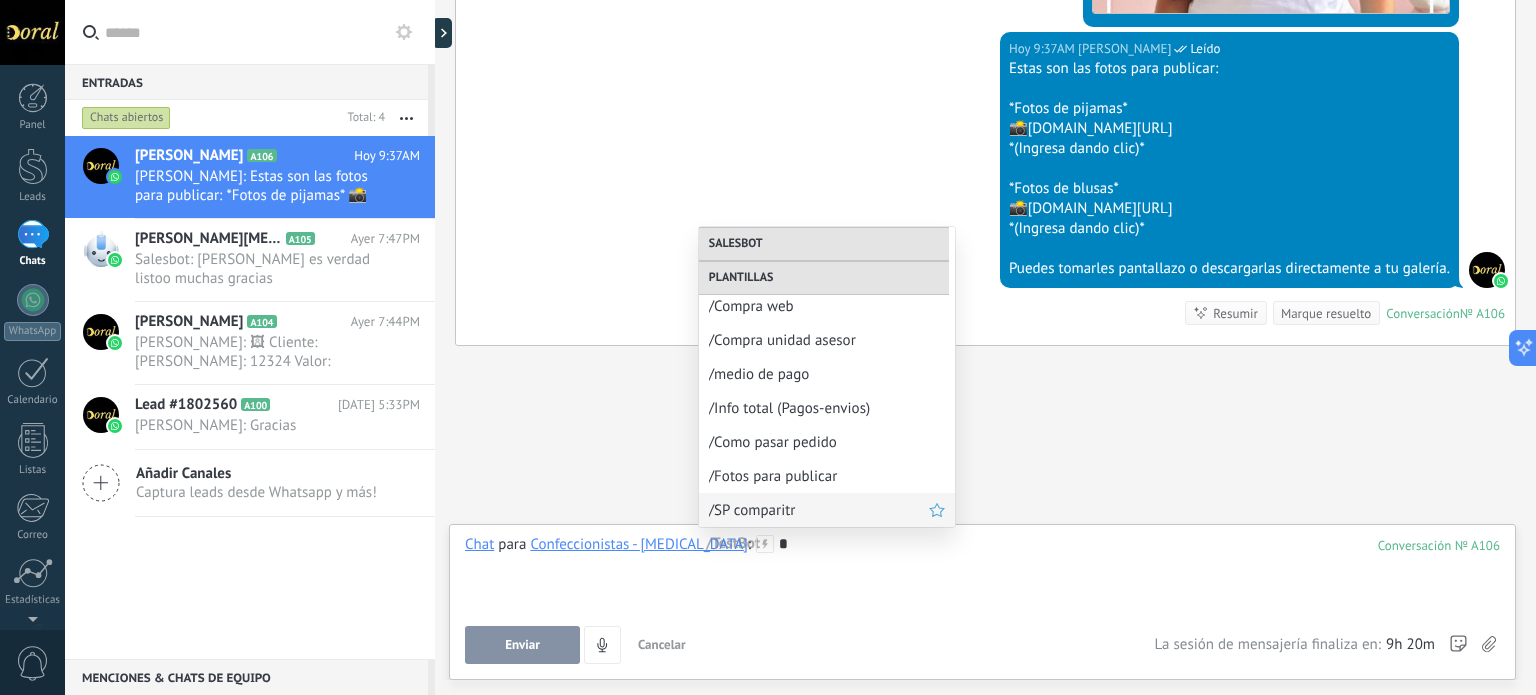 click on "/SP comparitr" at bounding box center [819, 510] 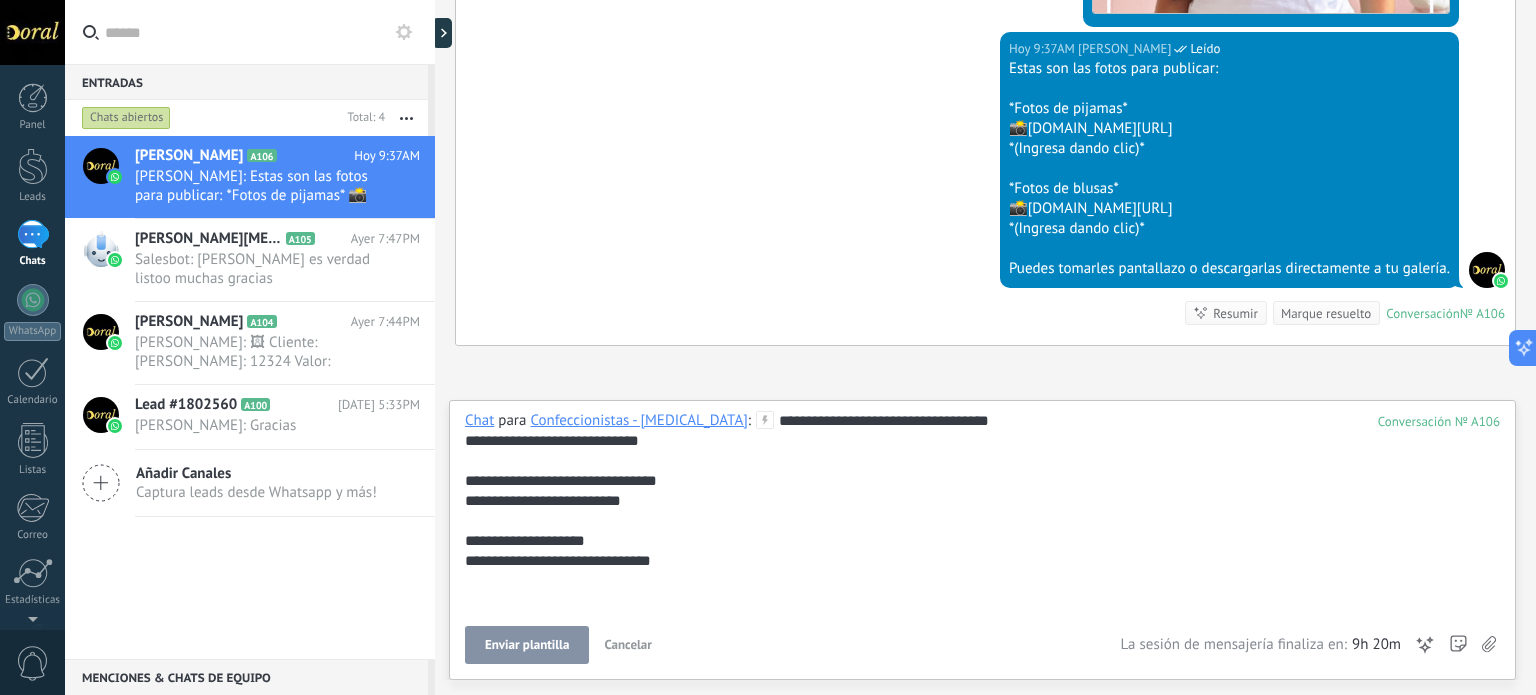 click on "Enviar plantilla" at bounding box center (527, 645) 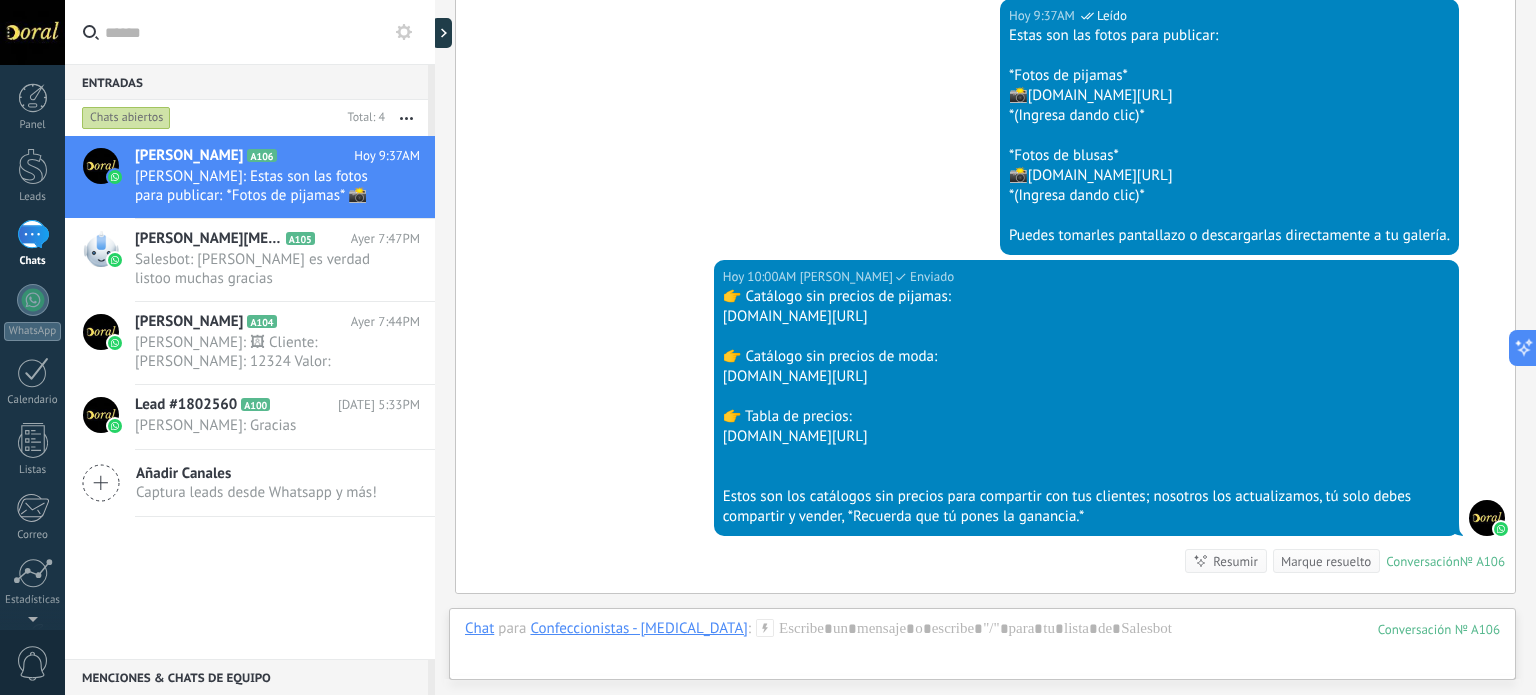 scroll, scrollTop: 7637, scrollLeft: 0, axis: vertical 